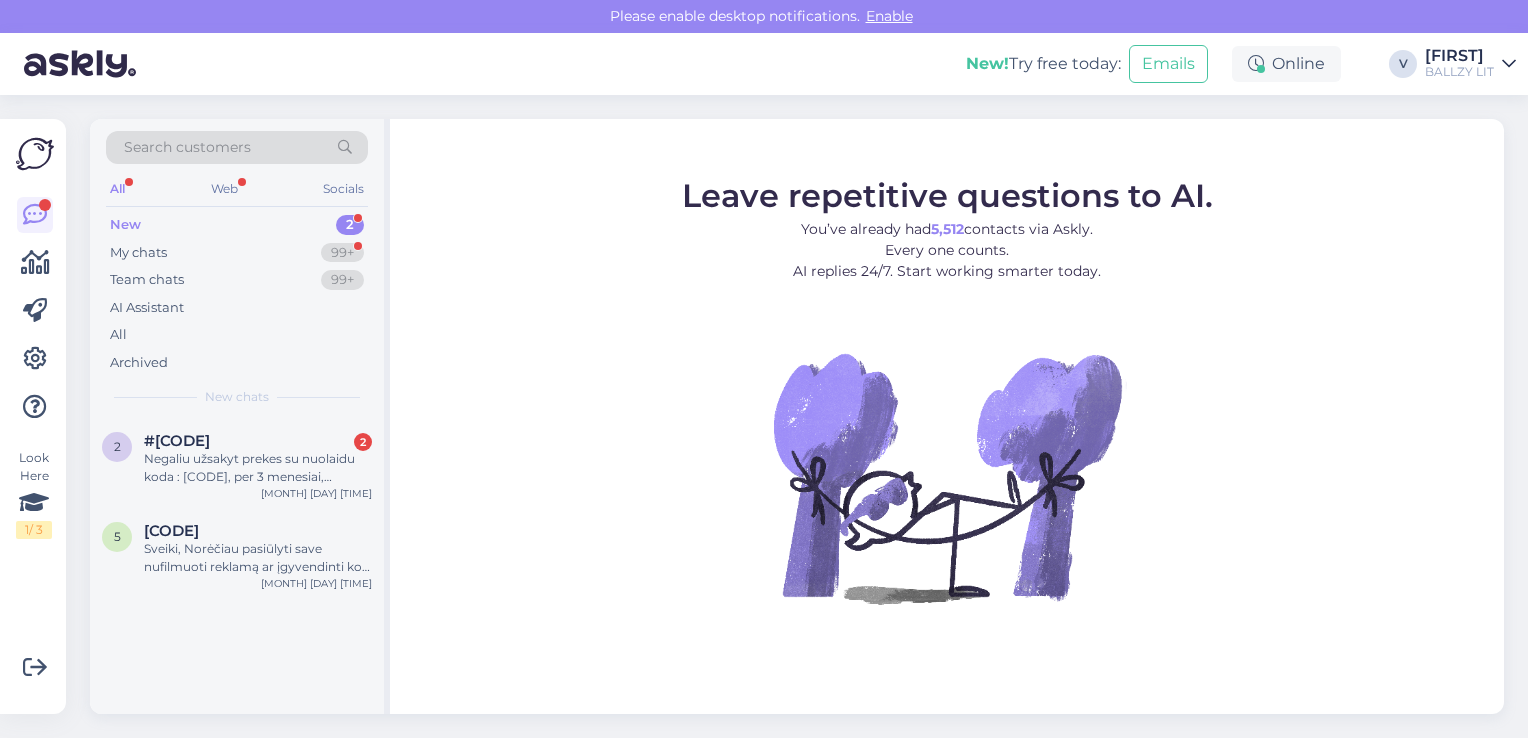 scroll, scrollTop: 0, scrollLeft: 0, axis: both 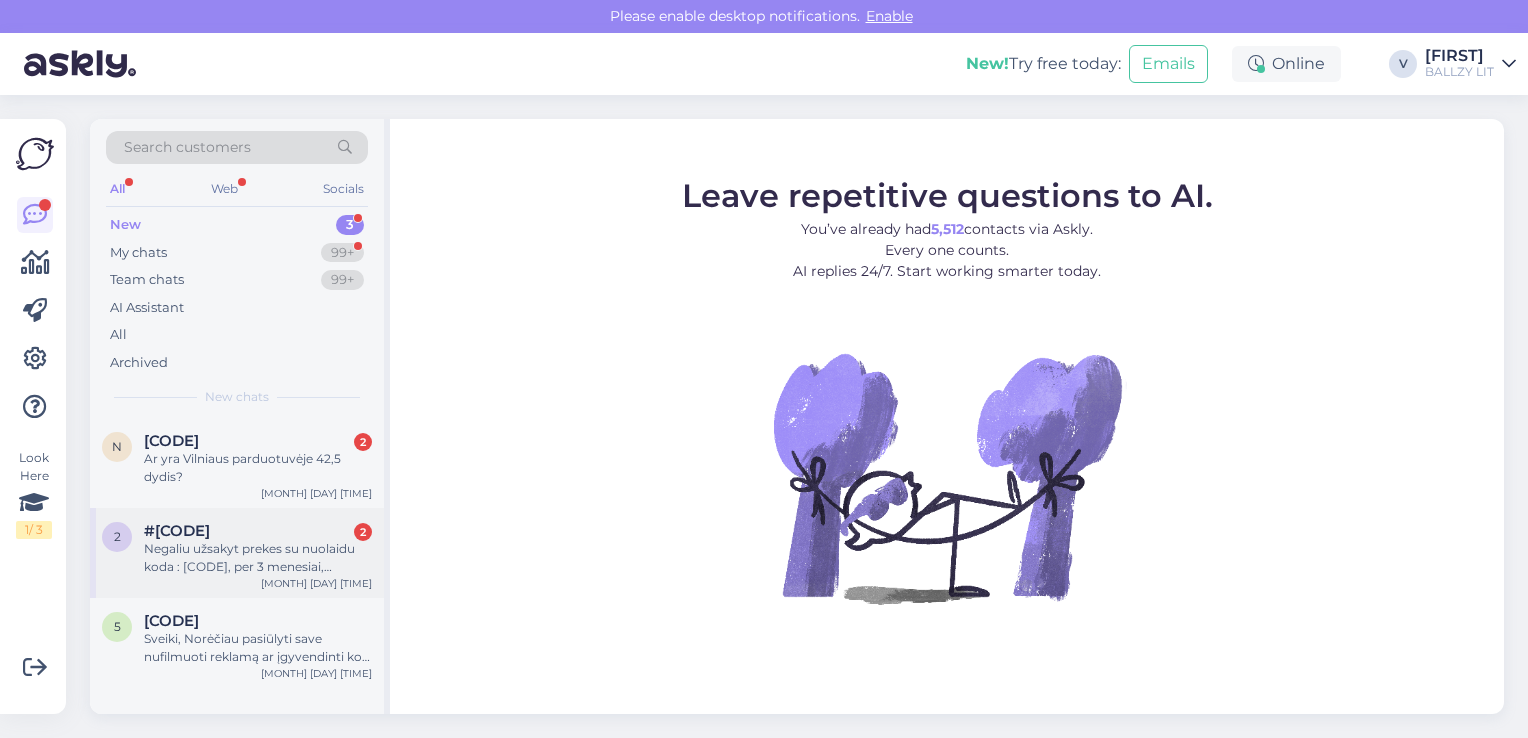 click on "Negaliu užsakyt prekes su nuolaidu koda : [CODE], per 3 menesiai, galvojau kad pirma karta padarau užsakyma be nuolaidu kodą, ir prekės uregistravo kad jau nera sandelije, galite atšaukti ą užsakyma, aš noriu užsakyti su nuolaida koda. Ačiū! Jeigu yra galimybes padaryti dydesti nuolaida, už dideli užsakyma butu labai dkingas. Pagarbai." at bounding box center [258, 558] 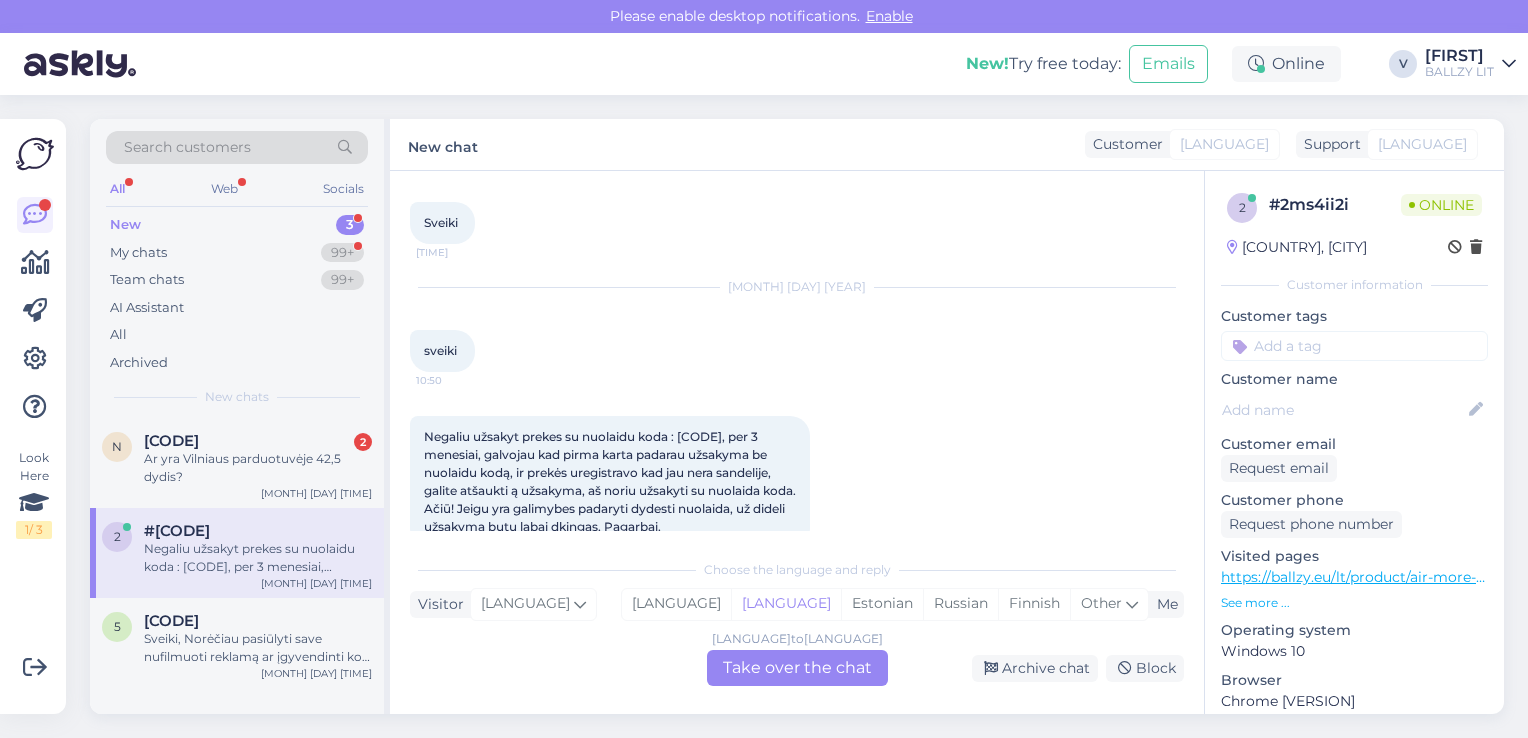 scroll, scrollTop: 890, scrollLeft: 0, axis: vertical 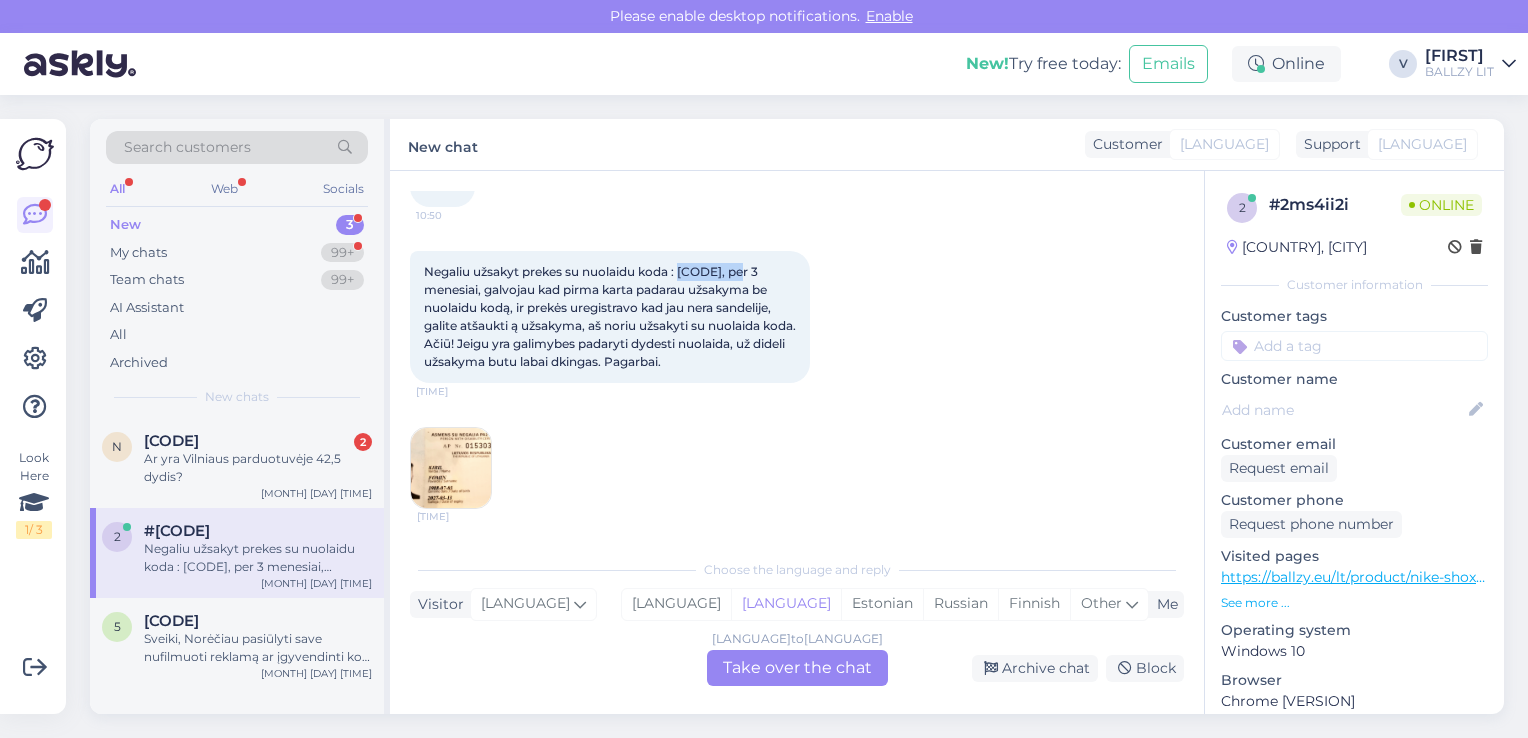drag, startPoint x: 681, startPoint y: 272, endPoint x: 768, endPoint y: 258, distance: 88.11924 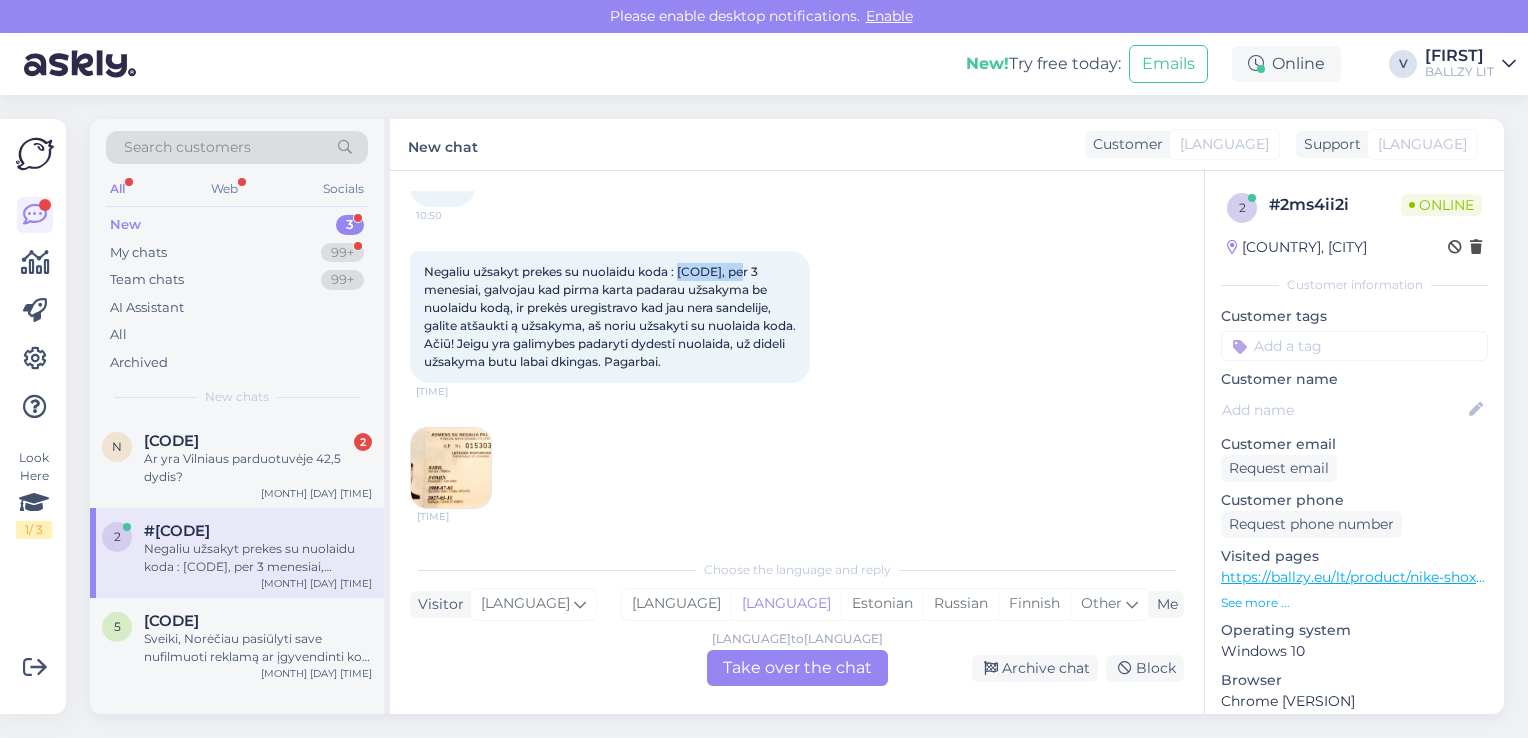 click on "Negaliu užsakyt prekes su nuolaidu koda : [CODE], per 3 menesiai, galvojau kad pirma karta padarau užsakyma be nuolaidu kodą, ir prekės uregistravo kad jau nera sandelije, galite atšaukti ą užsakyma, aš noriu užsakyti su nuolaida koda. Ačiū! Jeigu yra galimybes padaryti dydesti nuolaida, už dideli užsakyma butu labai dkingas. Pagarbai. [TIME]" at bounding box center [610, 317] 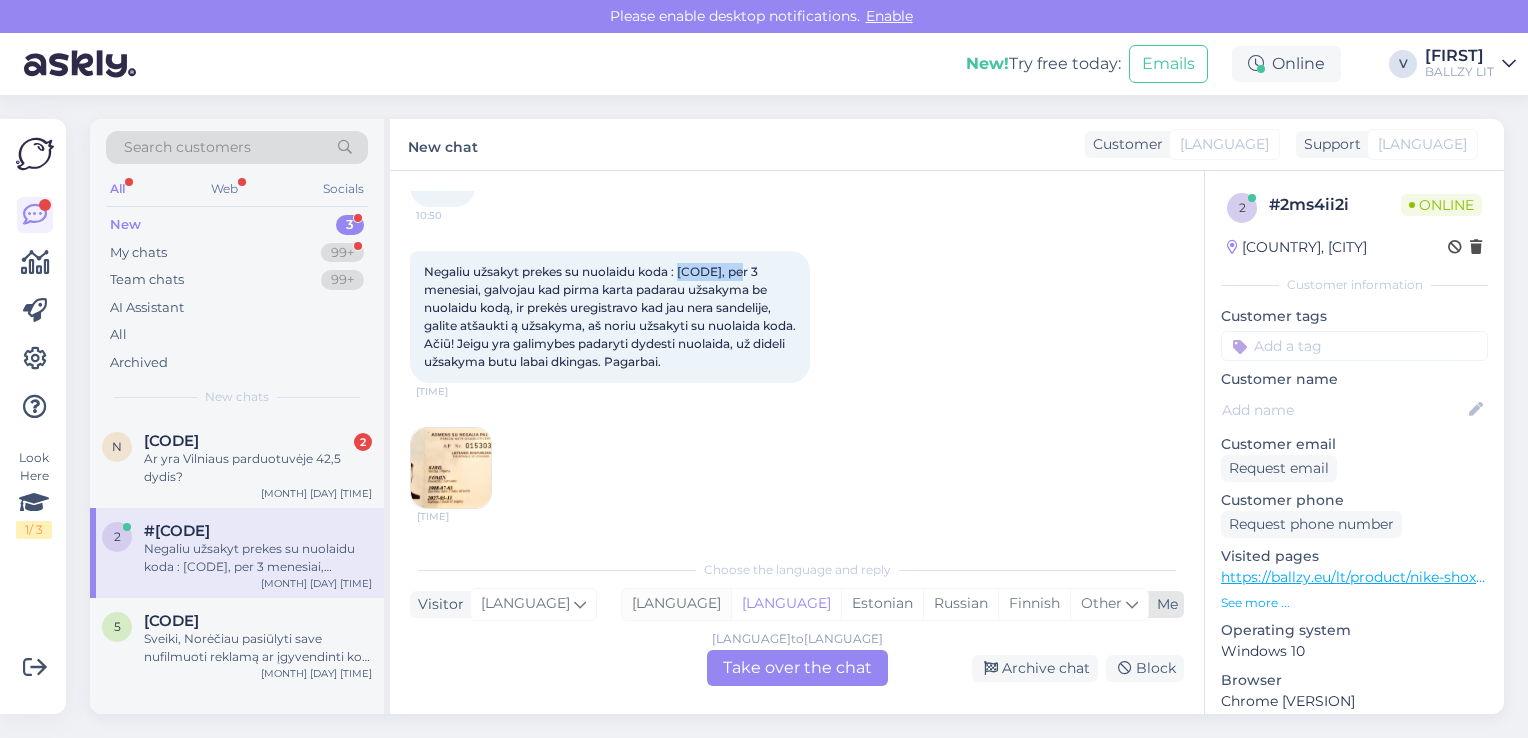 click on "[LANGUAGE]" at bounding box center [676, 604] 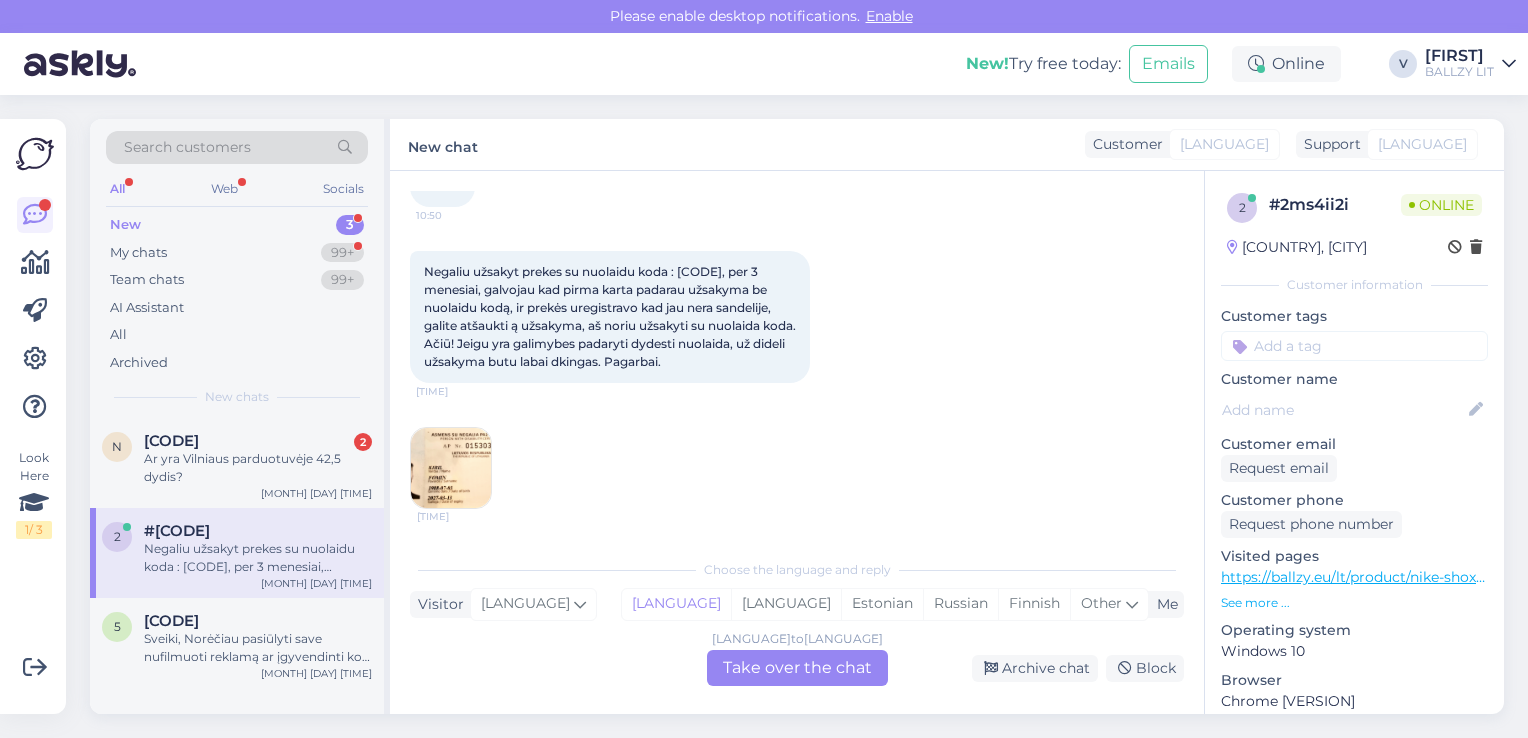 click on "Lithuanian  to  Lithuanian Take over the chat" at bounding box center (797, 668) 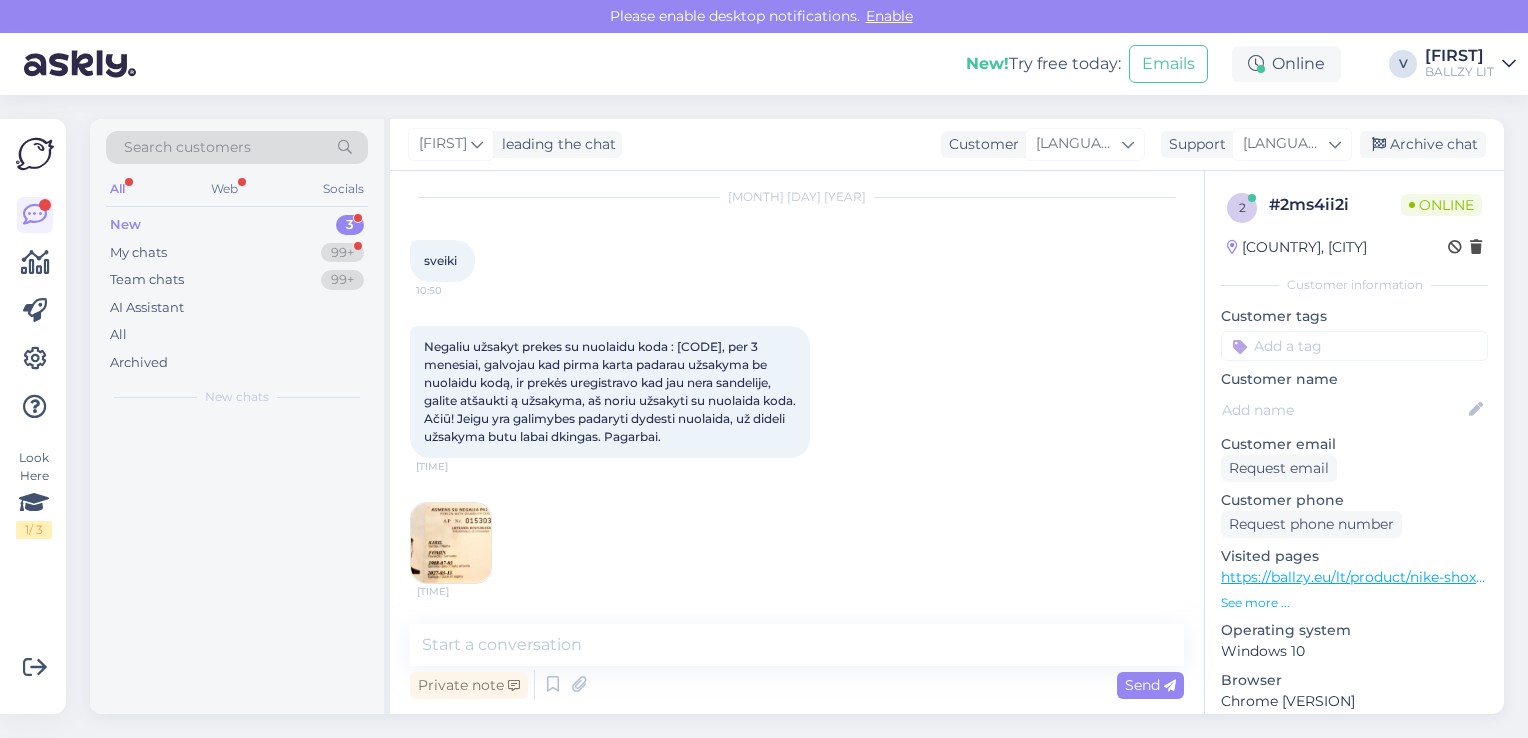 scroll, scrollTop: 816, scrollLeft: 0, axis: vertical 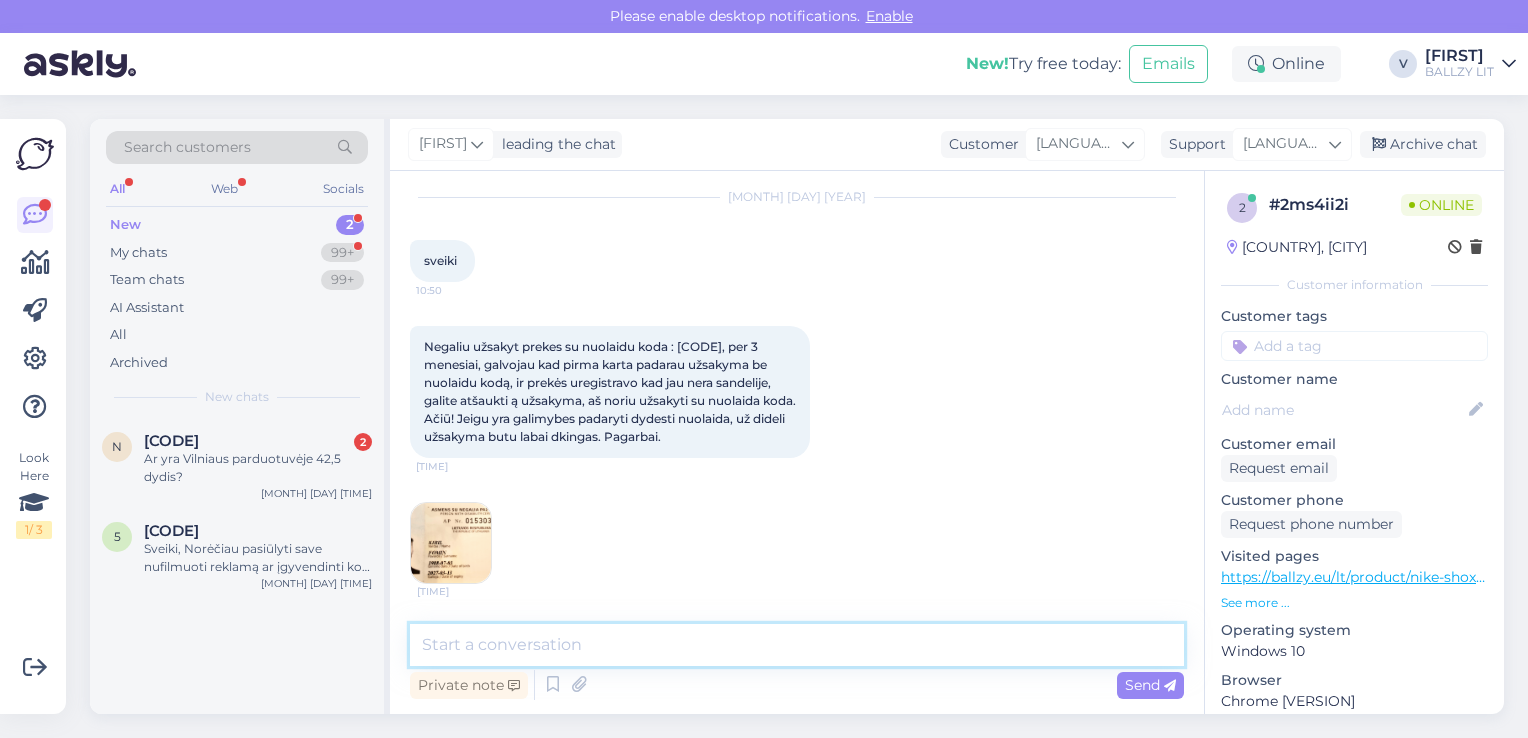 click at bounding box center (797, 645) 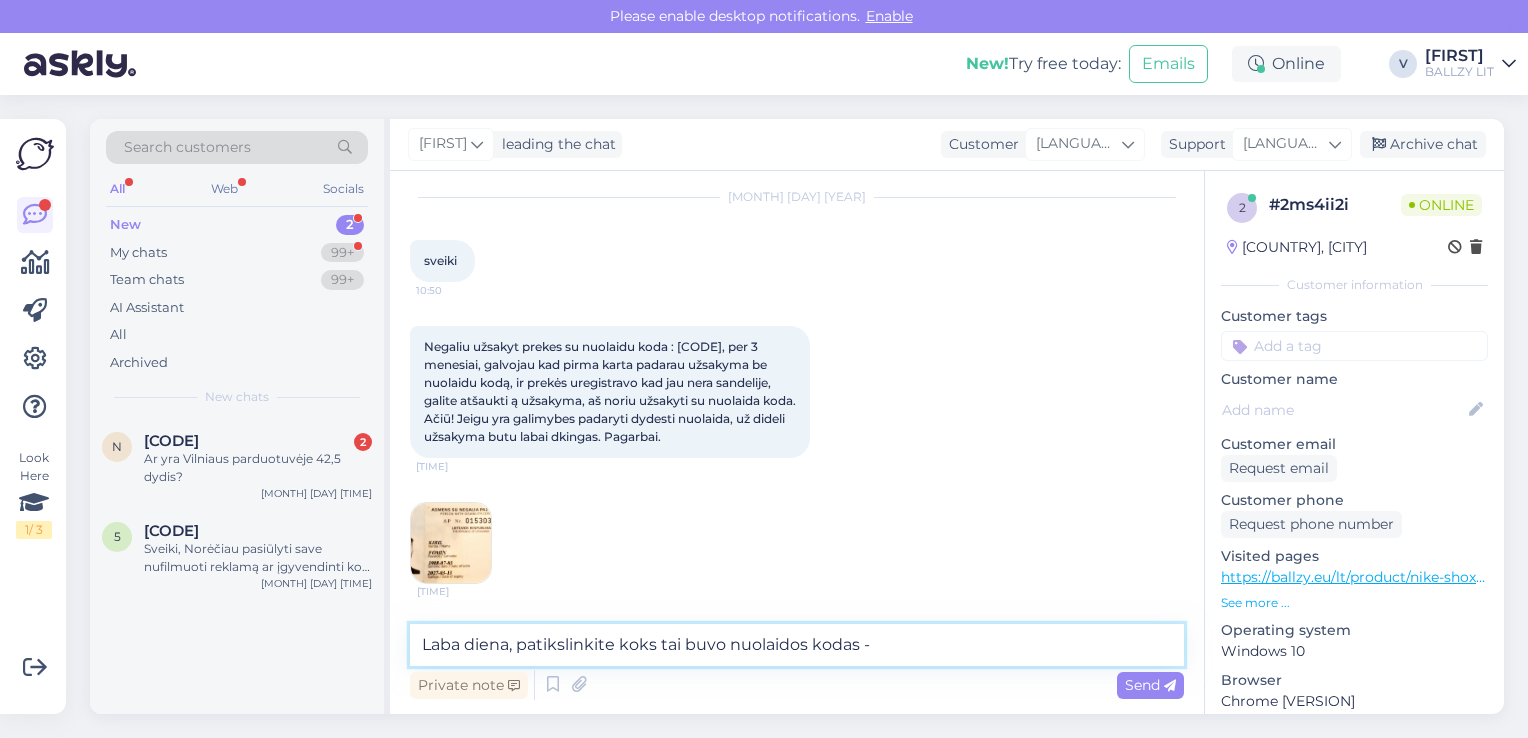 paste on "[CODE]" 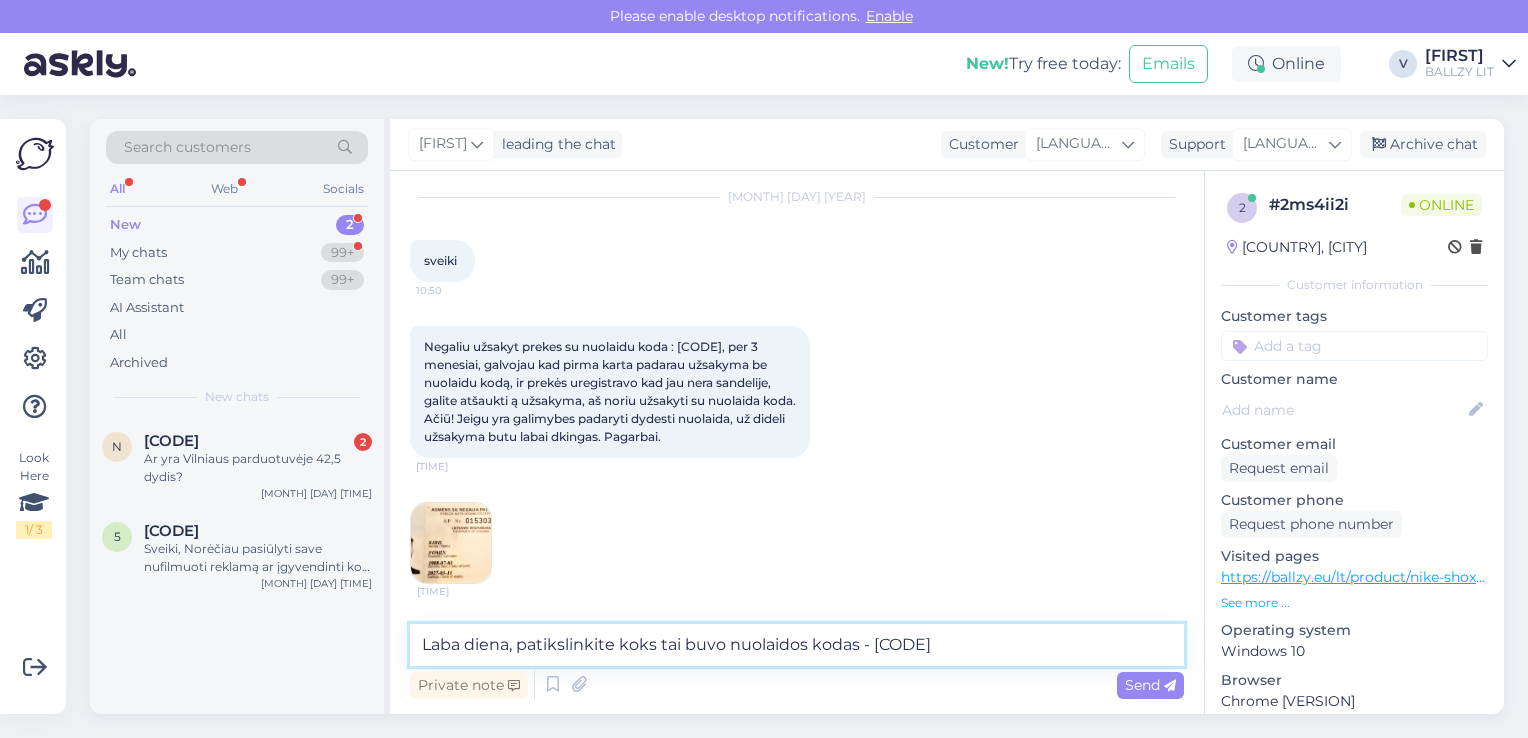 type on "Laba diena, patikslinkite koks tai buvo nuolaidos kodas - [CODE] ?" 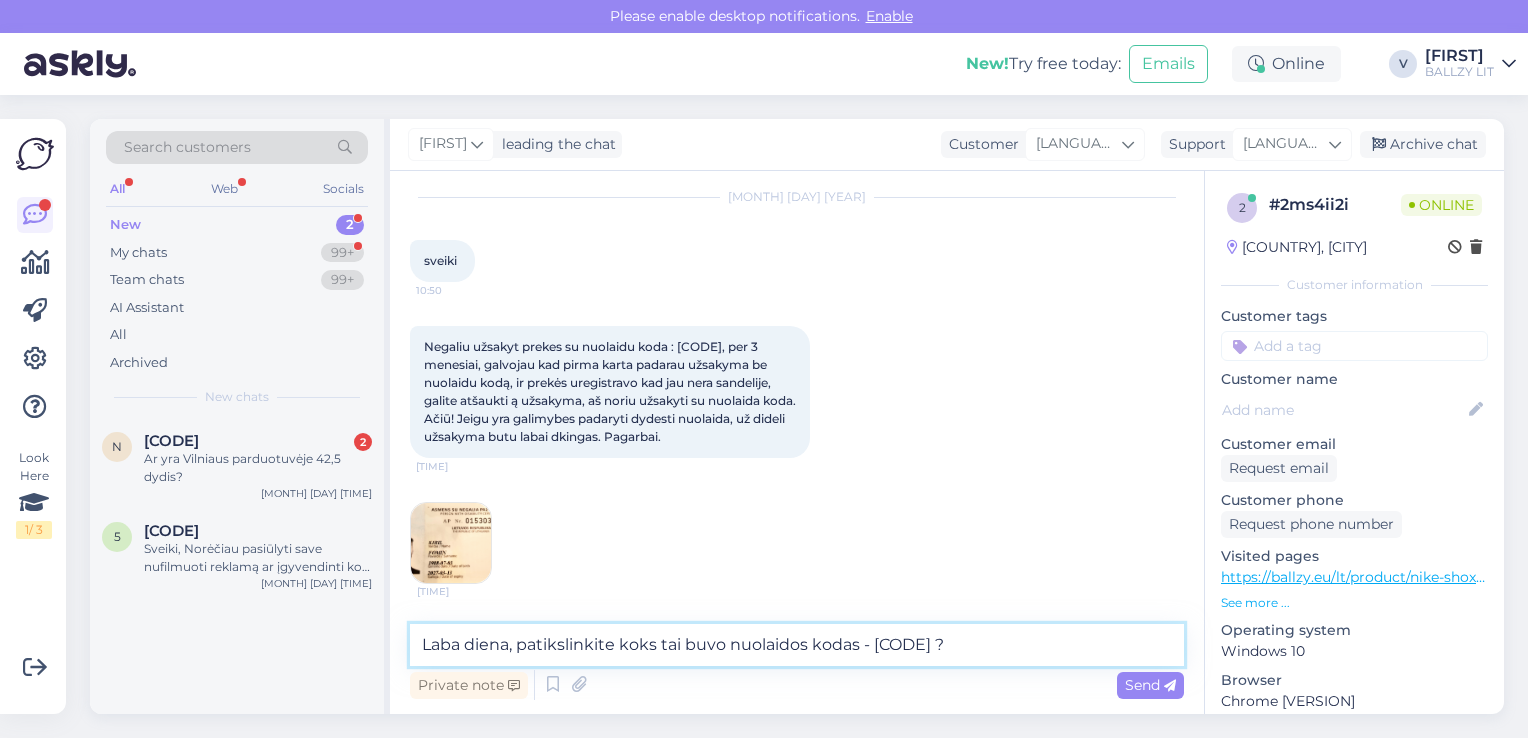 type 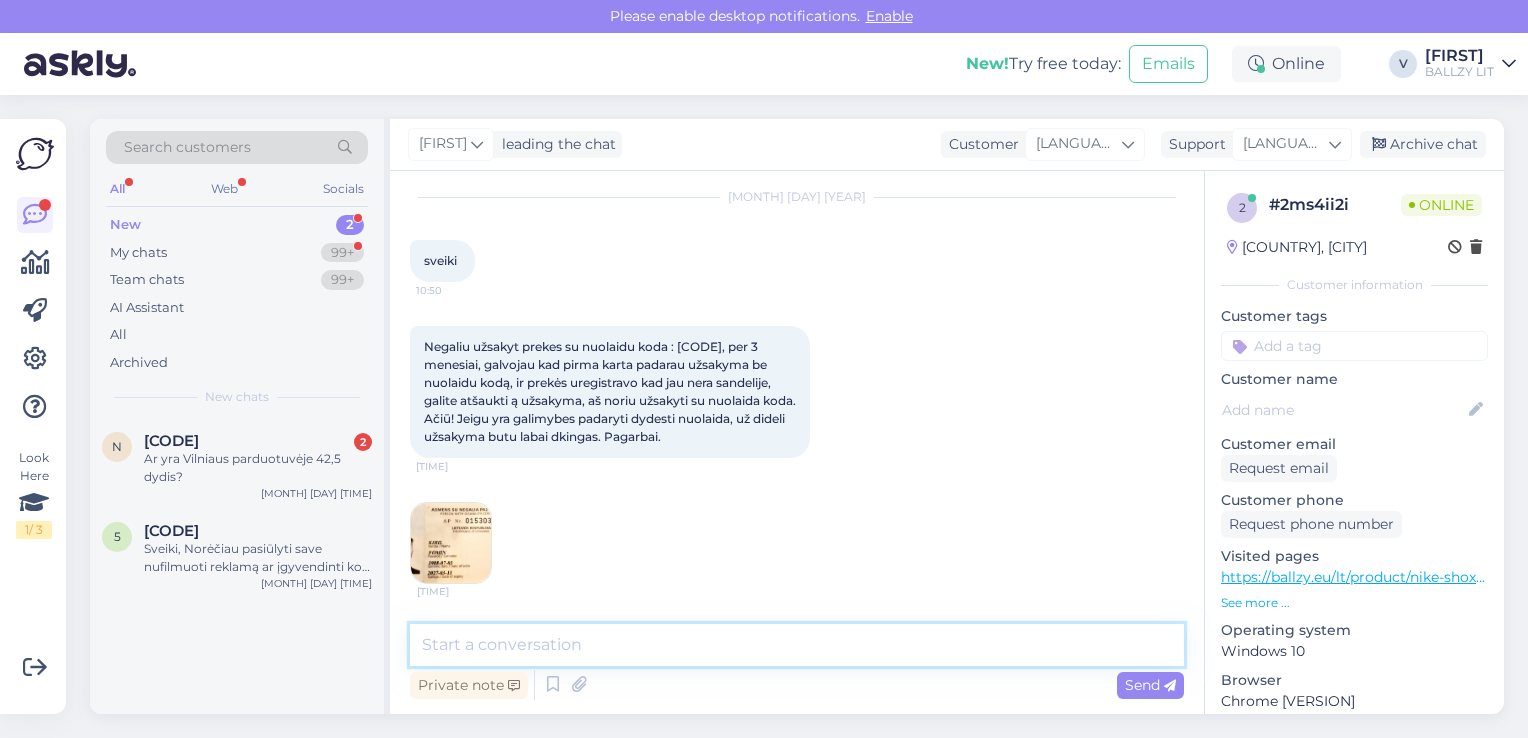 scroll, scrollTop: 920, scrollLeft: 0, axis: vertical 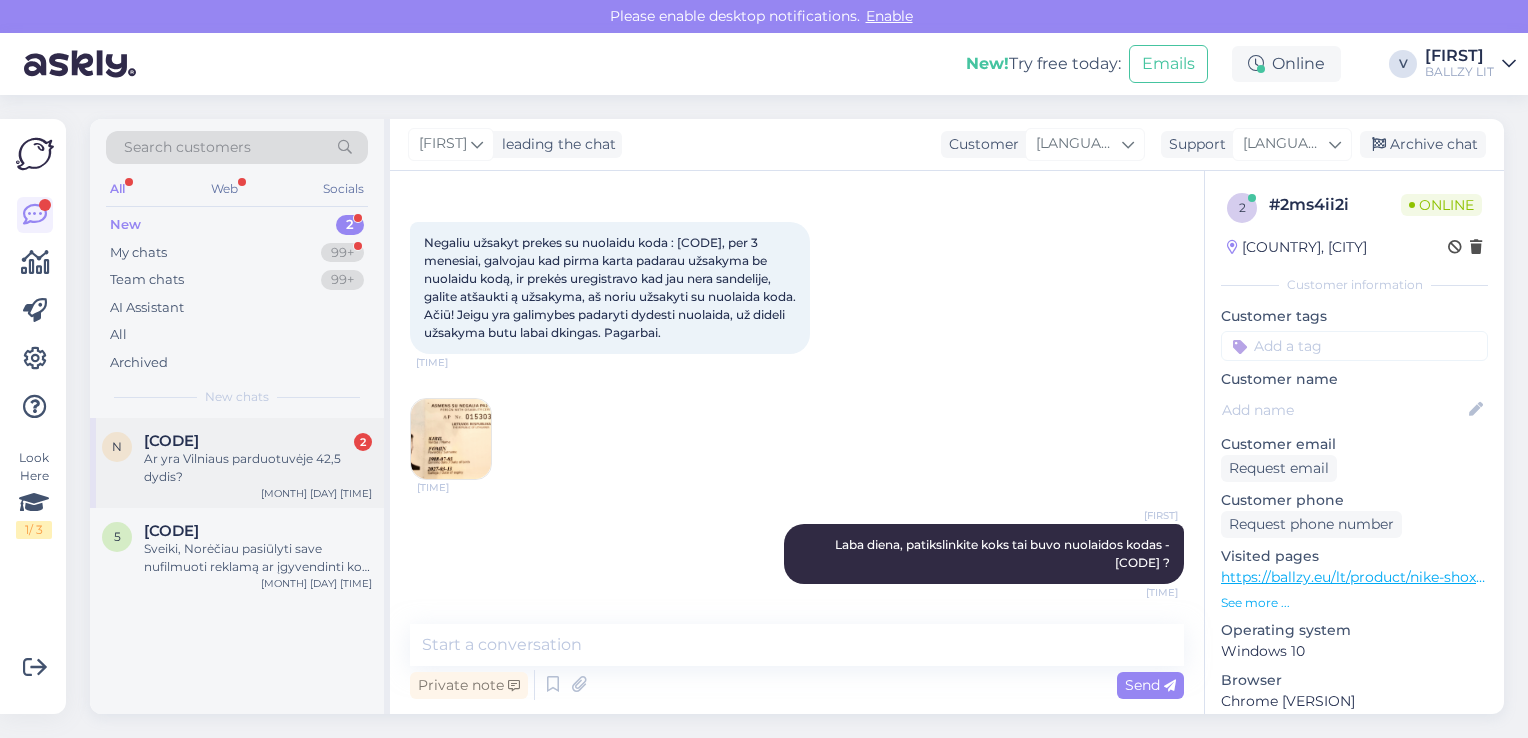 click on "[CODE]" at bounding box center [171, 441] 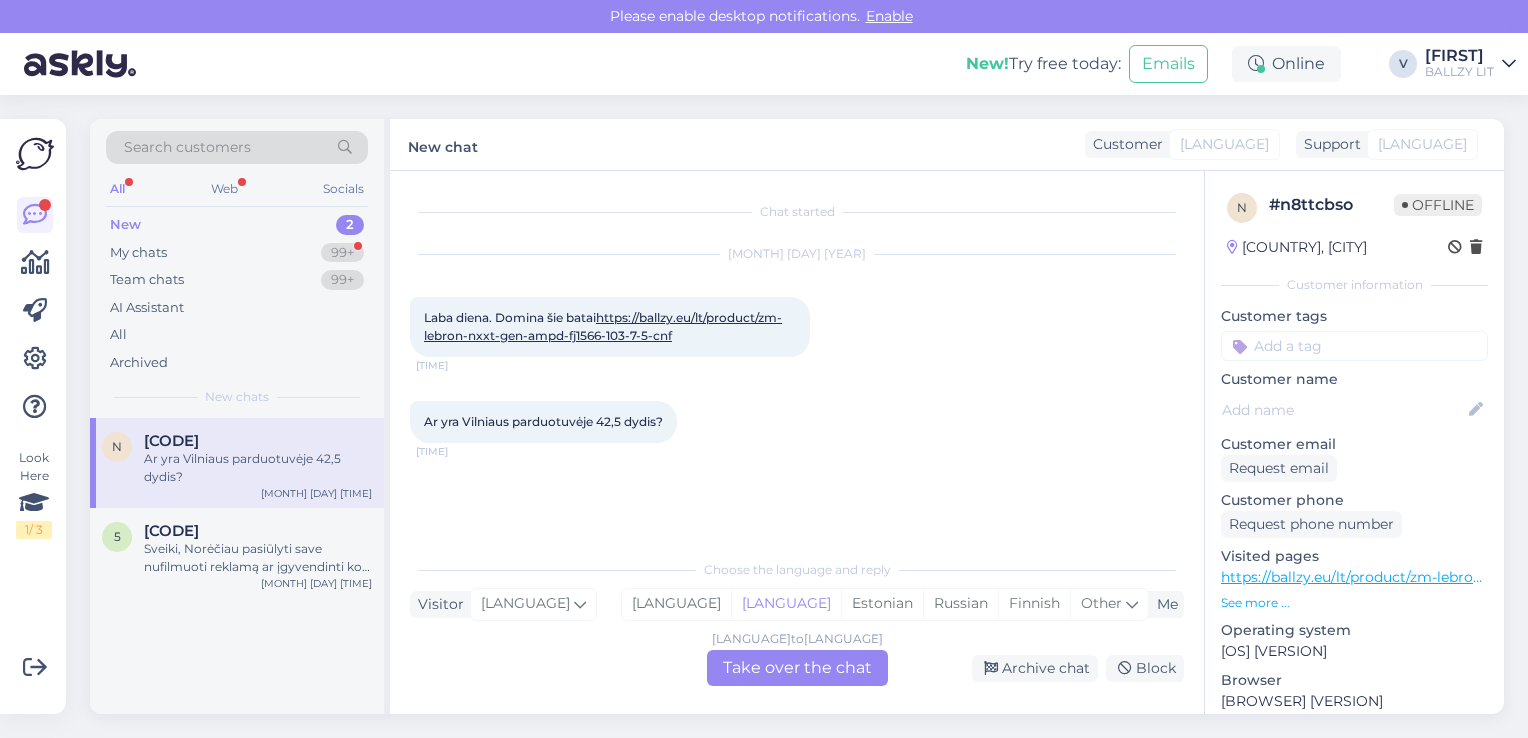 scroll, scrollTop: 0, scrollLeft: 0, axis: both 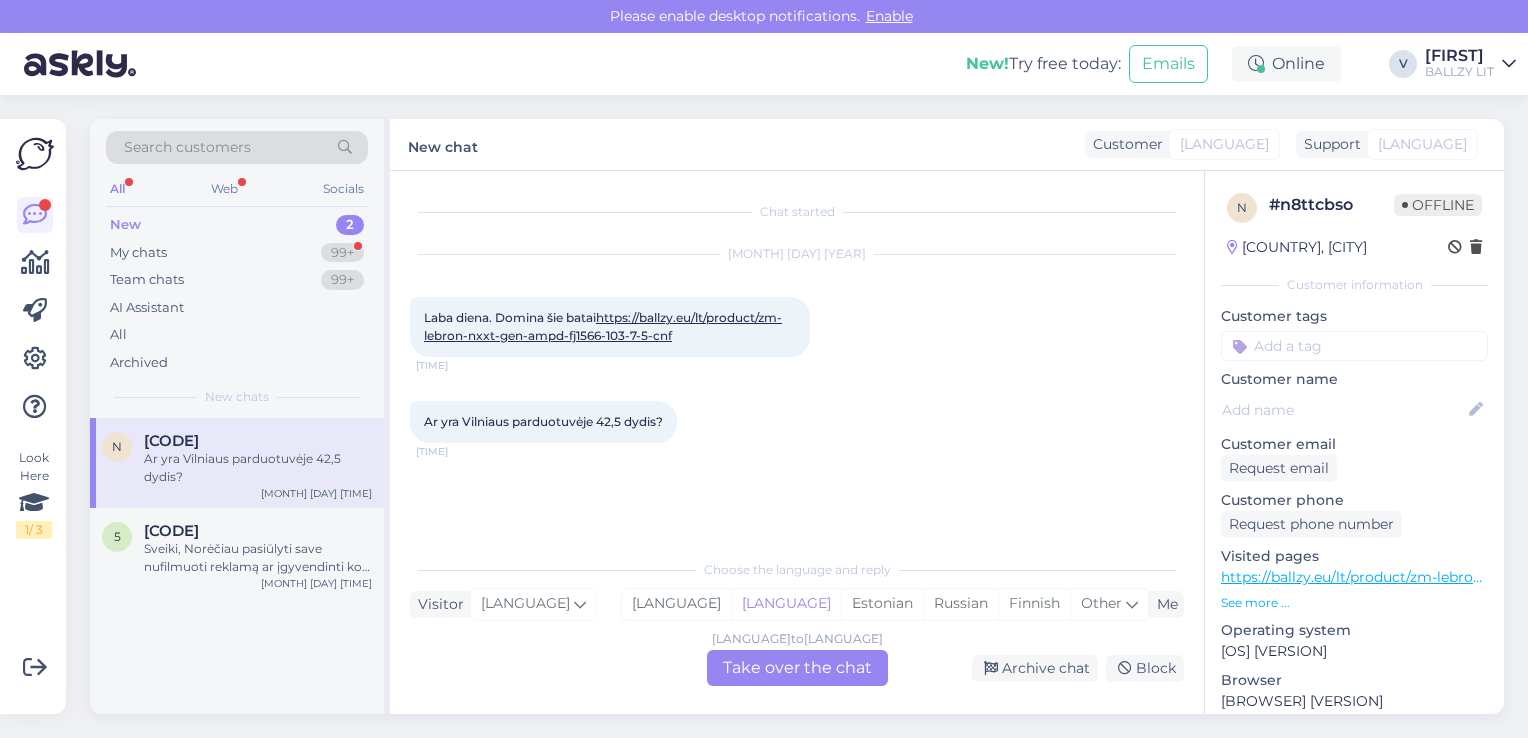 click on "https://ballzy.eu/lt/product/zm-lebron-nxxt-gen-ampd-fj1566-103-7-5-cnf" at bounding box center [603, 326] 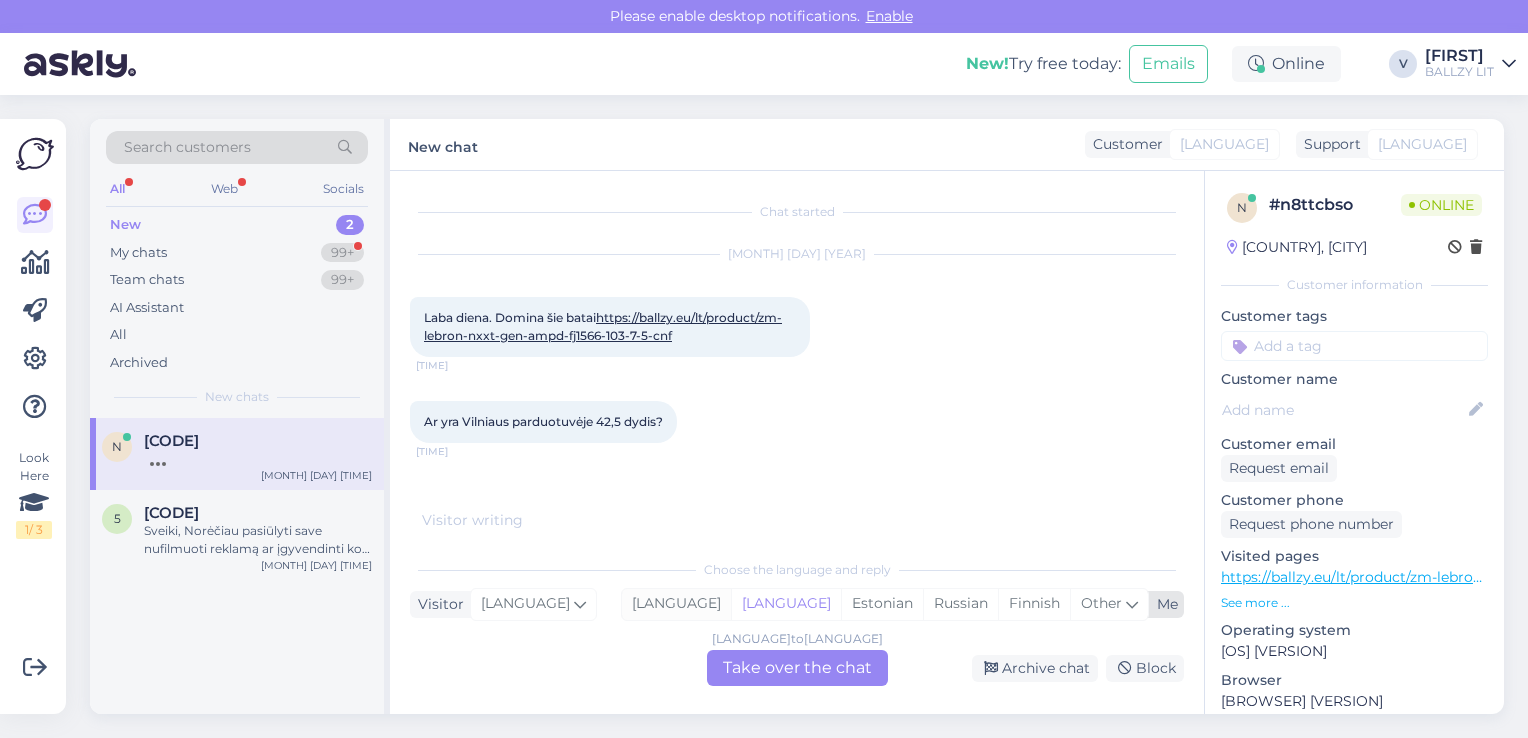 click on "[LANGUAGE]" at bounding box center [676, 604] 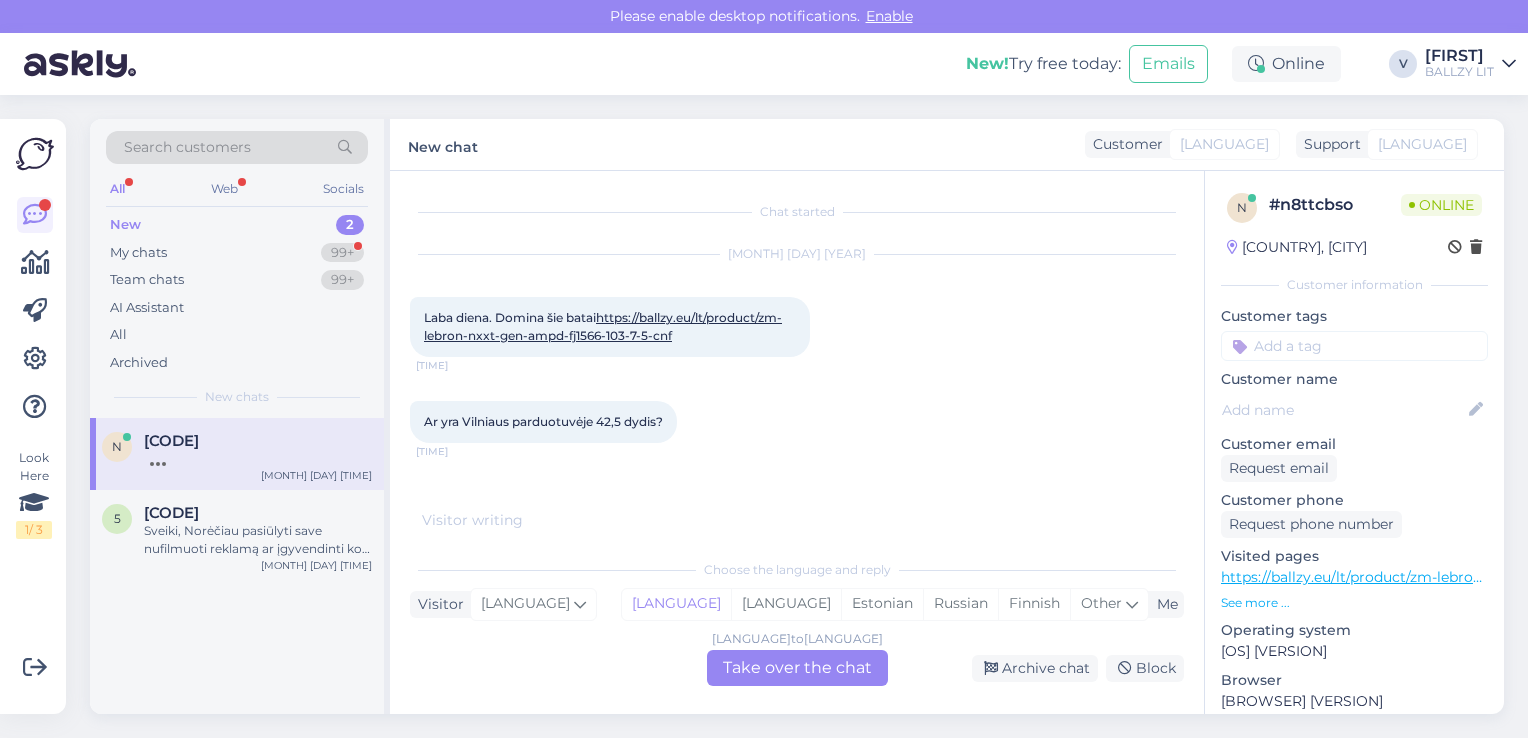 click on "Lithuanian  to  Lithuanian Take over the chat" at bounding box center [797, 668] 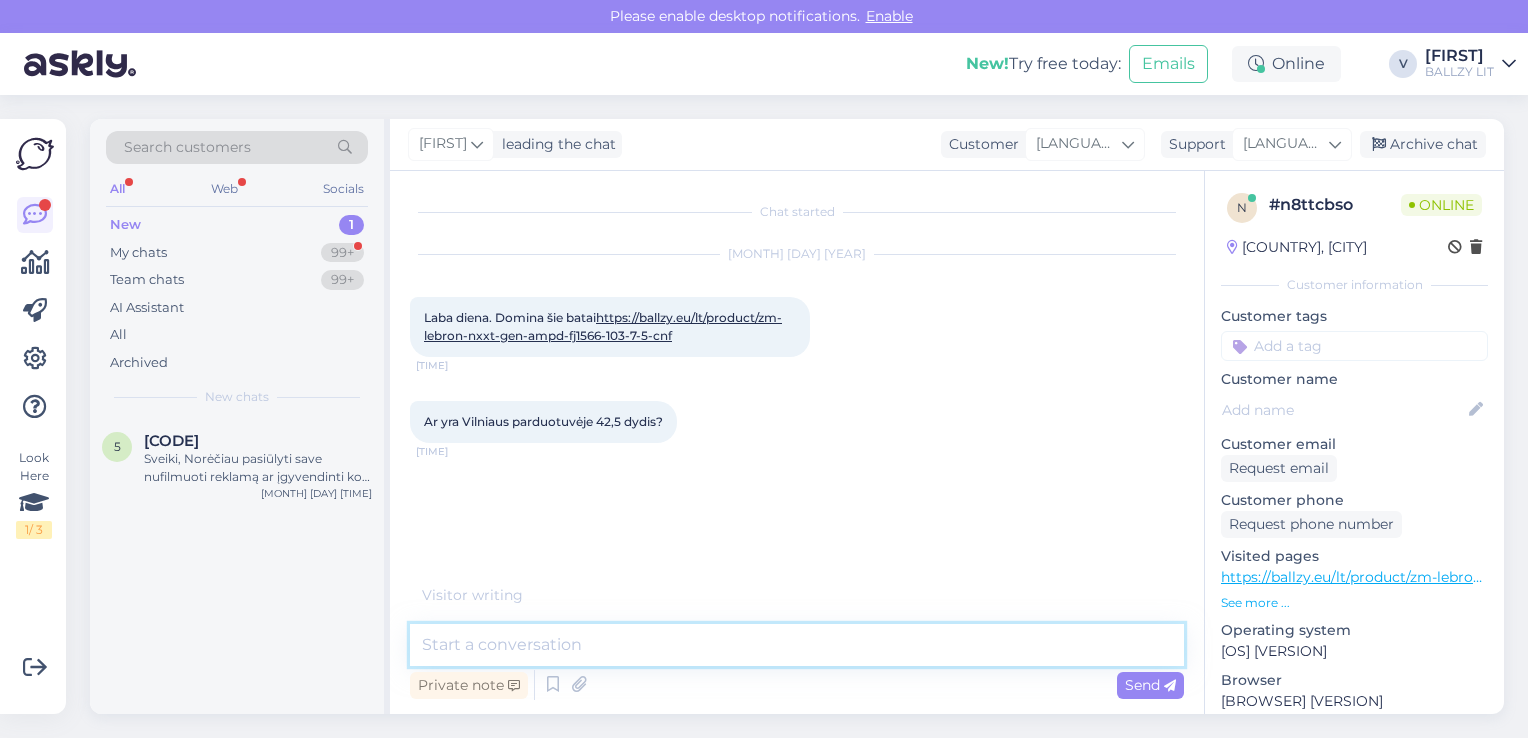 click at bounding box center (797, 645) 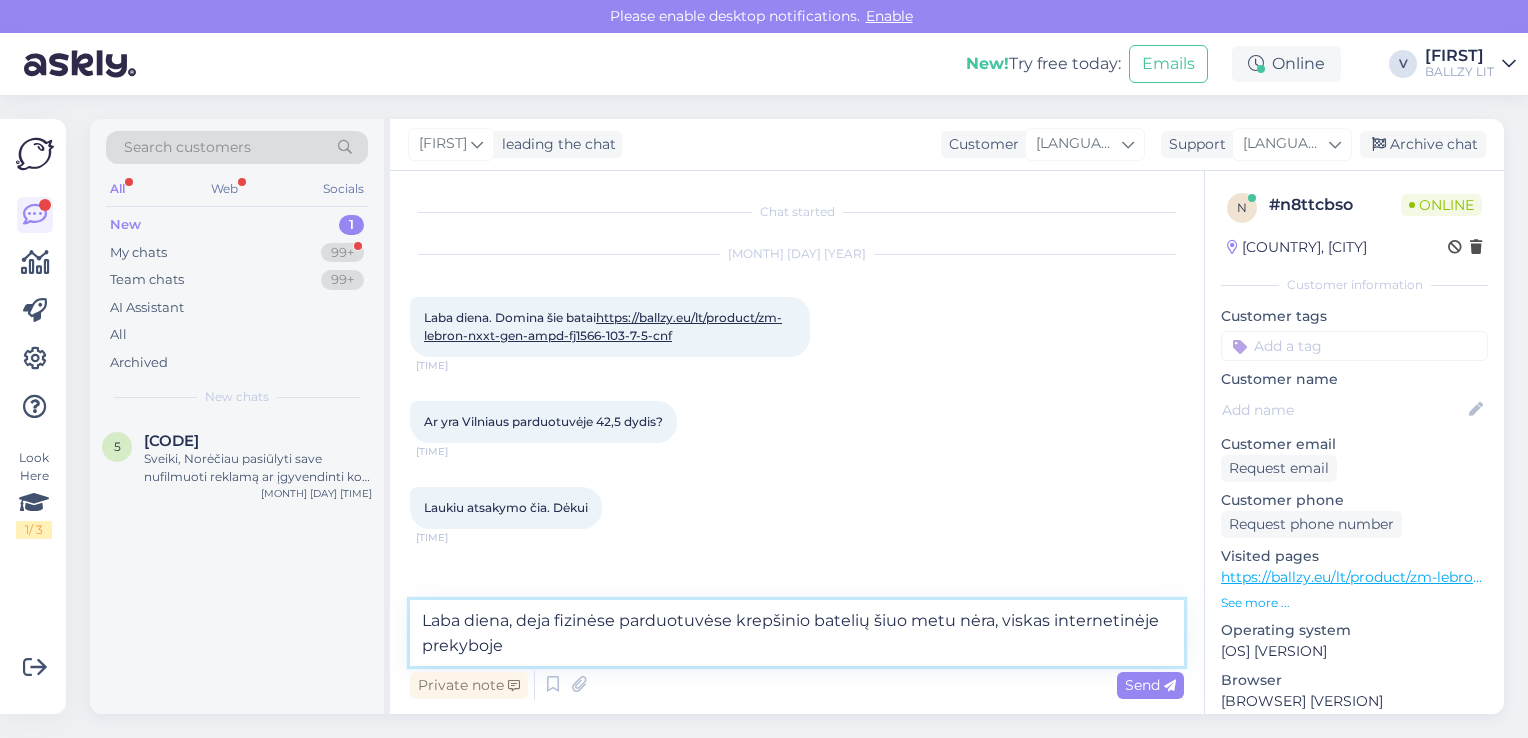 type on "Laba diena, deja fizinėse parduotuvėse krepšinio batelių šiuo metu nėra, viskas internetinėje prekyboje." 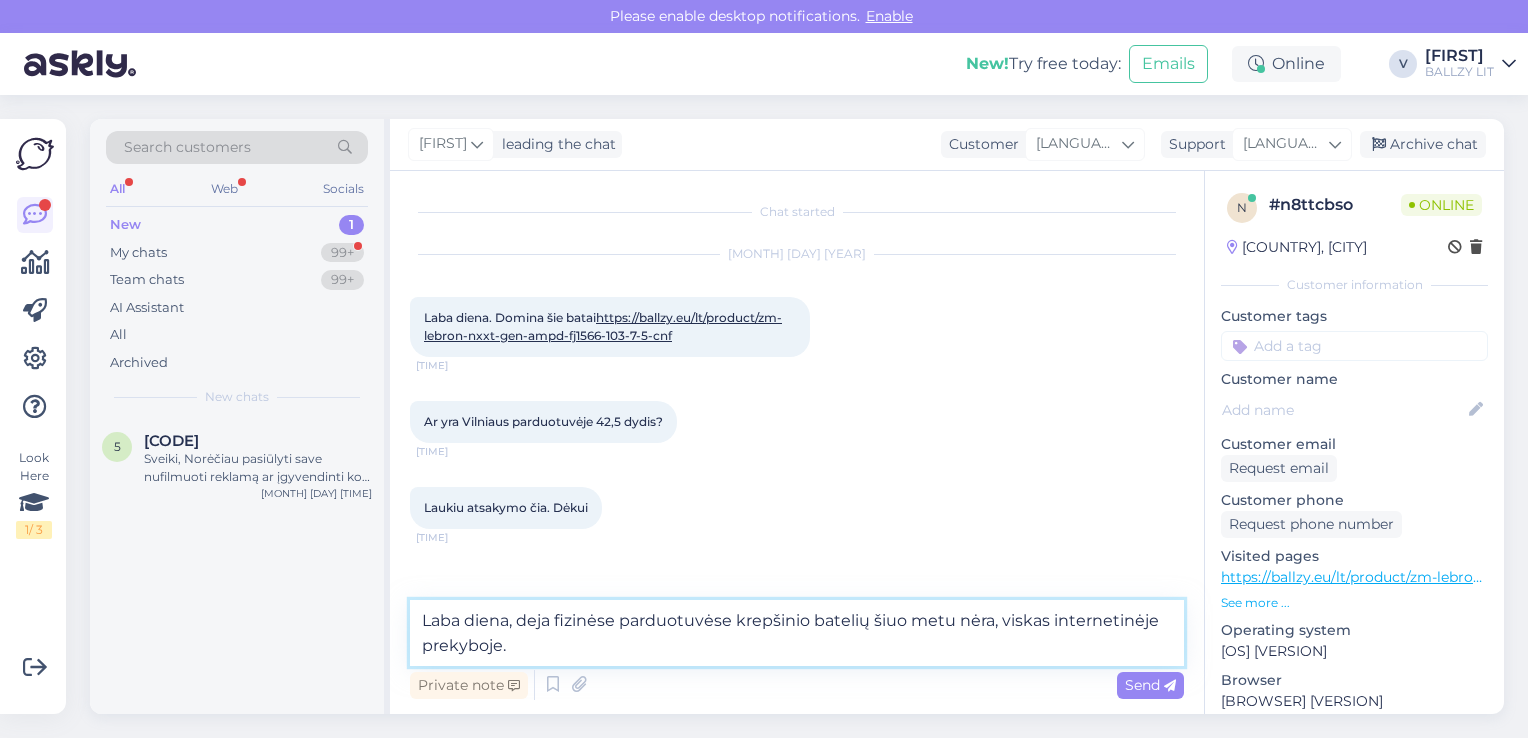type 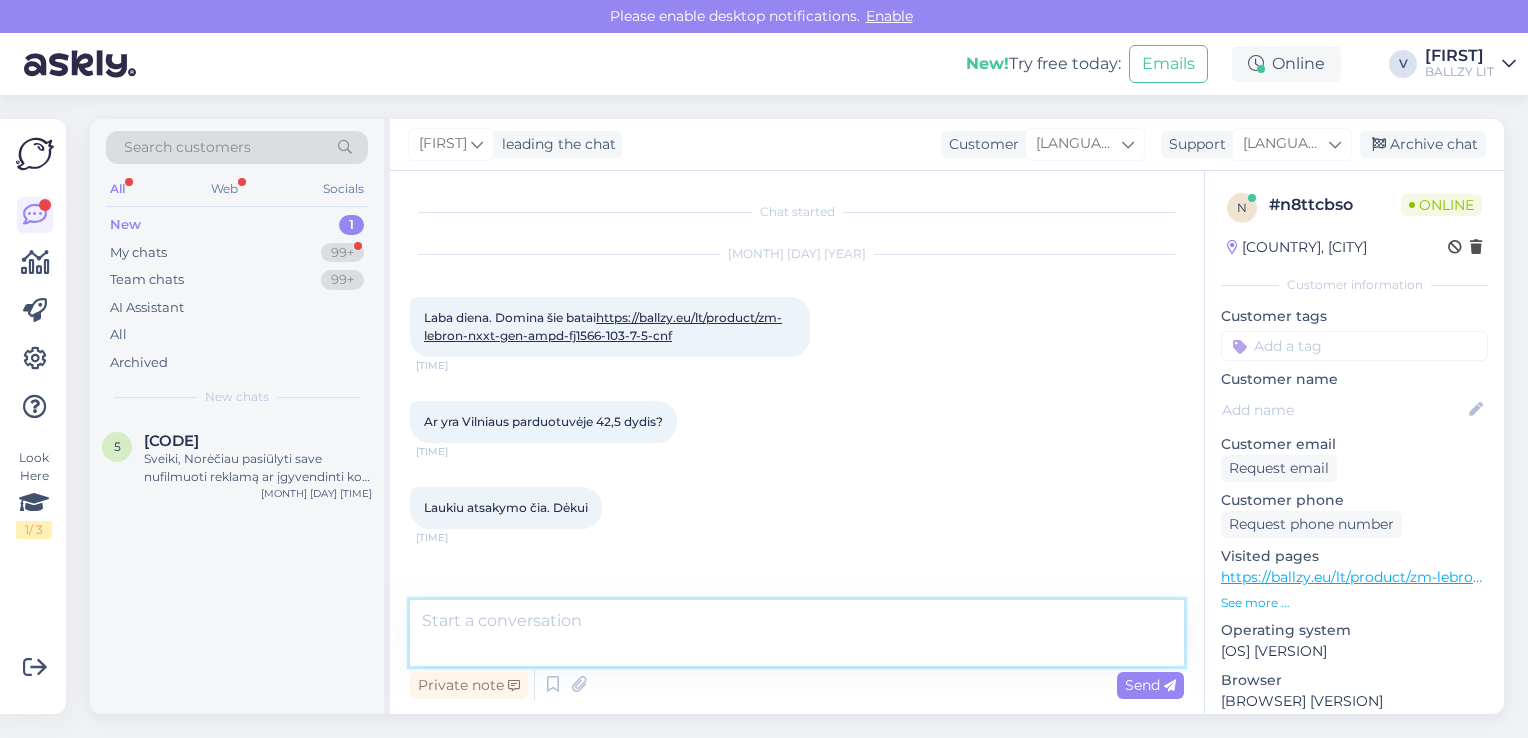 scroll, scrollTop: 48, scrollLeft: 0, axis: vertical 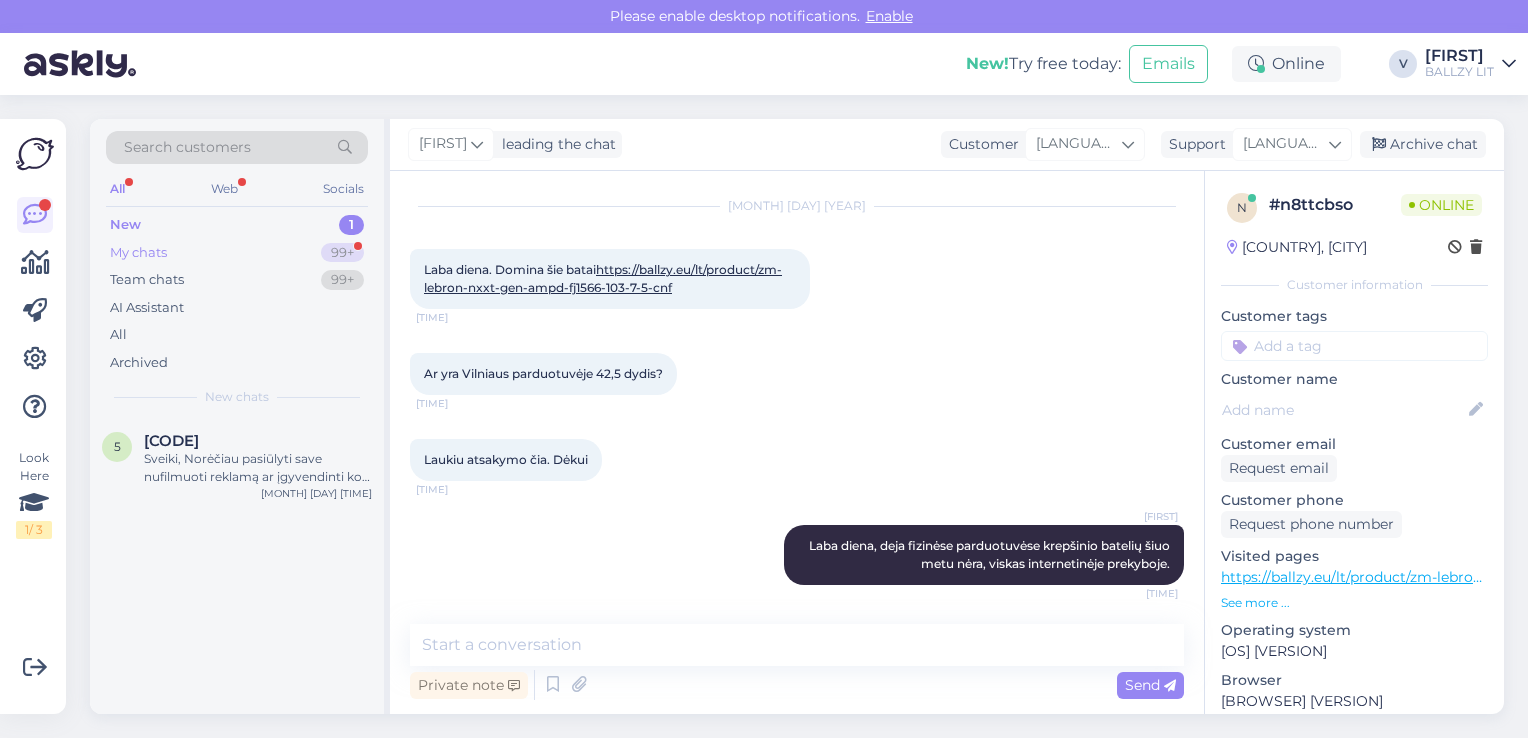 click on "My chats 99+" at bounding box center [237, 253] 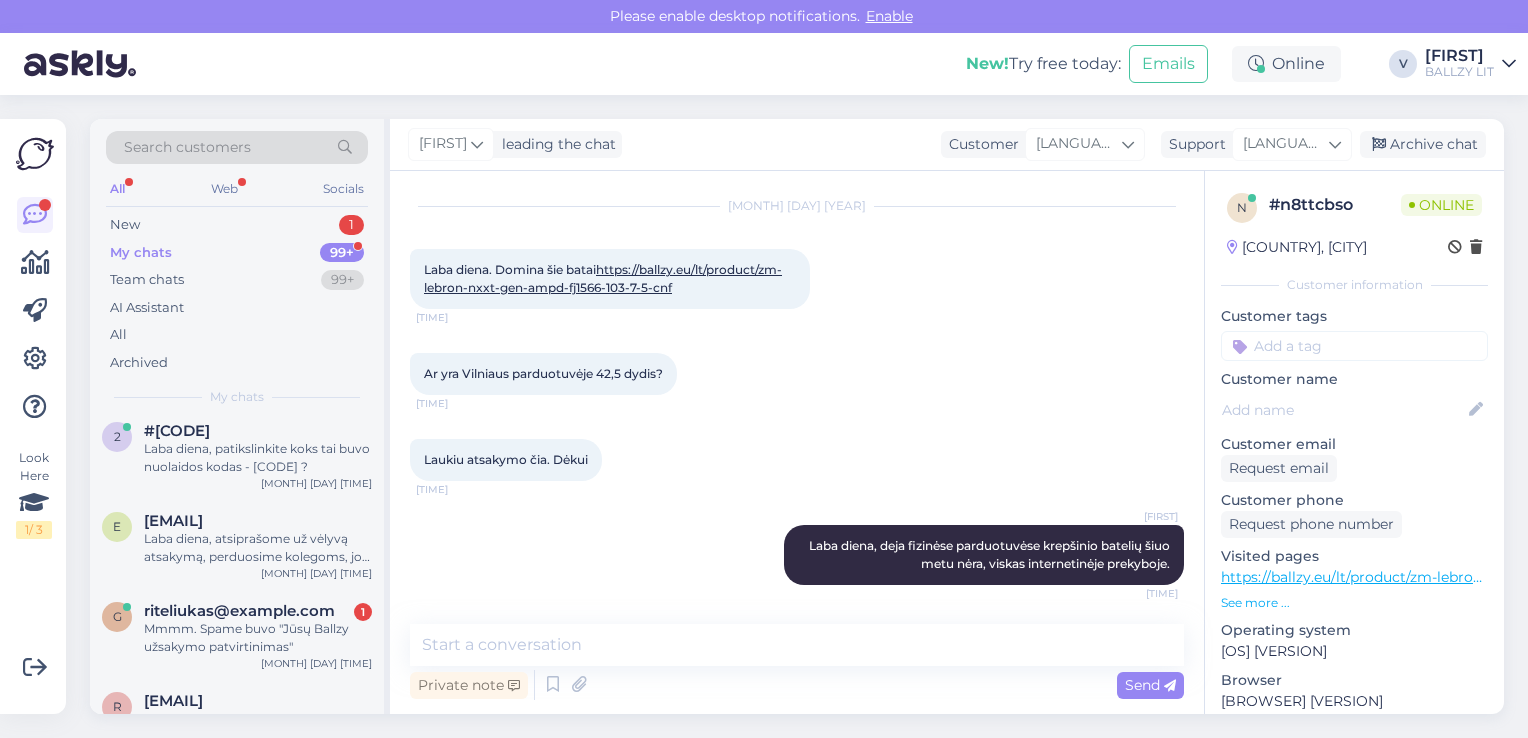 scroll, scrollTop: 200, scrollLeft: 0, axis: vertical 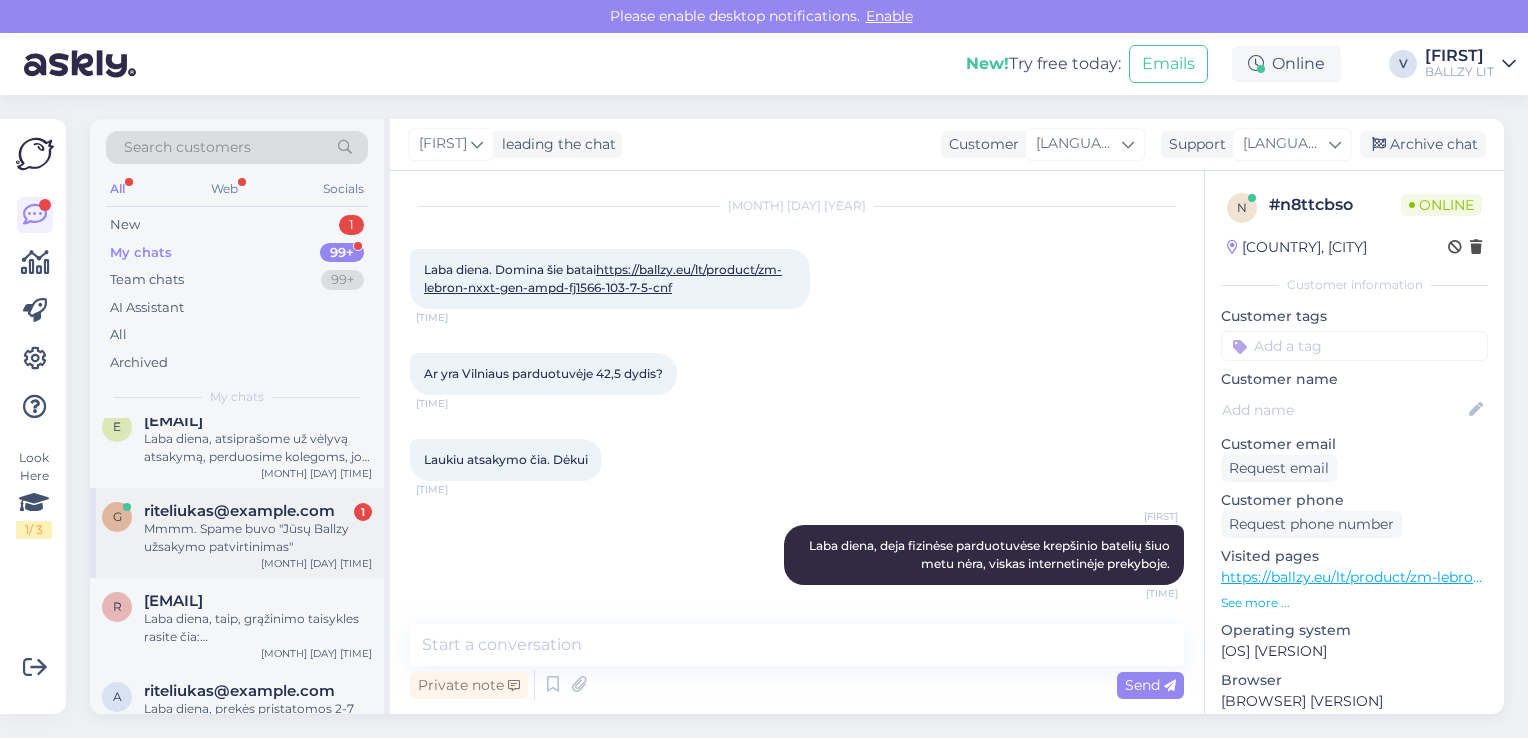 click on "Mmmm. Spame buvo "Jūsų Ballzy užsakymo patvirtinimas"" at bounding box center (258, 538) 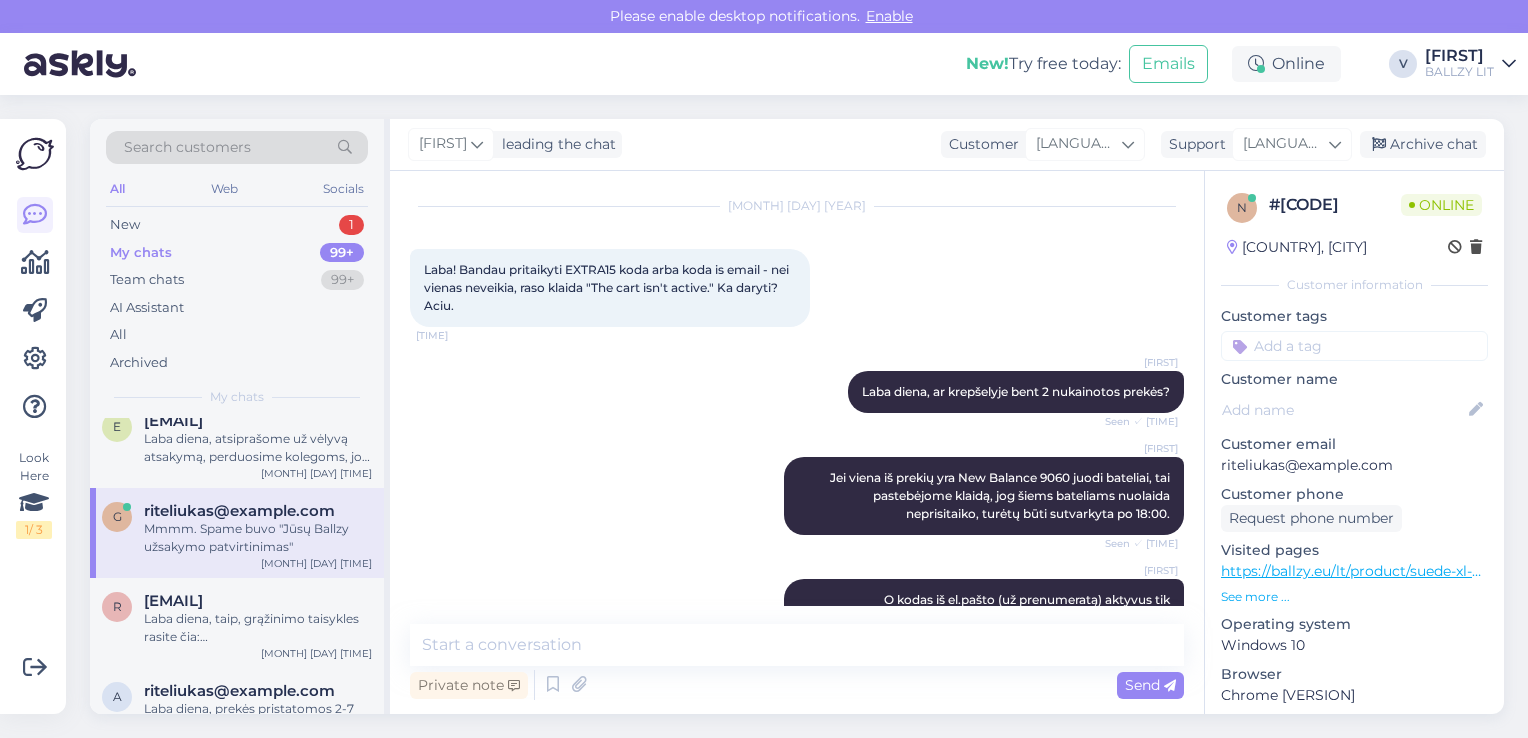 scroll, scrollTop: 2713, scrollLeft: 0, axis: vertical 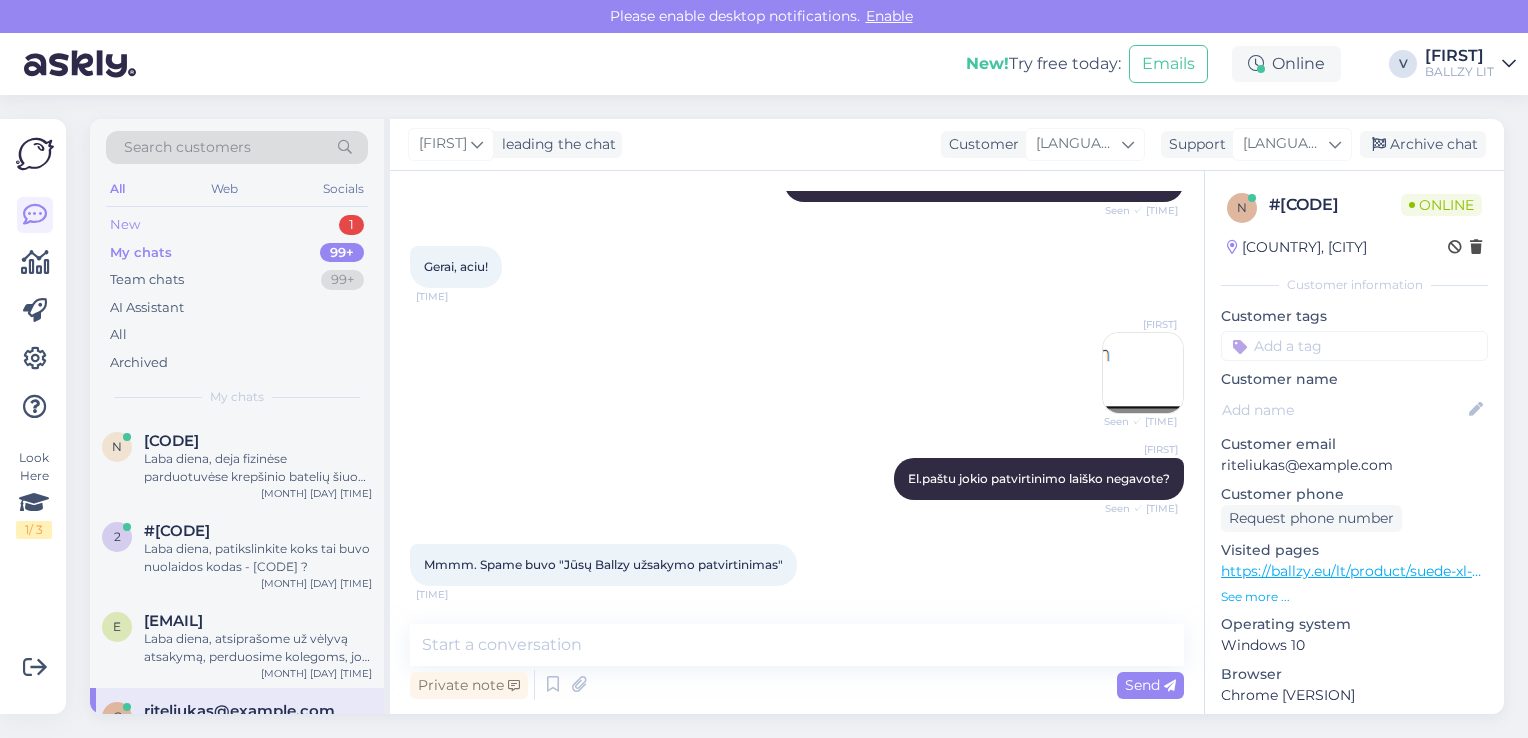 click on "New 1" at bounding box center [237, 225] 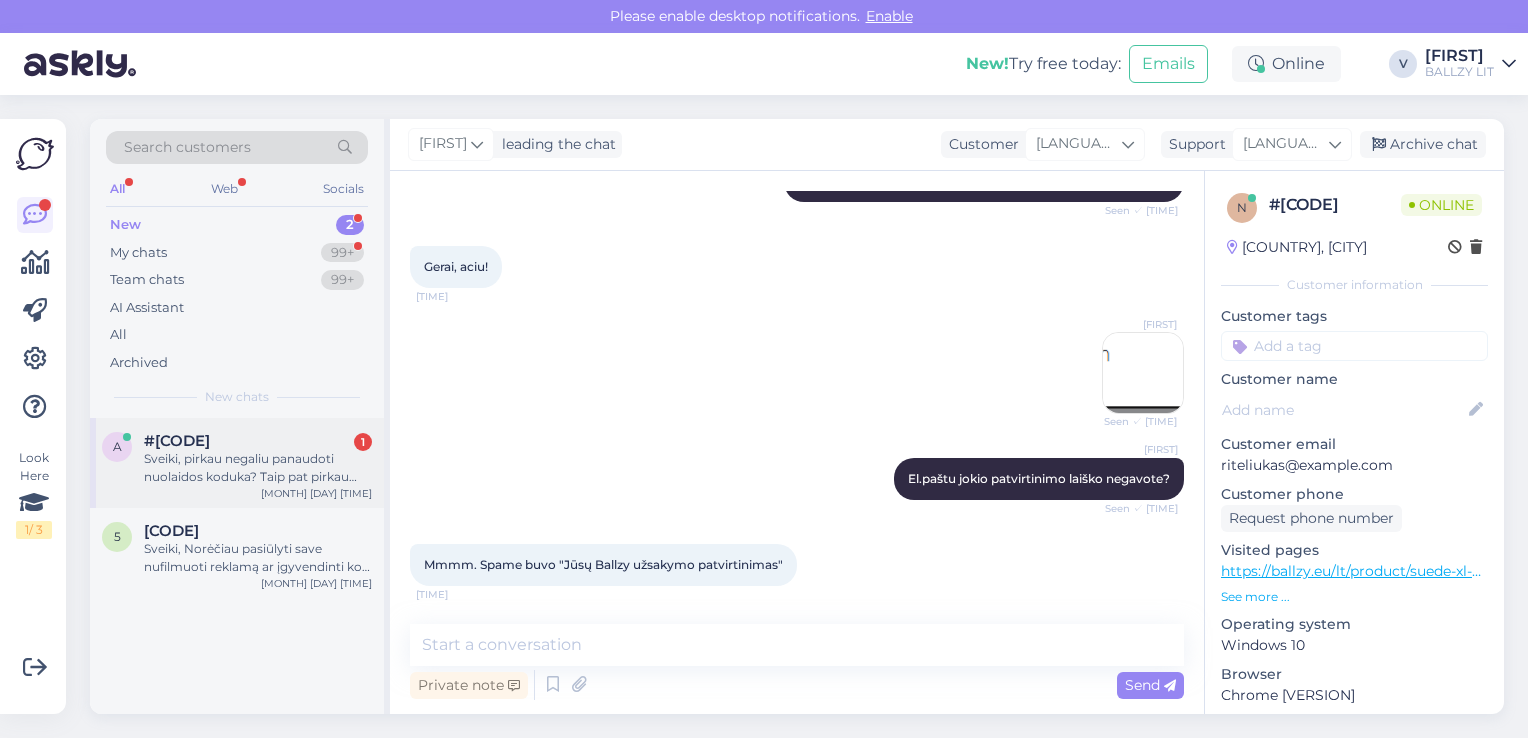 click on "Sveiki, pirkau negaliu panaudoti nuolaidos koduka? Taip pat pirkau kedus ir neleido apmokėti?" at bounding box center (258, 468) 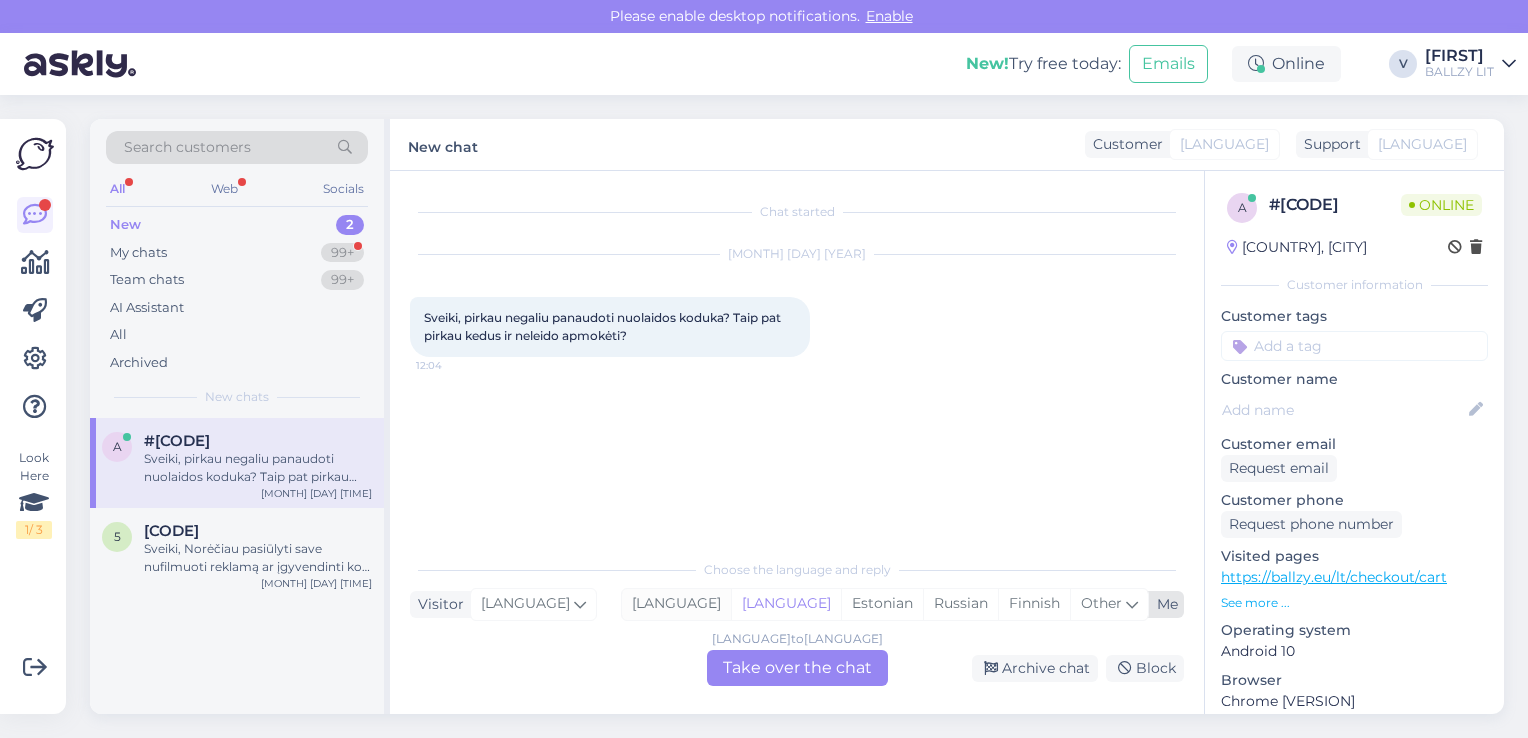 click on "[LANGUAGE]" at bounding box center (676, 604) 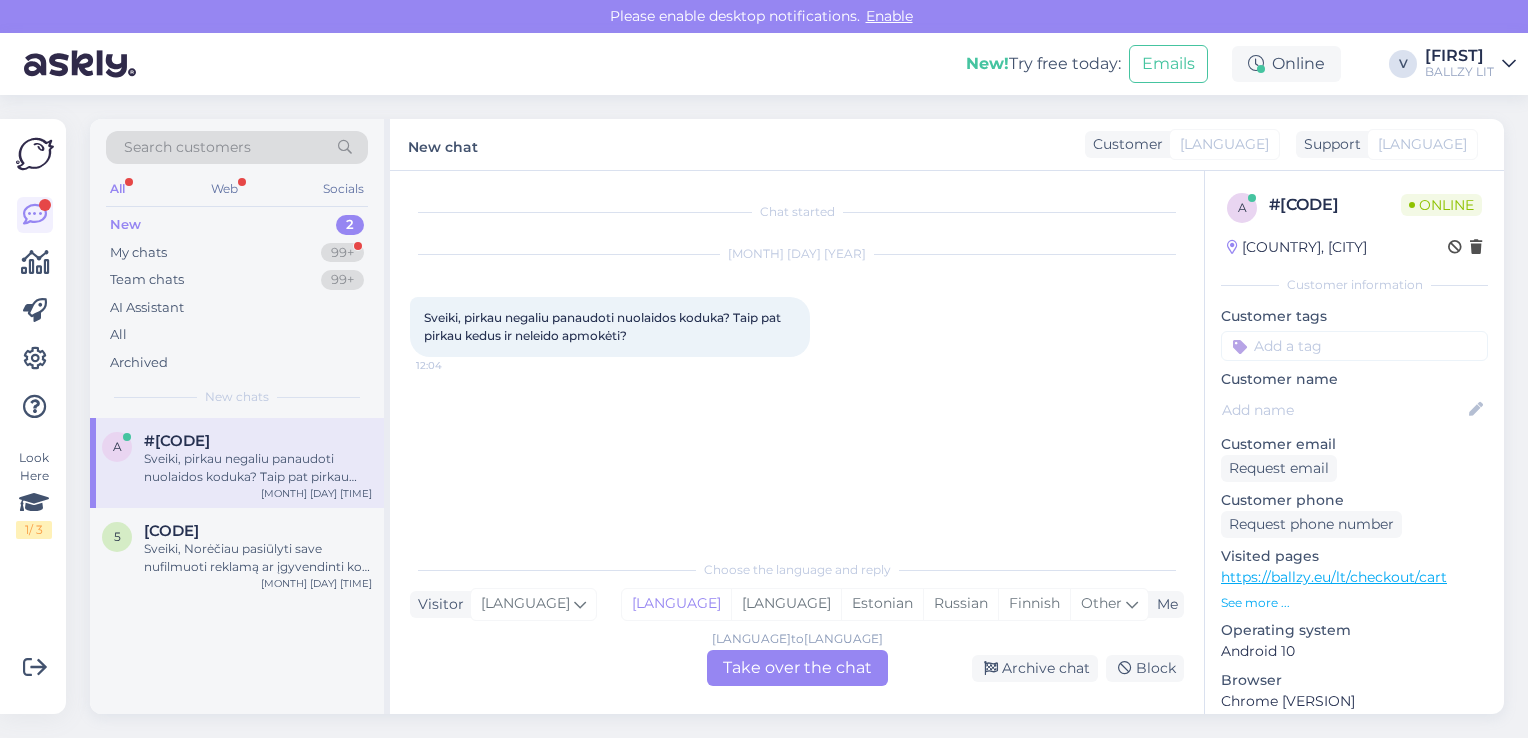 click on "Lithuanian  to  Lithuanian Take over the chat" at bounding box center (797, 668) 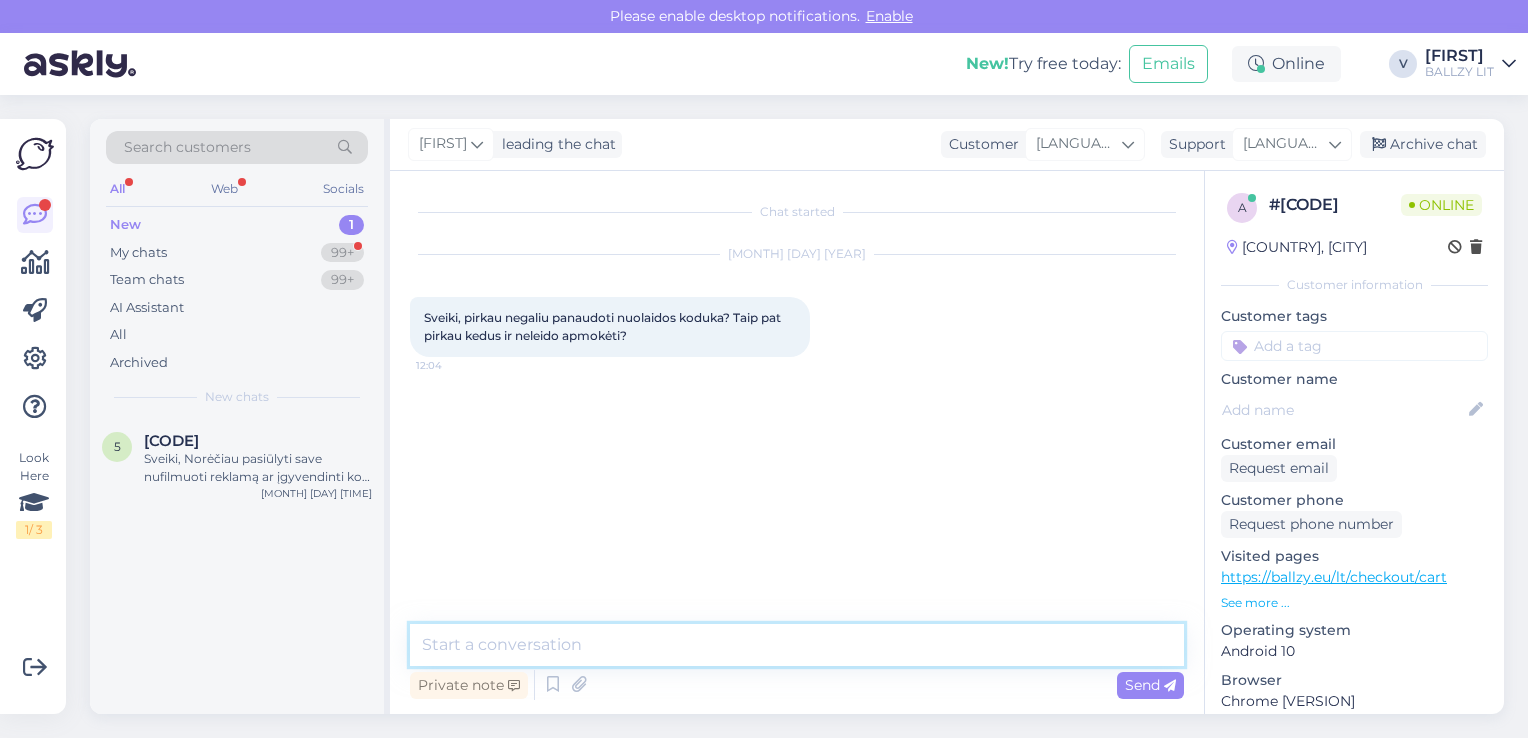 click at bounding box center (797, 645) 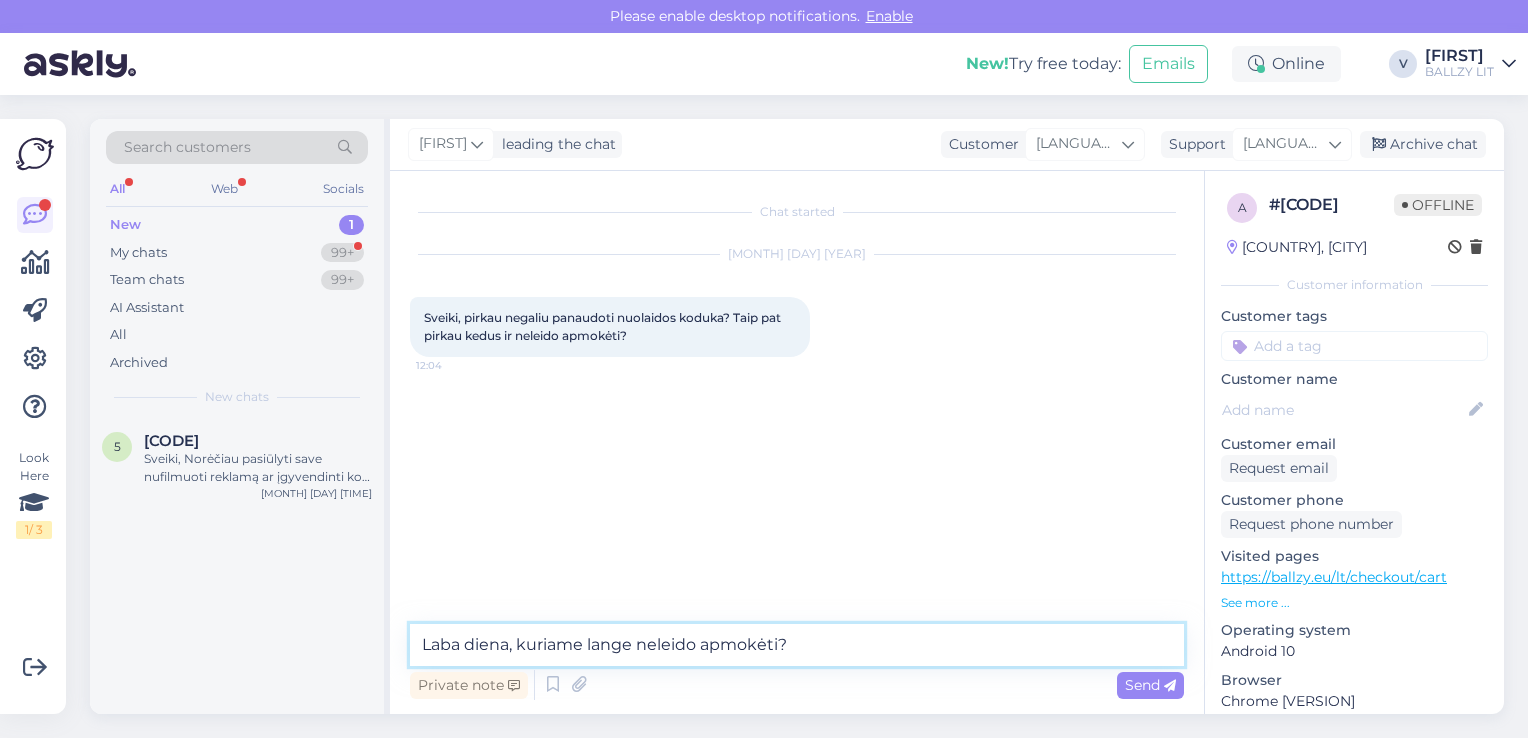 type on "Laba diena, kuriame lange neleido apmokėti?" 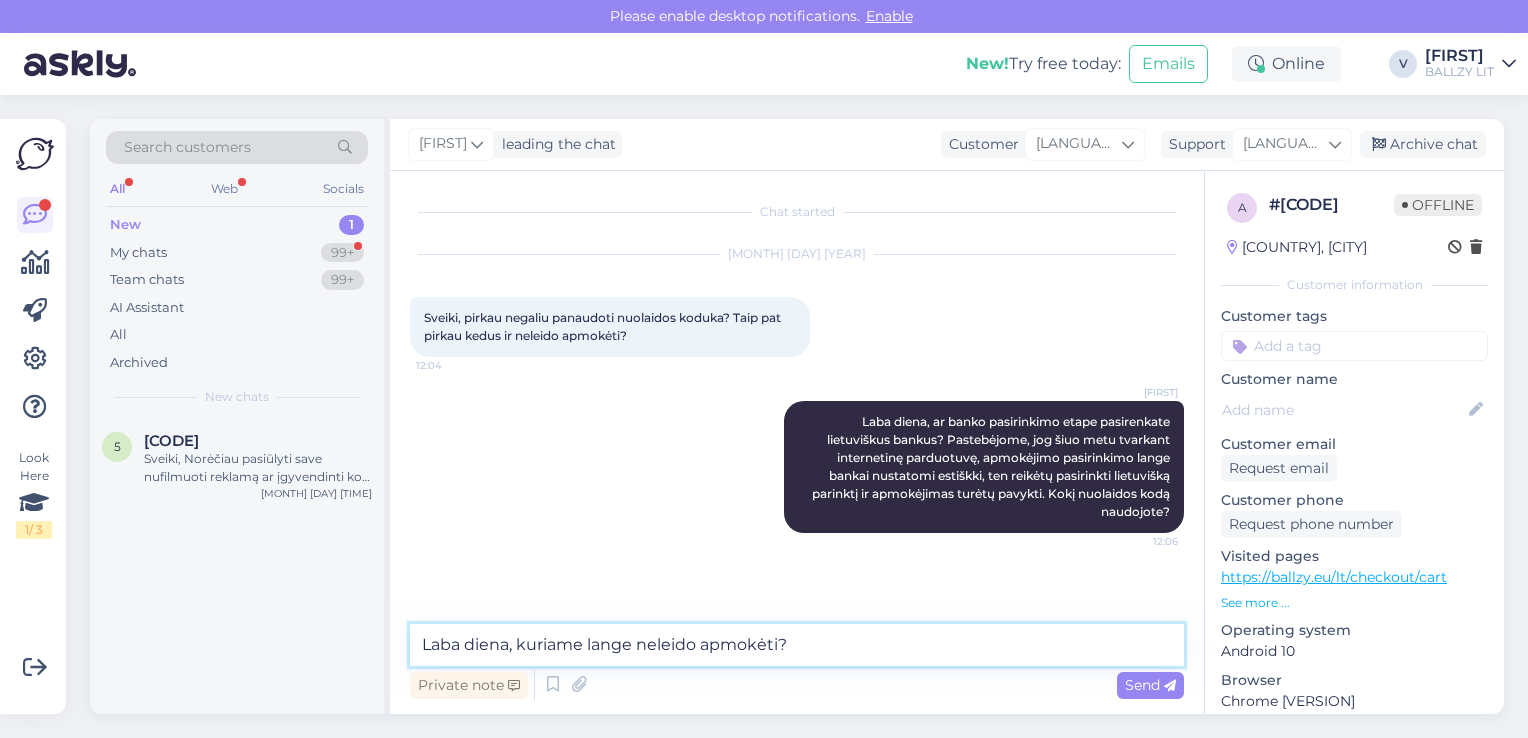 drag, startPoint x: 809, startPoint y: 647, endPoint x: 284, endPoint y: 622, distance: 525.5949 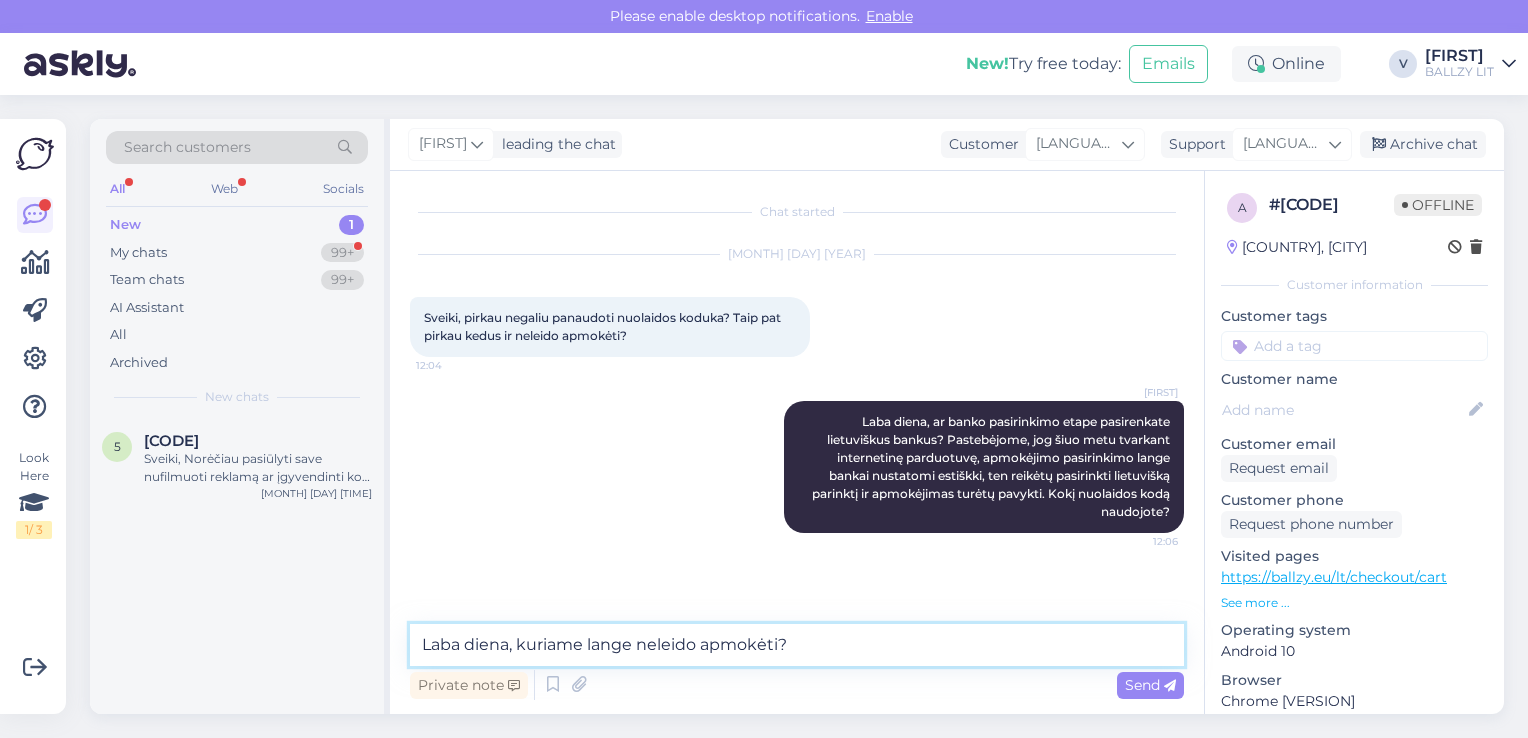 click on "Search customers All Web Socials New 1 My chats 99+ Team chats 99+ AI Assistant All Archived New chats 5 #5wafbd6g Sveiki,
Norėčiau pasiūlyti save nufilmuoti reklamą ar įgyvendinti kokį įdomesnį projektą.
Keletas mano darbų:
https://youtu.be/7CoqoO0_f8w?si=56h4d76X86eE3HDL
https://youtu.be/NwCUSjypREU?si=ZSwIfxV81SVjr8VV
https://youtu.be/LqakF6TGXWE?si=hvWxxKOX0obkBTcP
[MONTH] [DAY] [TIME]  Vilius leading the chat Customer Lithuanian Support Lithuanian Archive chat Chat started [MONTH] [YEAR] Sveiki, pirkau negaliu panaudoti nuolaidos koduka? Taip pat pirkau kedus ir neleido apmokėti? [TIME]  Vilius Laba diena, ar banko pasirinkimo etape pasirenkate lietuviškus bankus? Pastebėjome, jog šiuo metu tvarkant internetinę parduotuvę, apmokėjimo pasirinkimo lange bankai nustatomi estiški, ten reikėtų pasirinkti lietuvišką parinktį ir apmokėjimas turėtų pavykti. Kokį nuolaidos kodą naudojote? [TIME]  Laba diena, kuriame lange neleido apmokėti? Private note Send a # a8unwvva Offline" at bounding box center (797, 416) 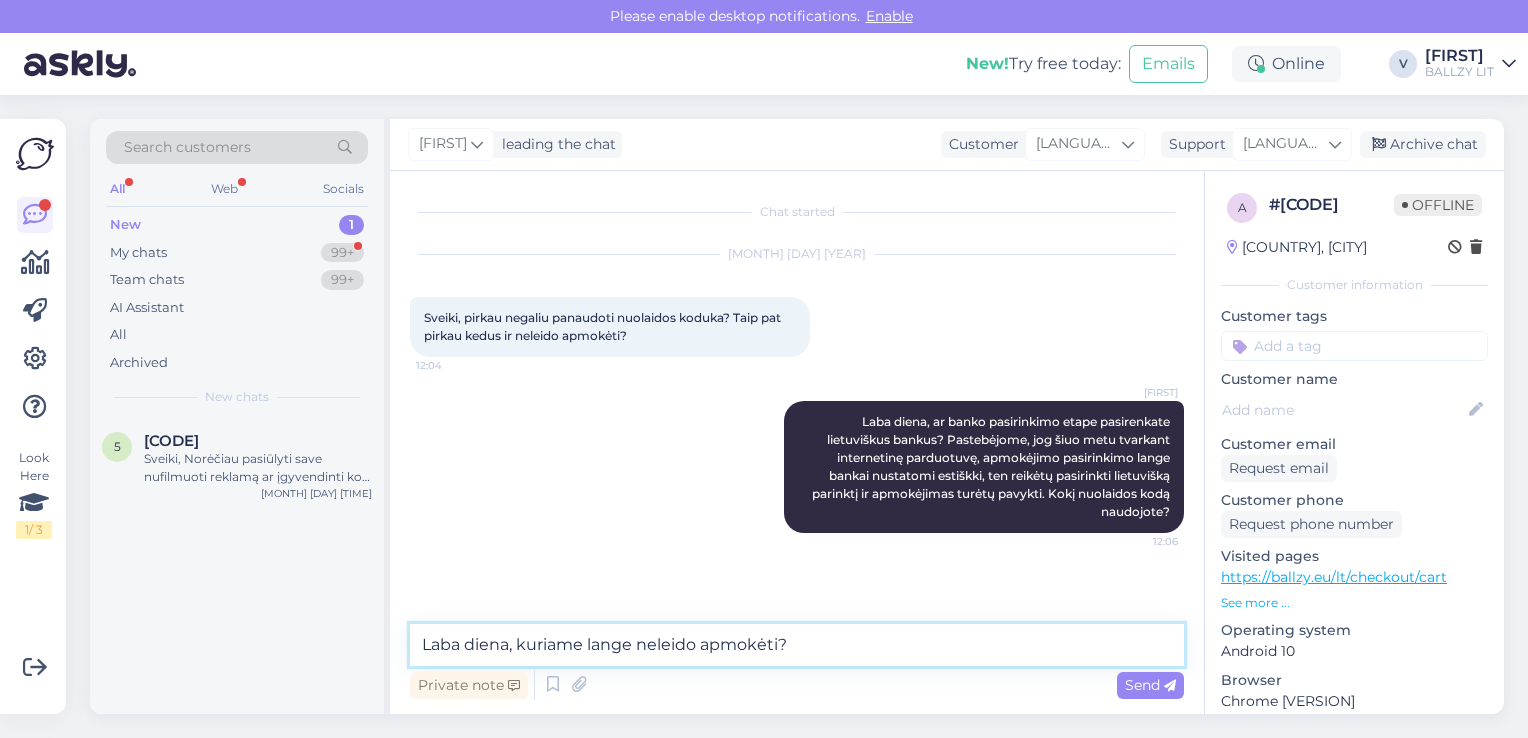 type 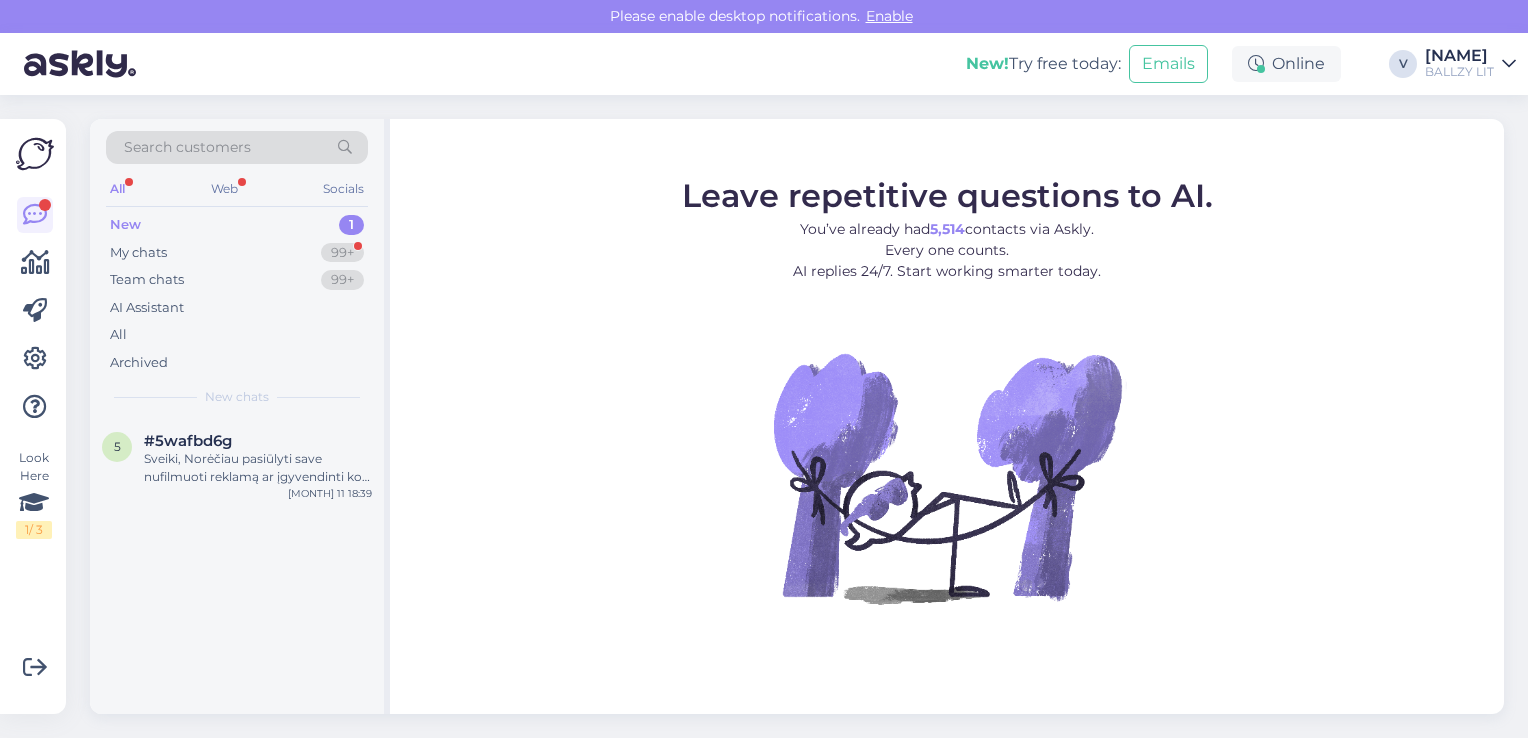 scroll, scrollTop: 0, scrollLeft: 0, axis: both 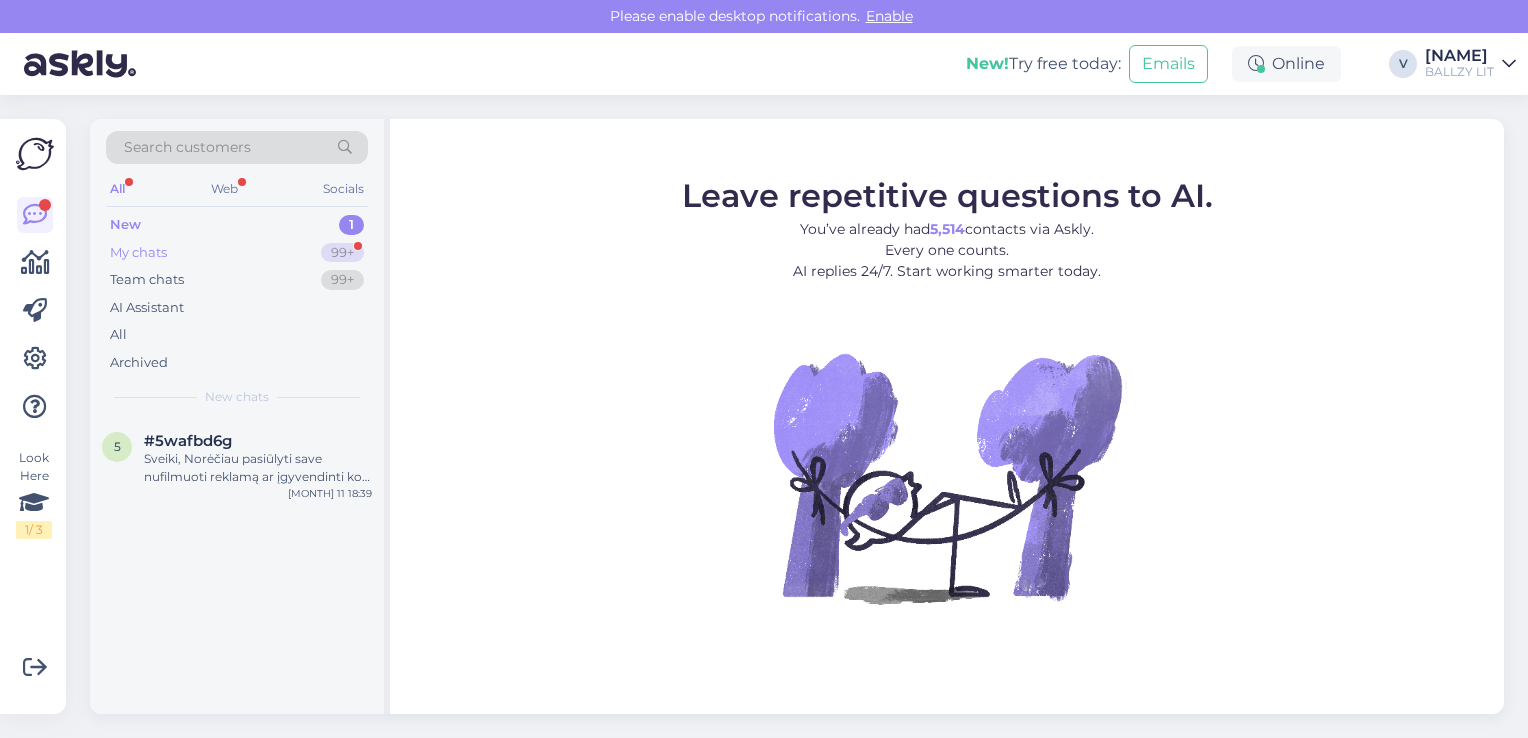 click on "My chats 99+" at bounding box center [237, 253] 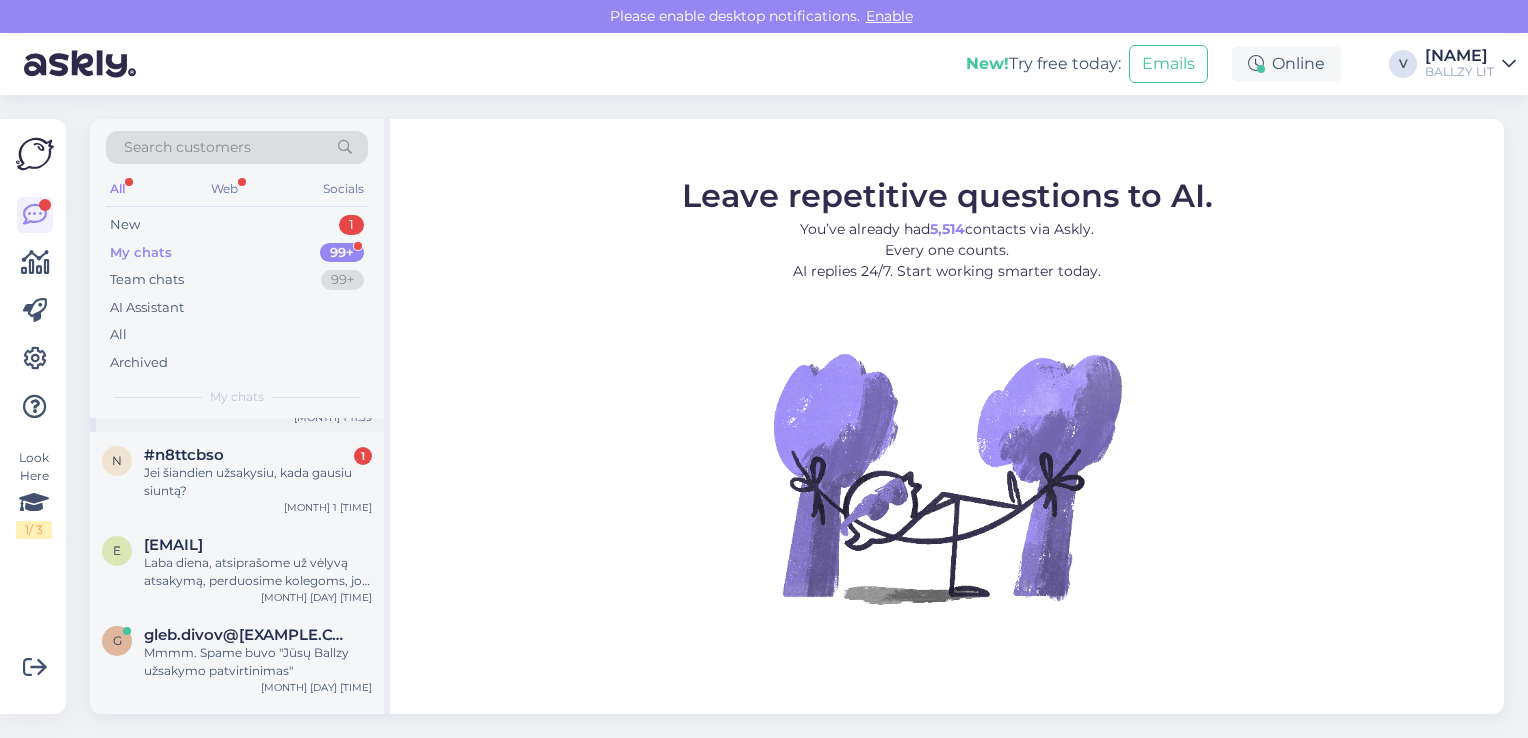 scroll, scrollTop: 200, scrollLeft: 0, axis: vertical 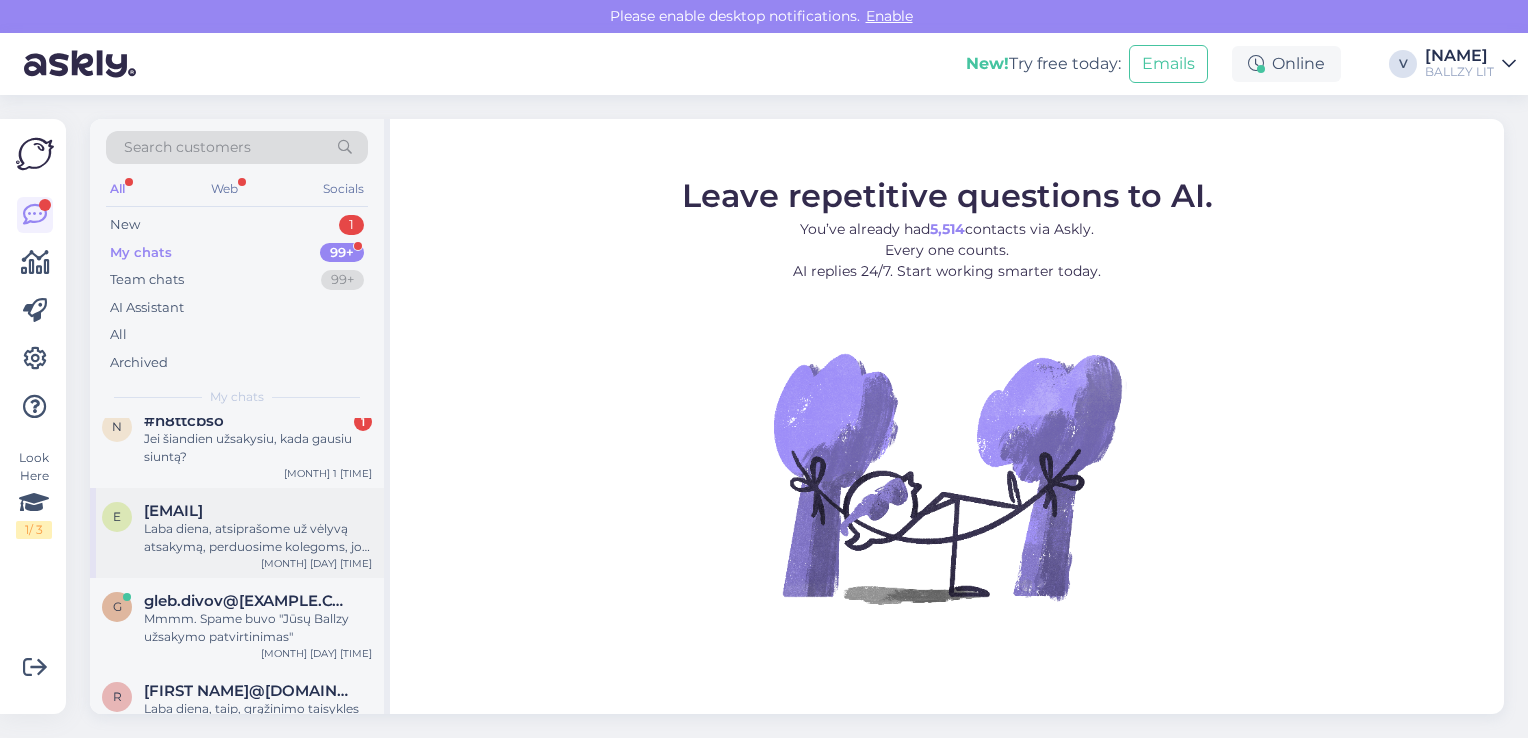 click on "Laba diena, atsiprašome už vėlyvą atsakymą, perduosime kolegoms, jog iš naujo aktyvuotų kodą ir informuotu apie tai el.paštu." at bounding box center [258, 538] 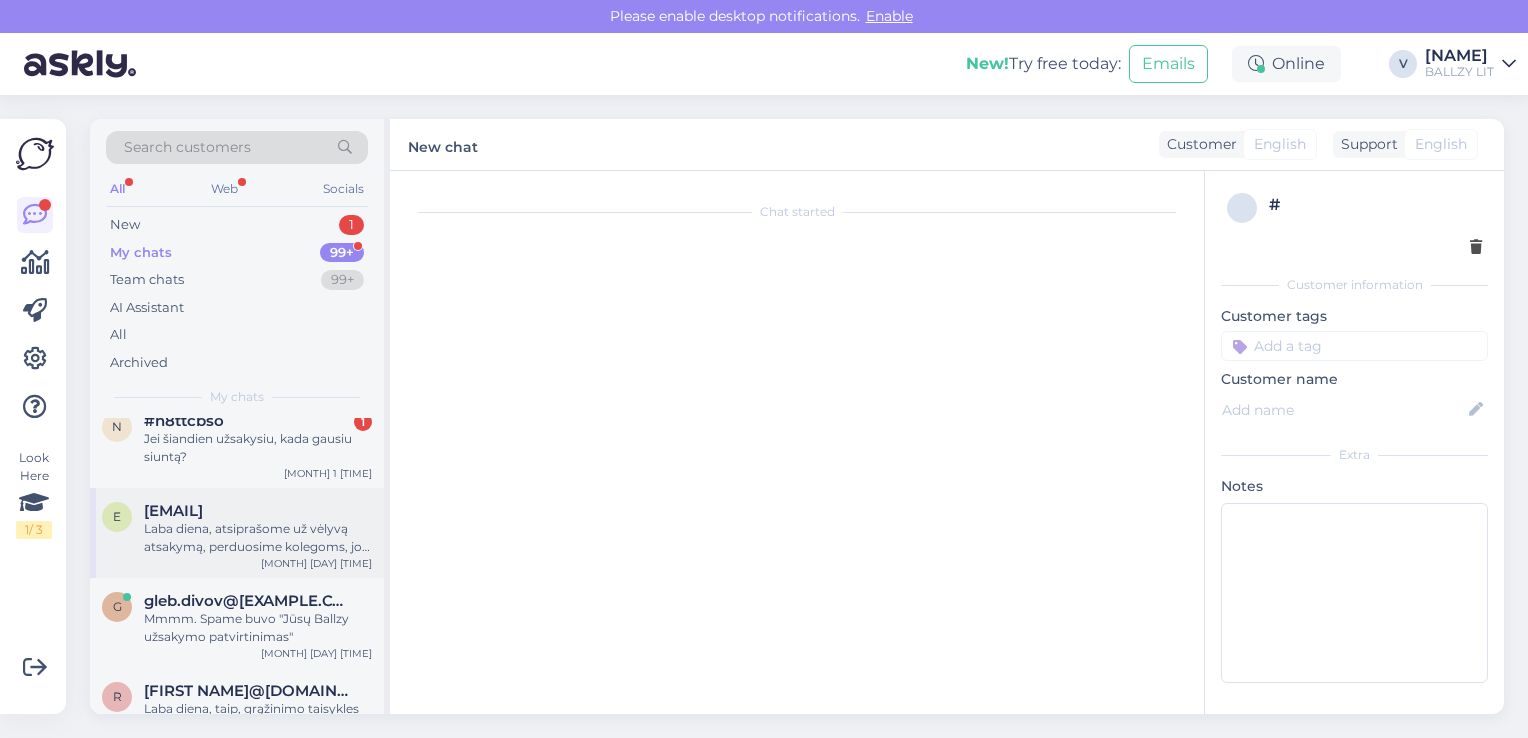 scroll, scrollTop: 339, scrollLeft: 0, axis: vertical 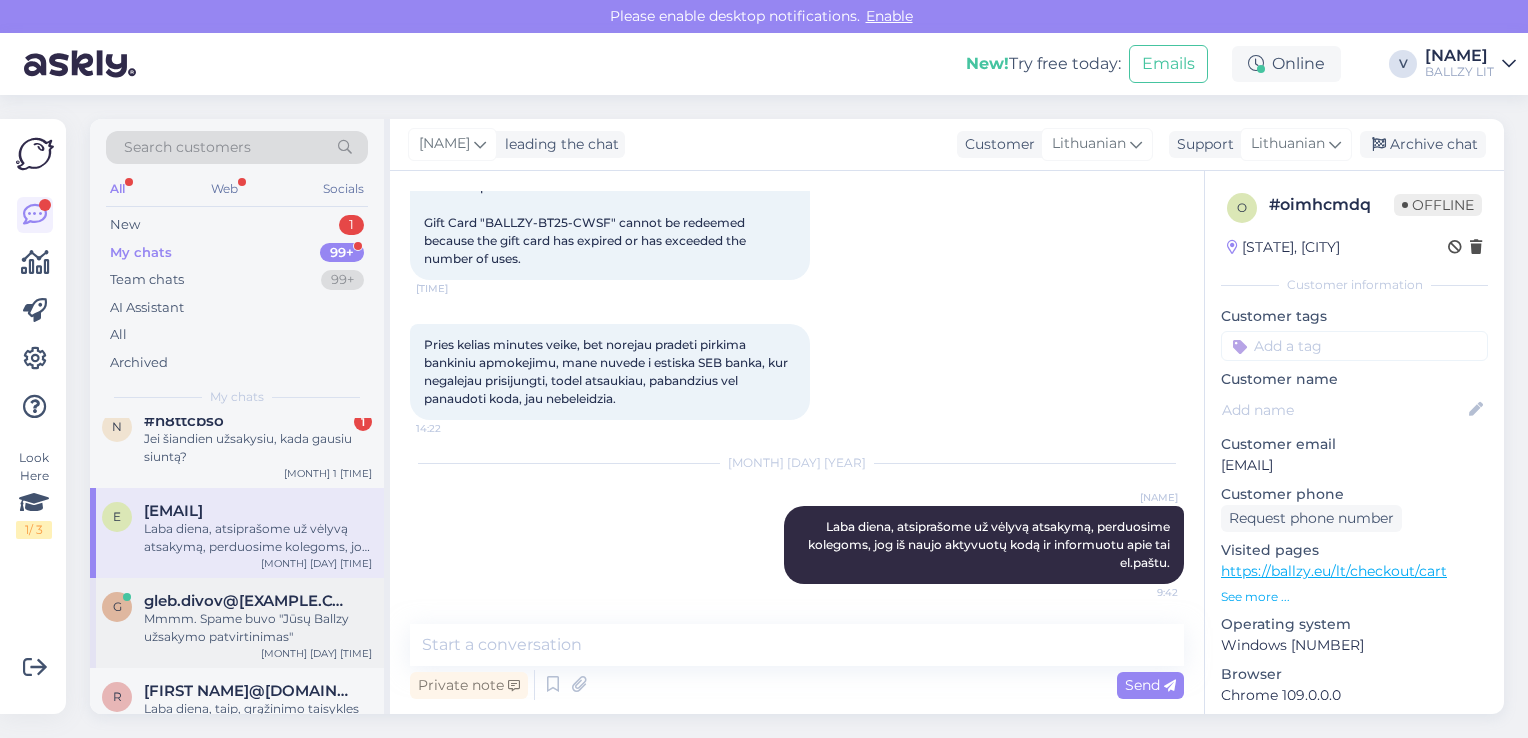 click on "Mmmm. Spame buvo "Jūsų Ballzy užsakymo patvirtinimas"" at bounding box center (258, 628) 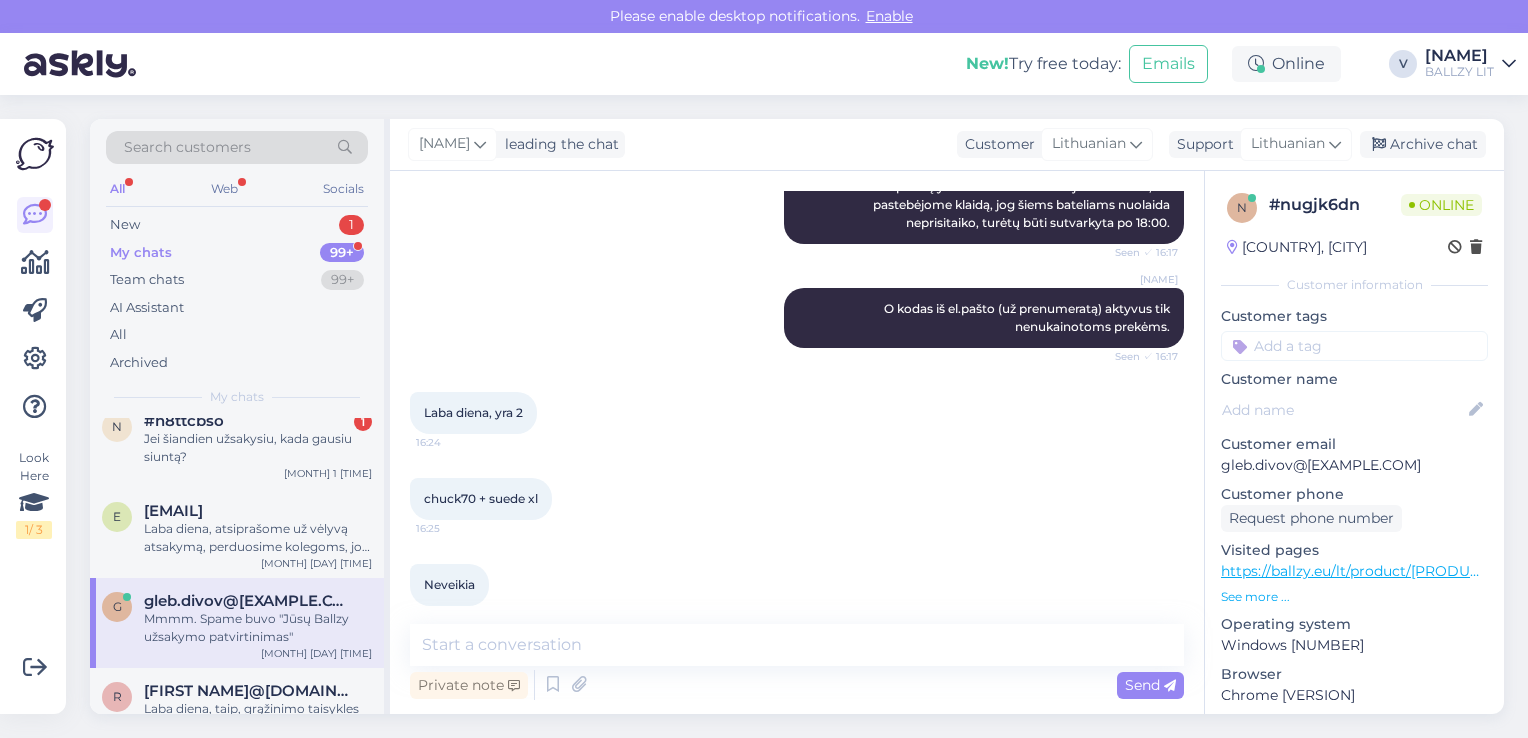 scroll, scrollTop: 2713, scrollLeft: 0, axis: vertical 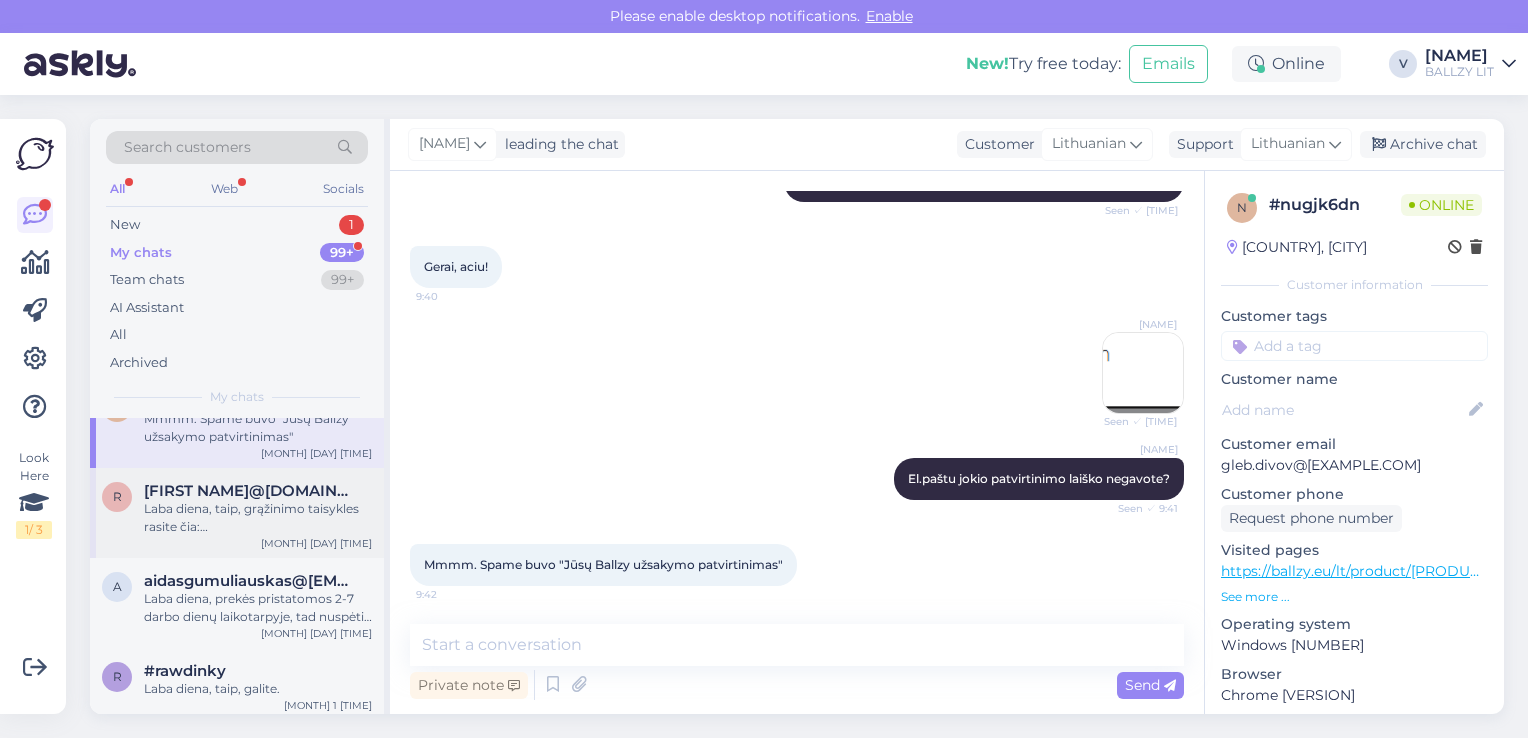 click on "Laba diena, taip, grąžinimo taisykles rasite čia: https://ballzy.eu/lt/shopping-help" at bounding box center [258, 518] 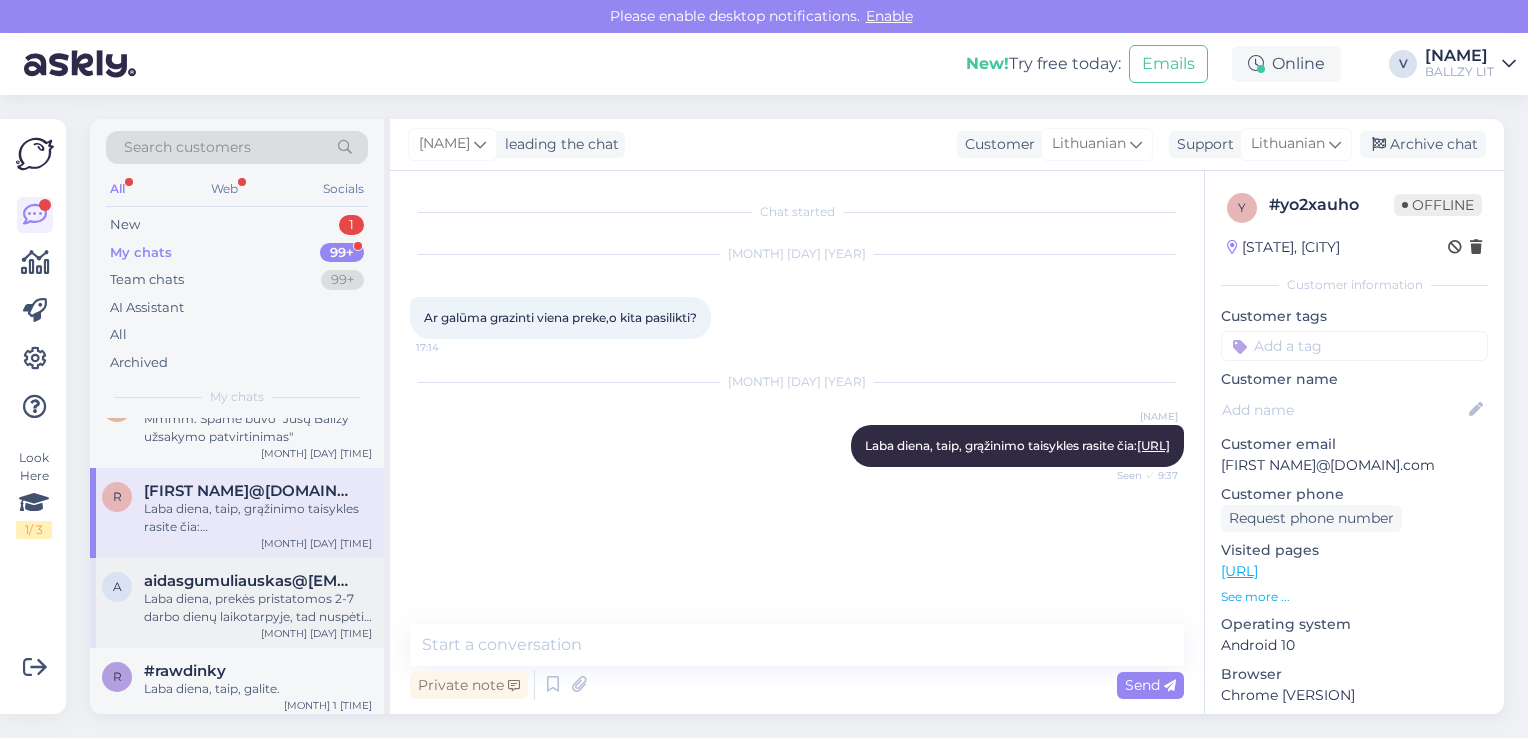 click on "aidasgumuliauskas@[EMAIL]" at bounding box center [248, 581] 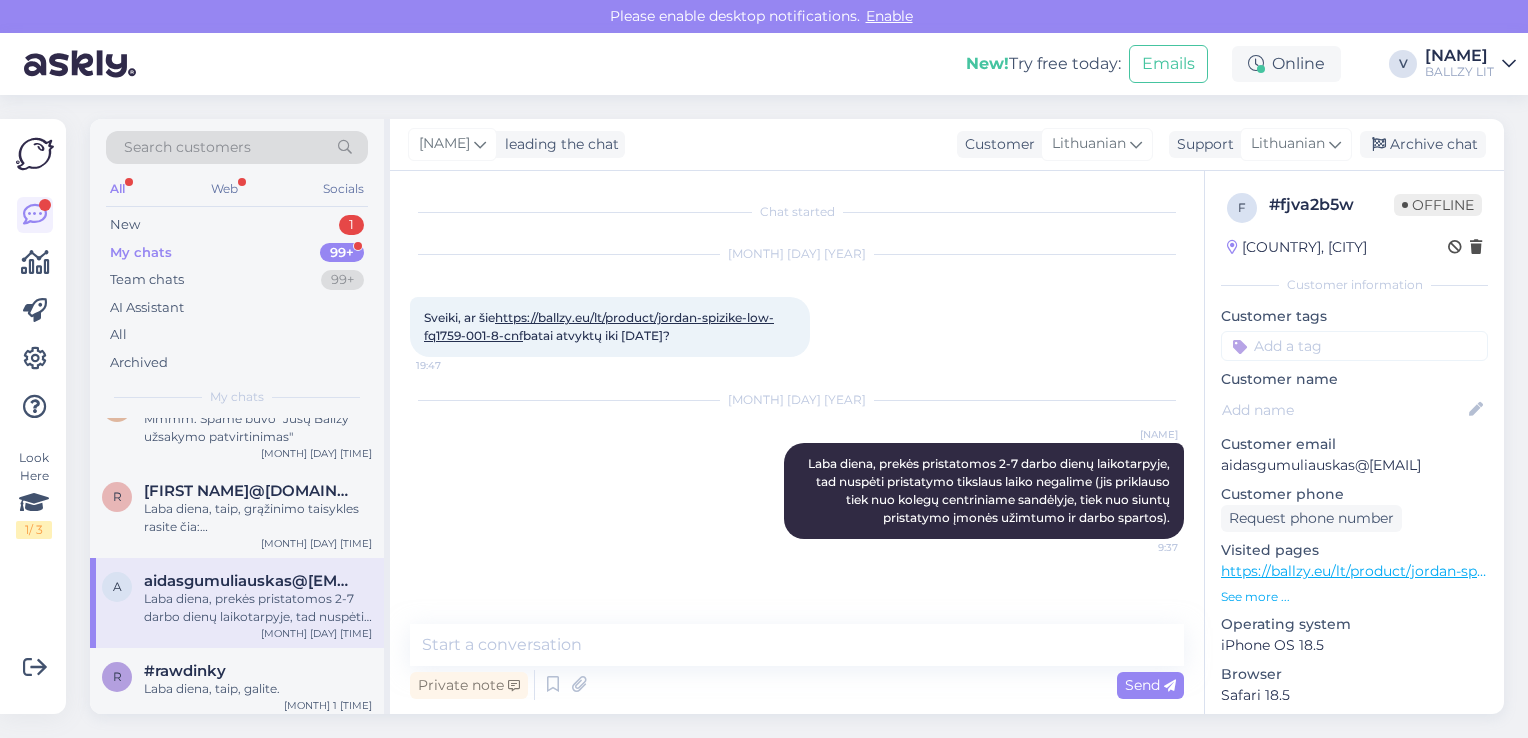 scroll, scrollTop: 500, scrollLeft: 0, axis: vertical 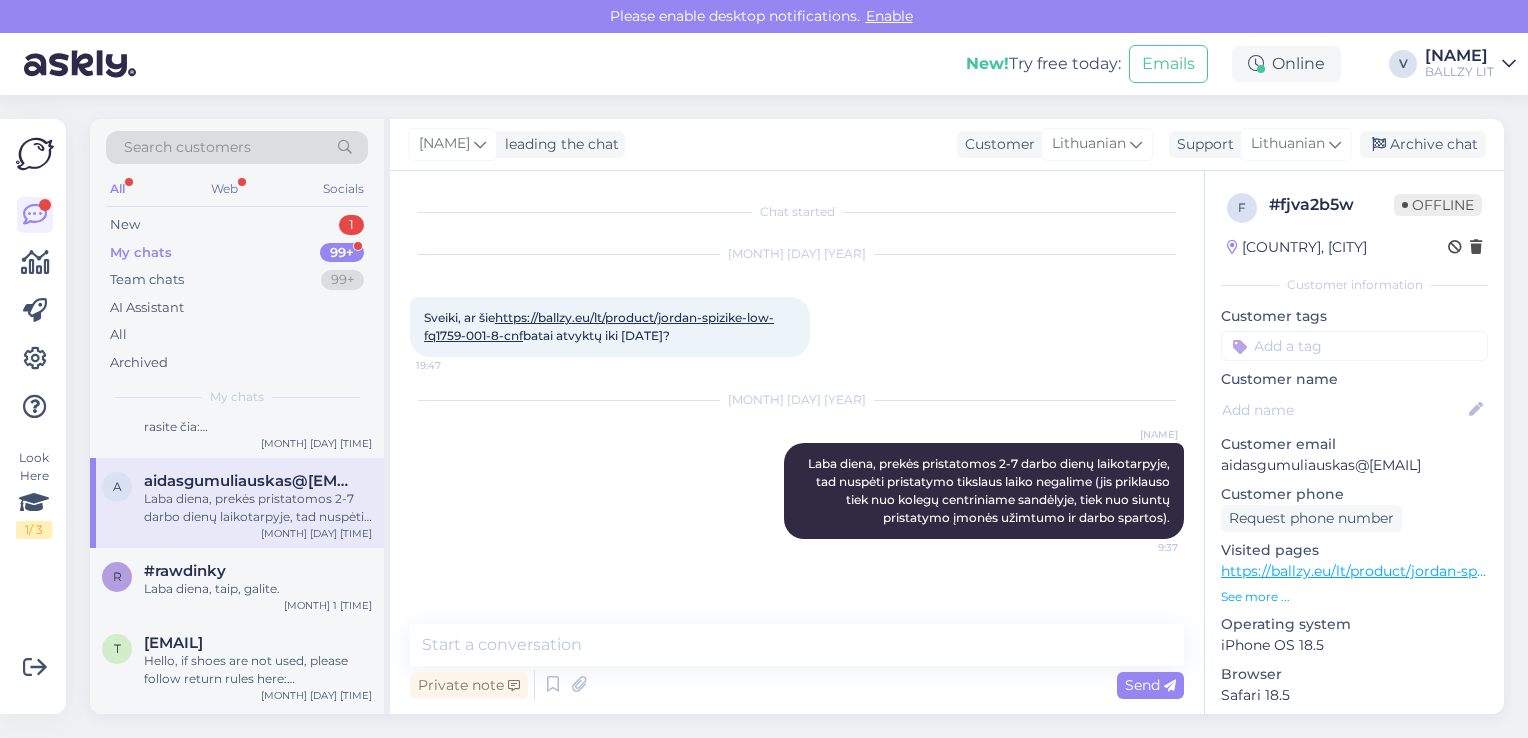 click on "Laba diena, taip, galite." at bounding box center [258, 589] 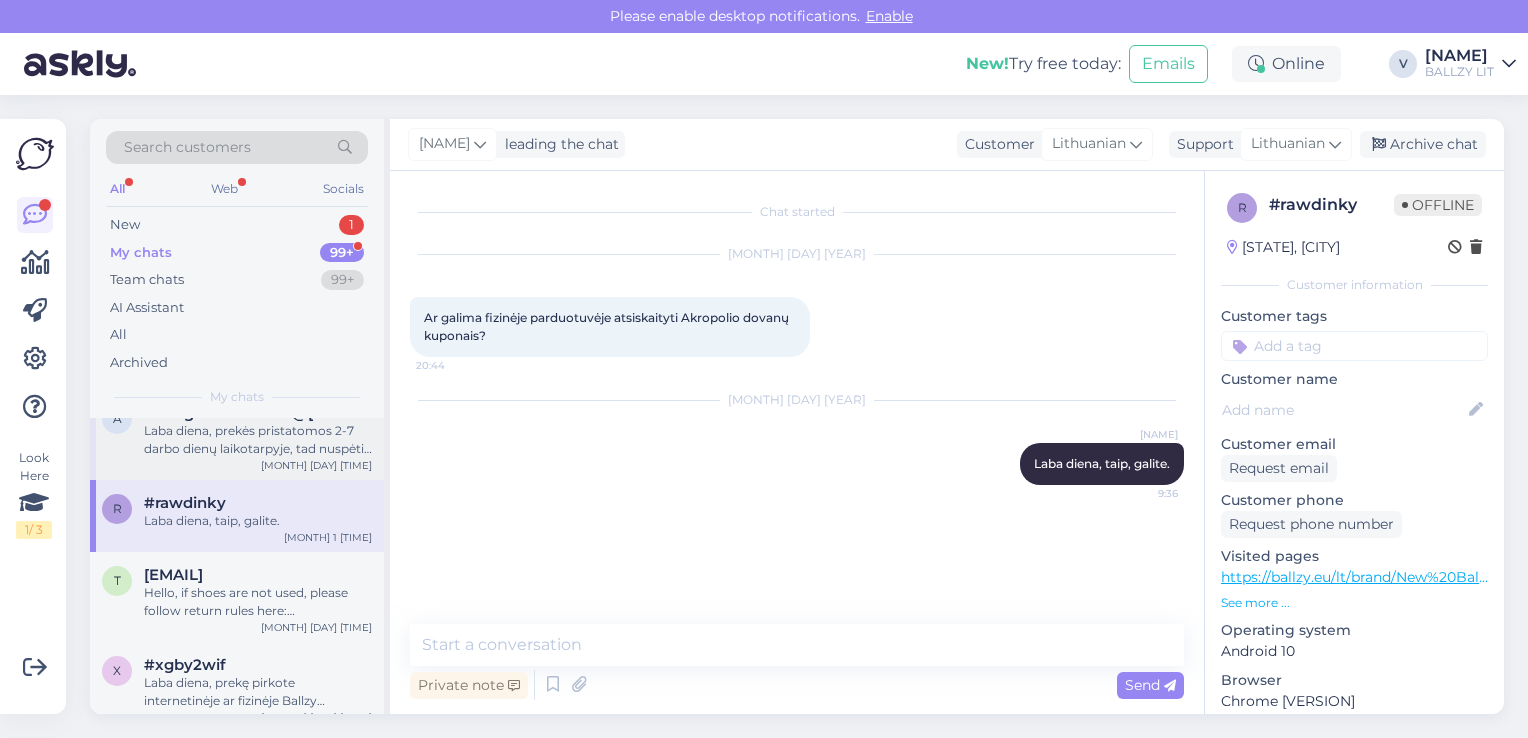 scroll, scrollTop: 600, scrollLeft: 0, axis: vertical 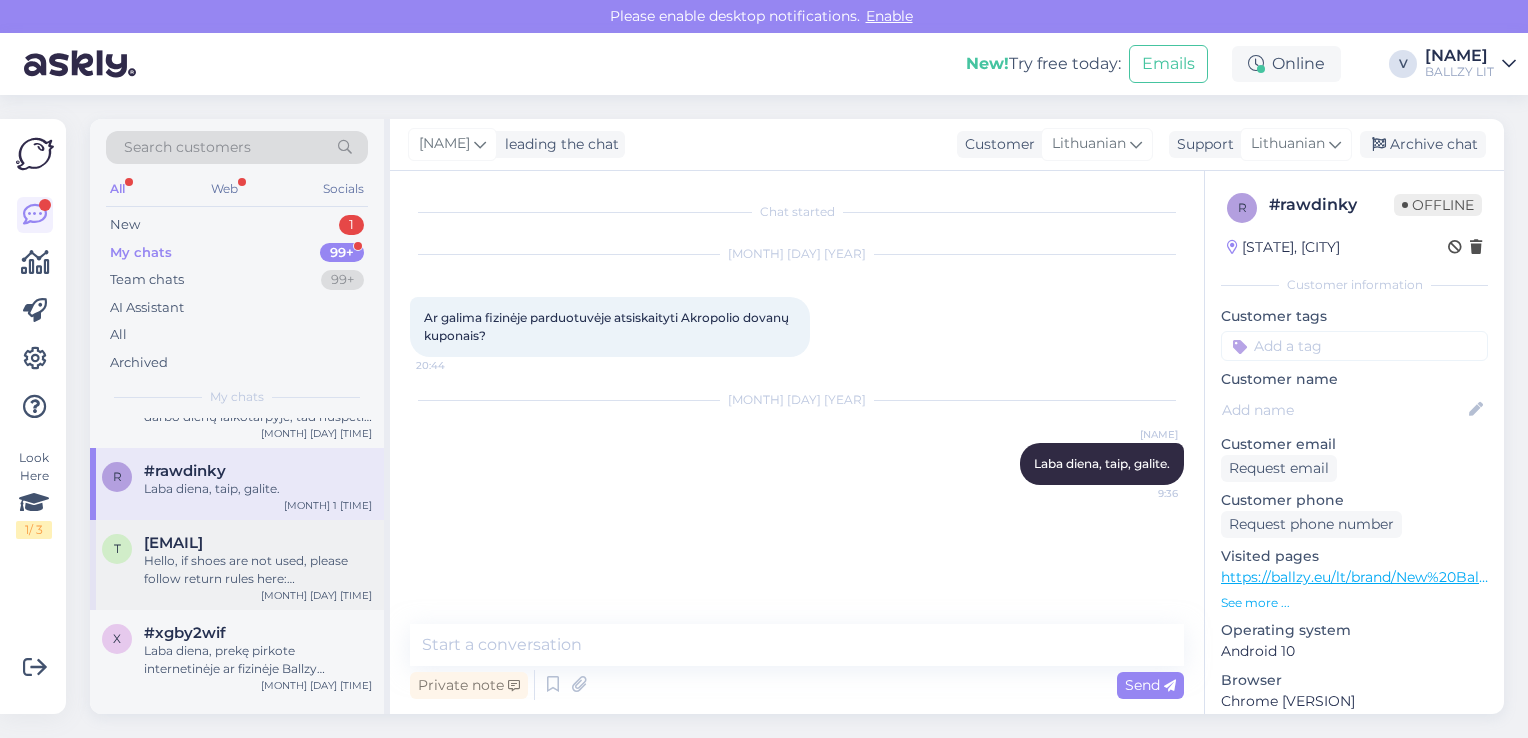 click on "Hello, if shoes are not used, please follow return rules here: https://ballzy.eu/en/shopping-help#returning" at bounding box center [258, 570] 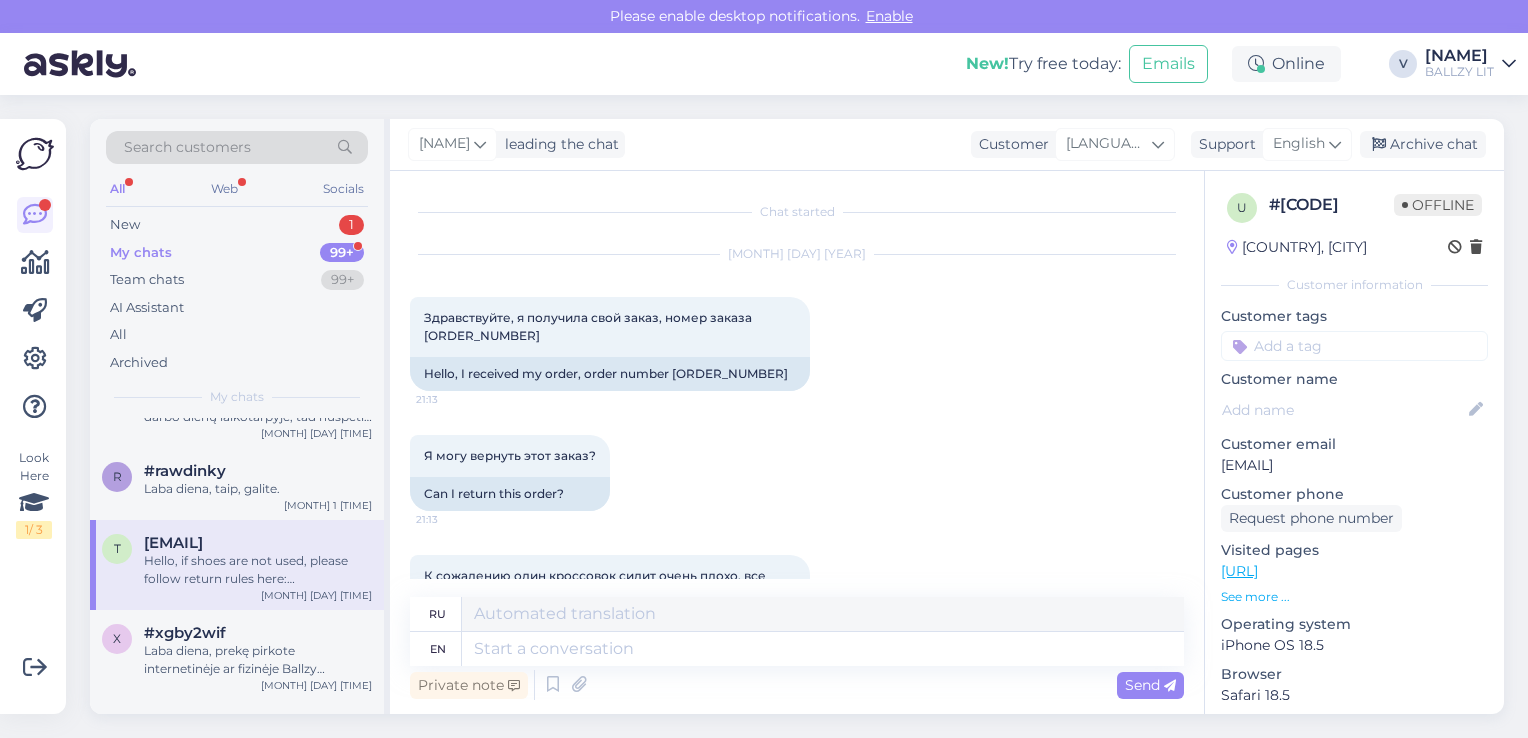 scroll, scrollTop: 775, scrollLeft: 0, axis: vertical 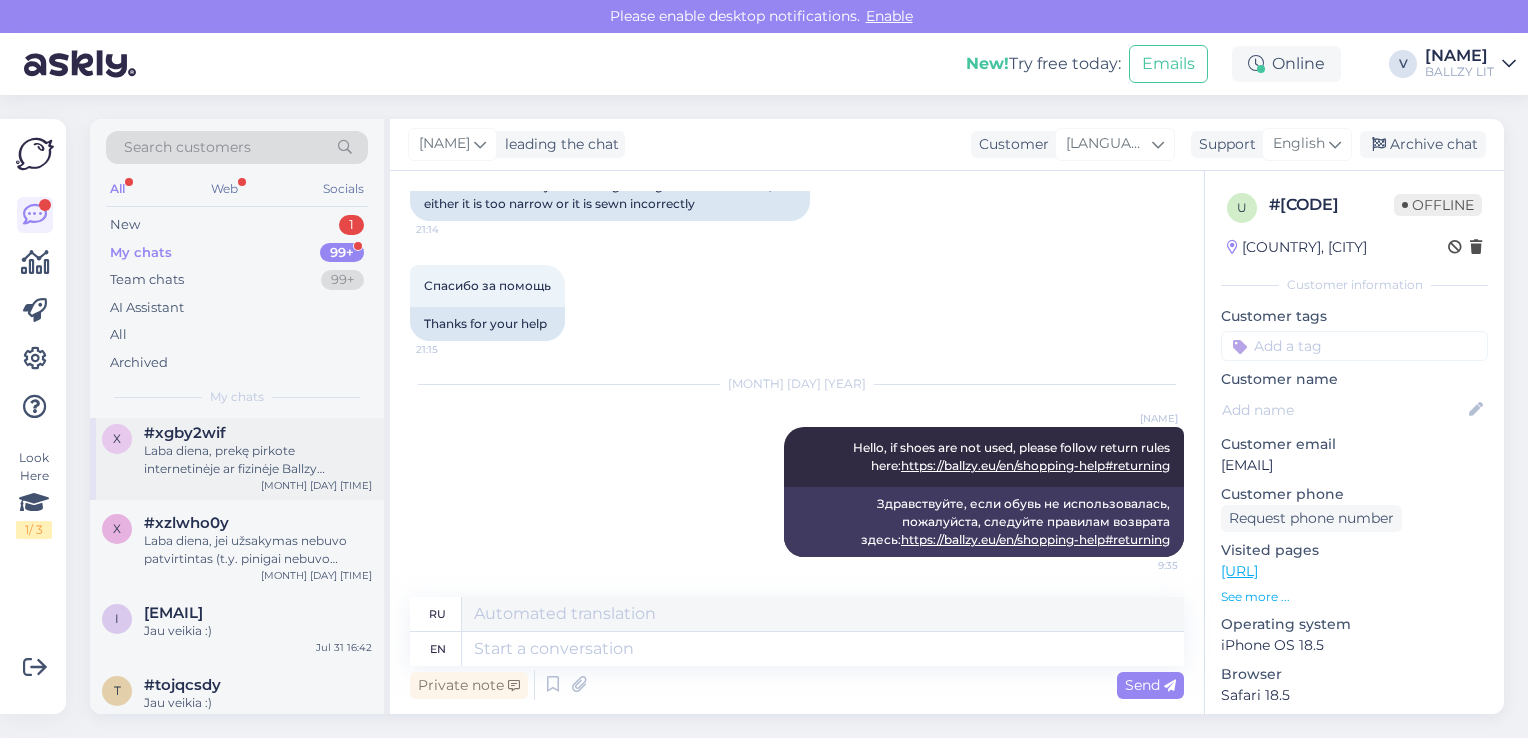 click on "Laba diena, prekę pirkote internetinėje ar fizinėje Ballzy parduotuvėje? Jei internetinėje, kilus abejonių dėl pirktos prekės kokybės, rašykite el.paštu klienditugi@ballzy.eu (idealiu atveju anglų kalba, jei tokią galimybę turite), nurodant užsakymo numerį ir pridedant 5-6 aiškias ir kokybiškas prekės nuotraukas iš visų pusių (pažeista dalis, šonai, priekis, padas, galas, vaizdas iš viršaus, bendras vaizdas). Jei prekę pirkote fizinėje parduotuvėje - ją reikėtų nunešti į fizinę parduotuvę ir ten užpildyti pretenziją, kartu pristatant ir pirkimo čekį/kopiją. Gražios dienos!" at bounding box center [258, 460] 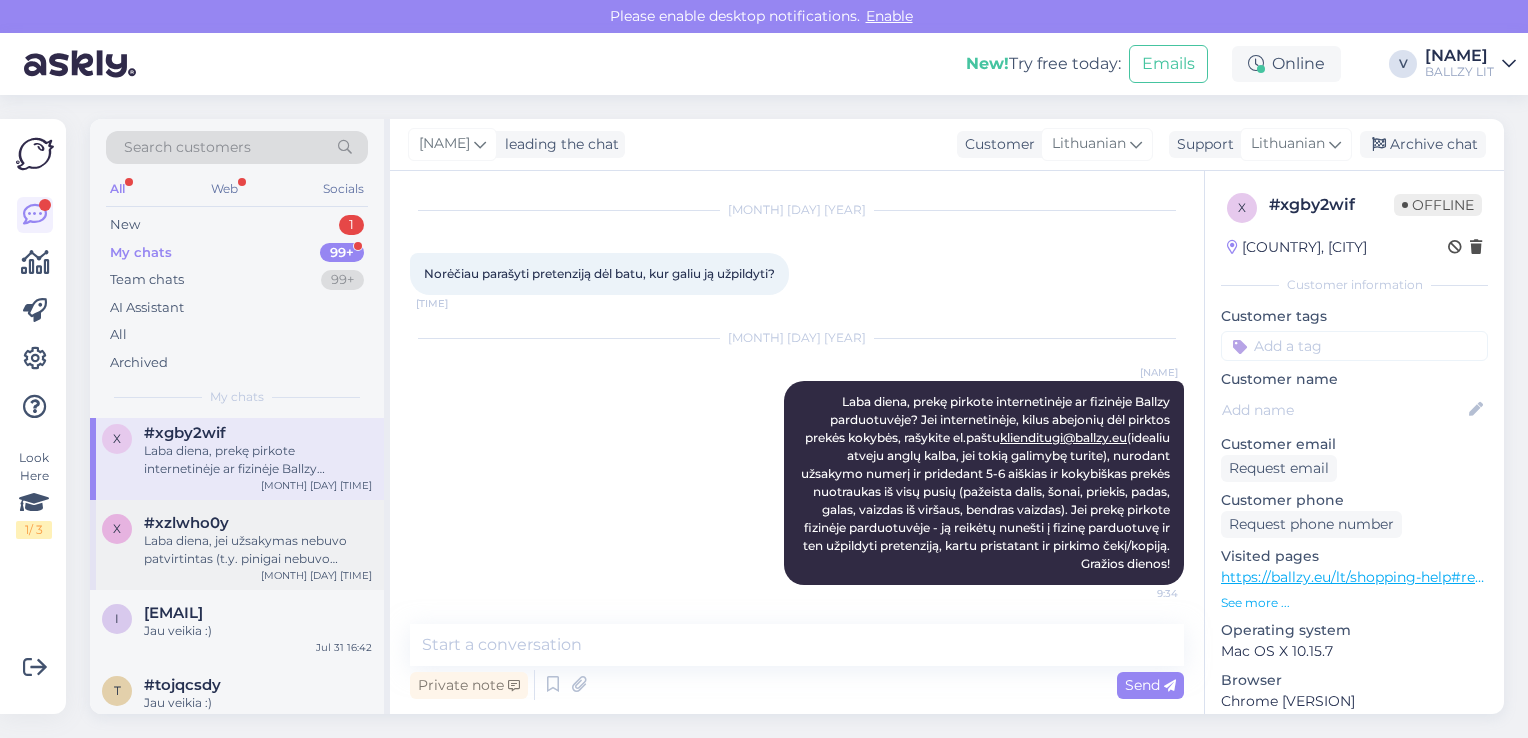 click on "#xzlwho0y" at bounding box center (258, 523) 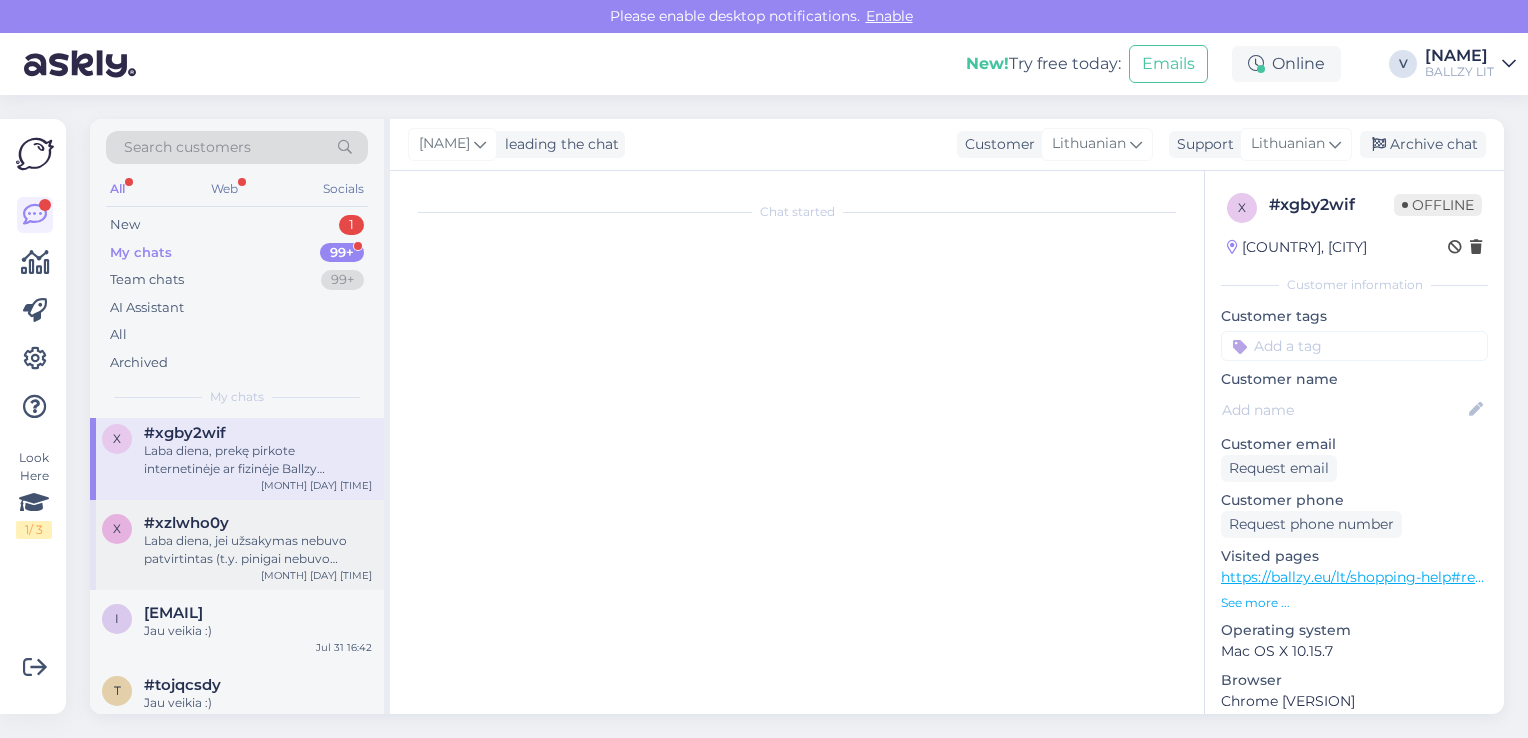 scroll, scrollTop: 0, scrollLeft: 0, axis: both 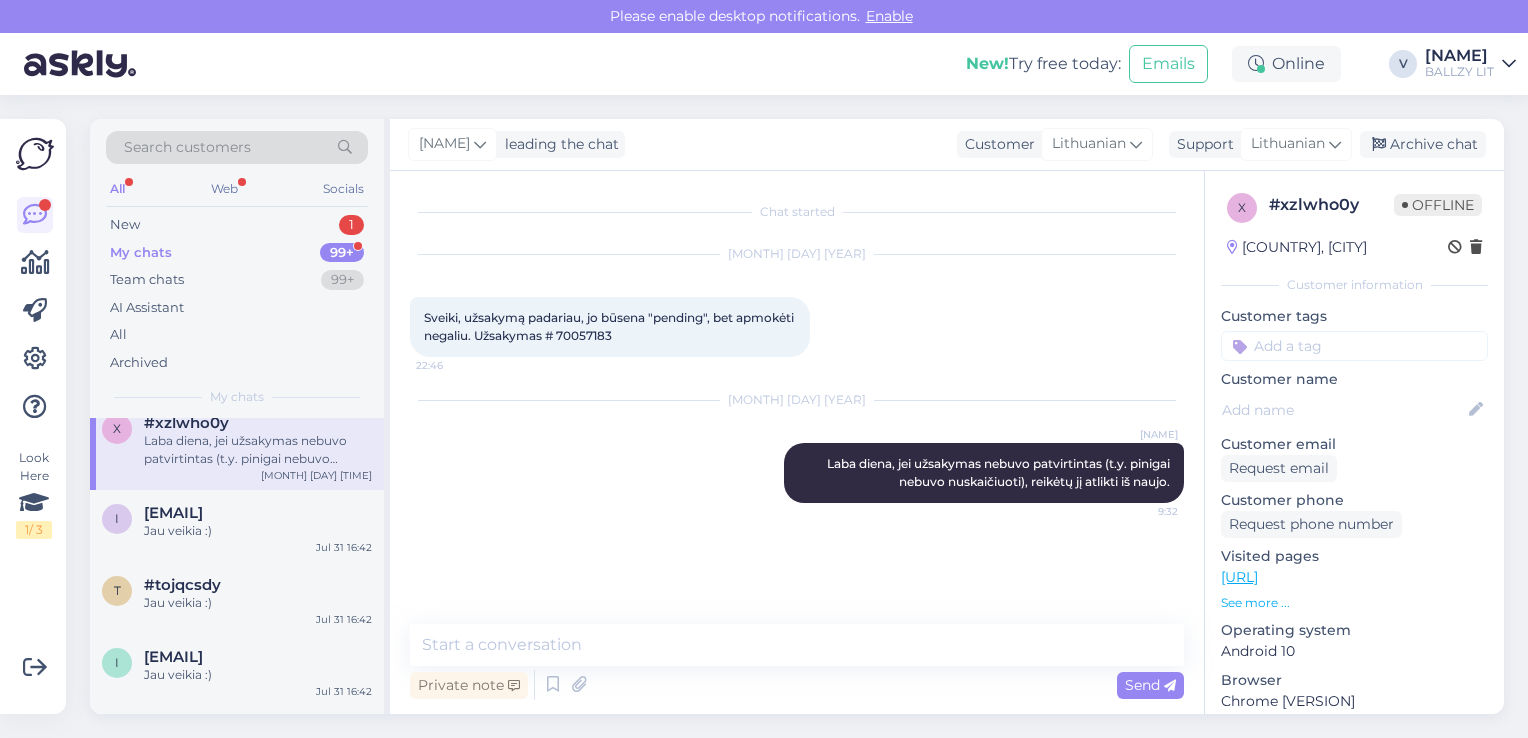 click on "Jau veikia :)" at bounding box center [258, 531] 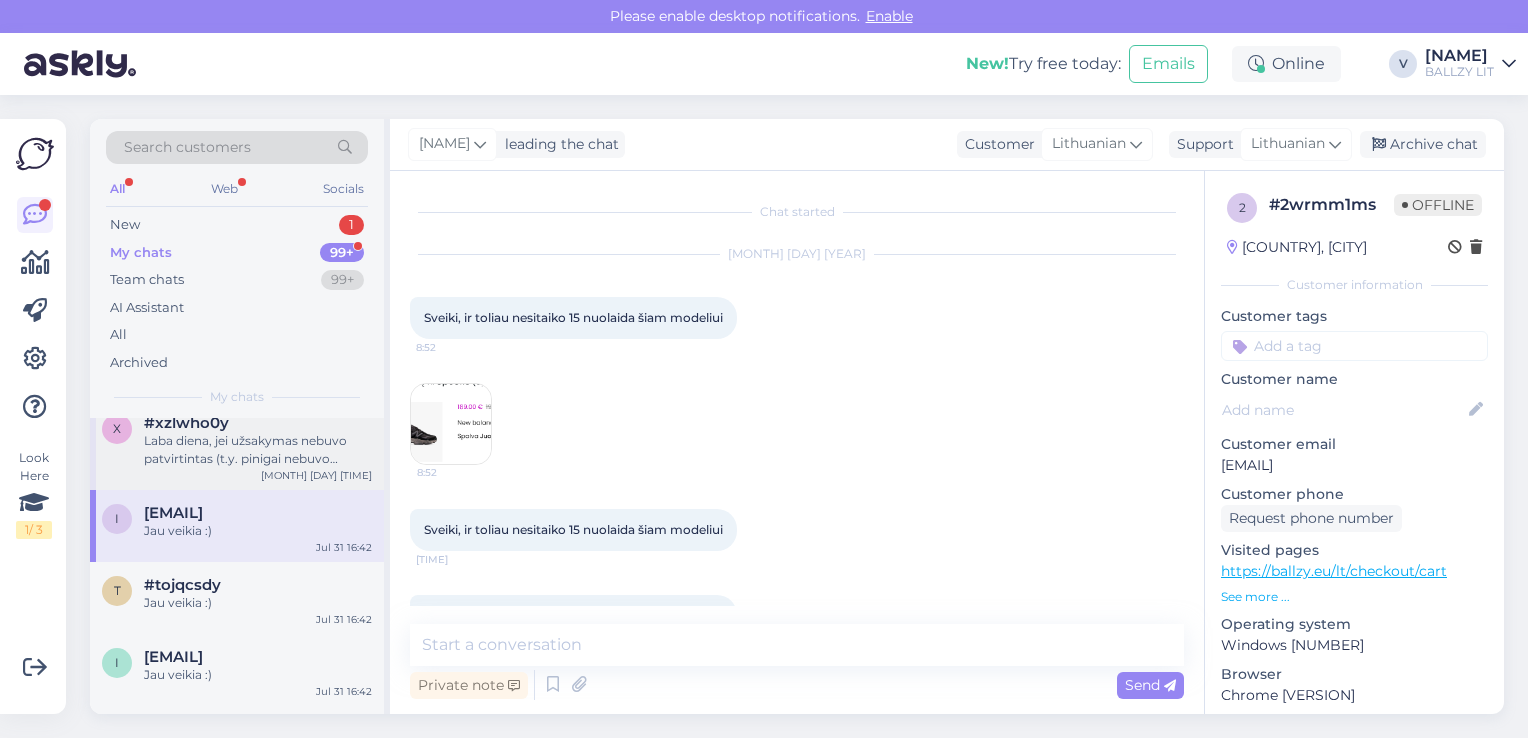scroll, scrollTop: 242, scrollLeft: 0, axis: vertical 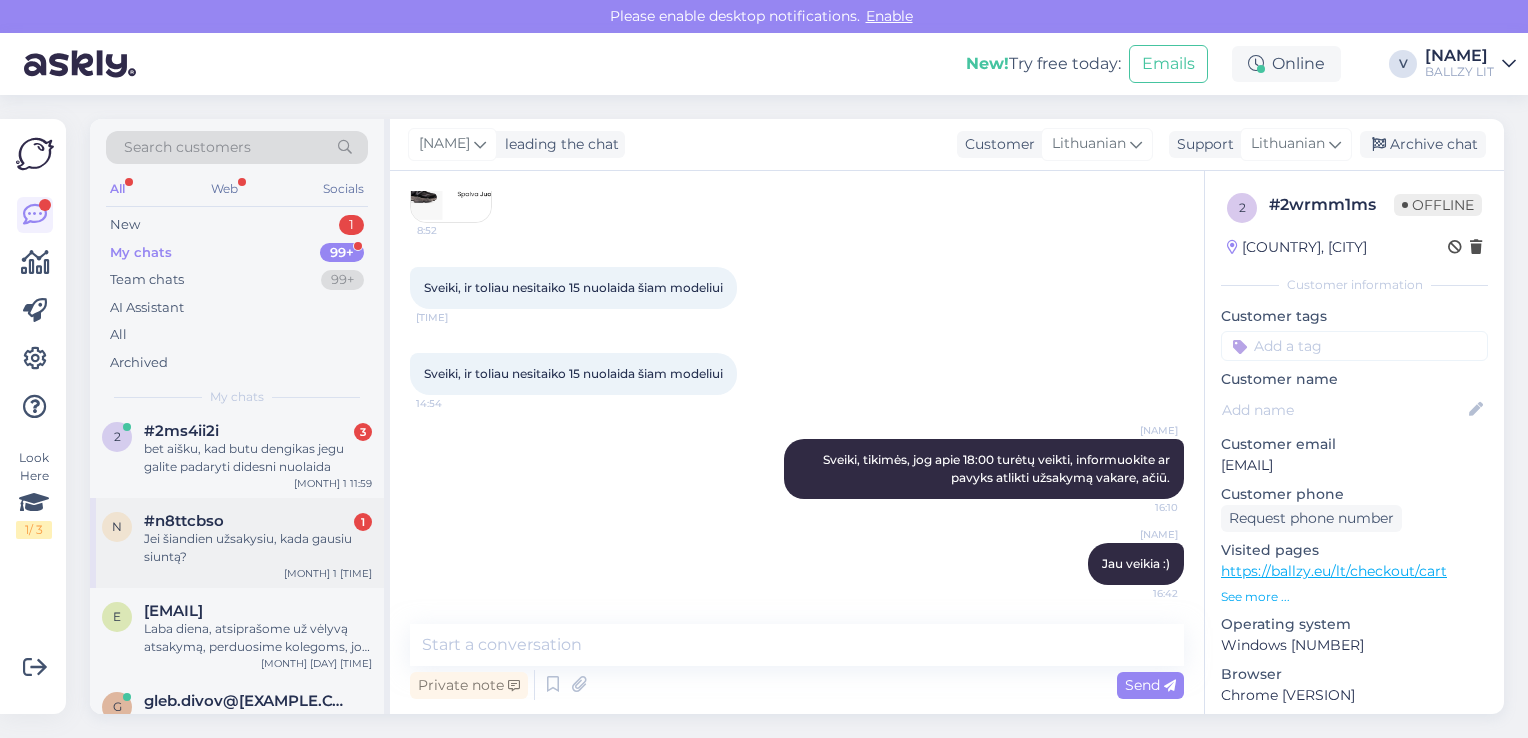 click on "Jei šiandien užsakysiu, kada gausiu siuntą?" at bounding box center [258, 548] 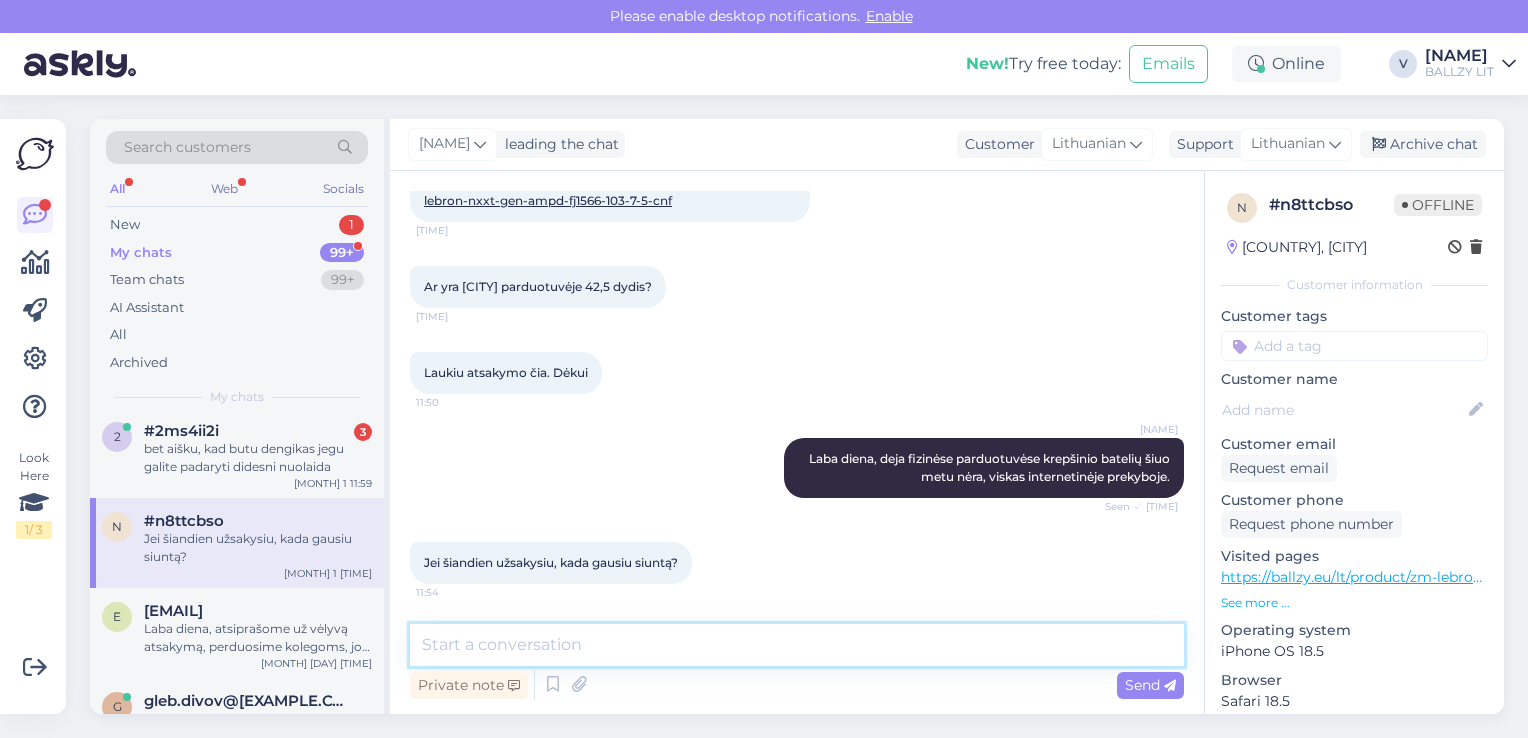 click at bounding box center (797, 645) 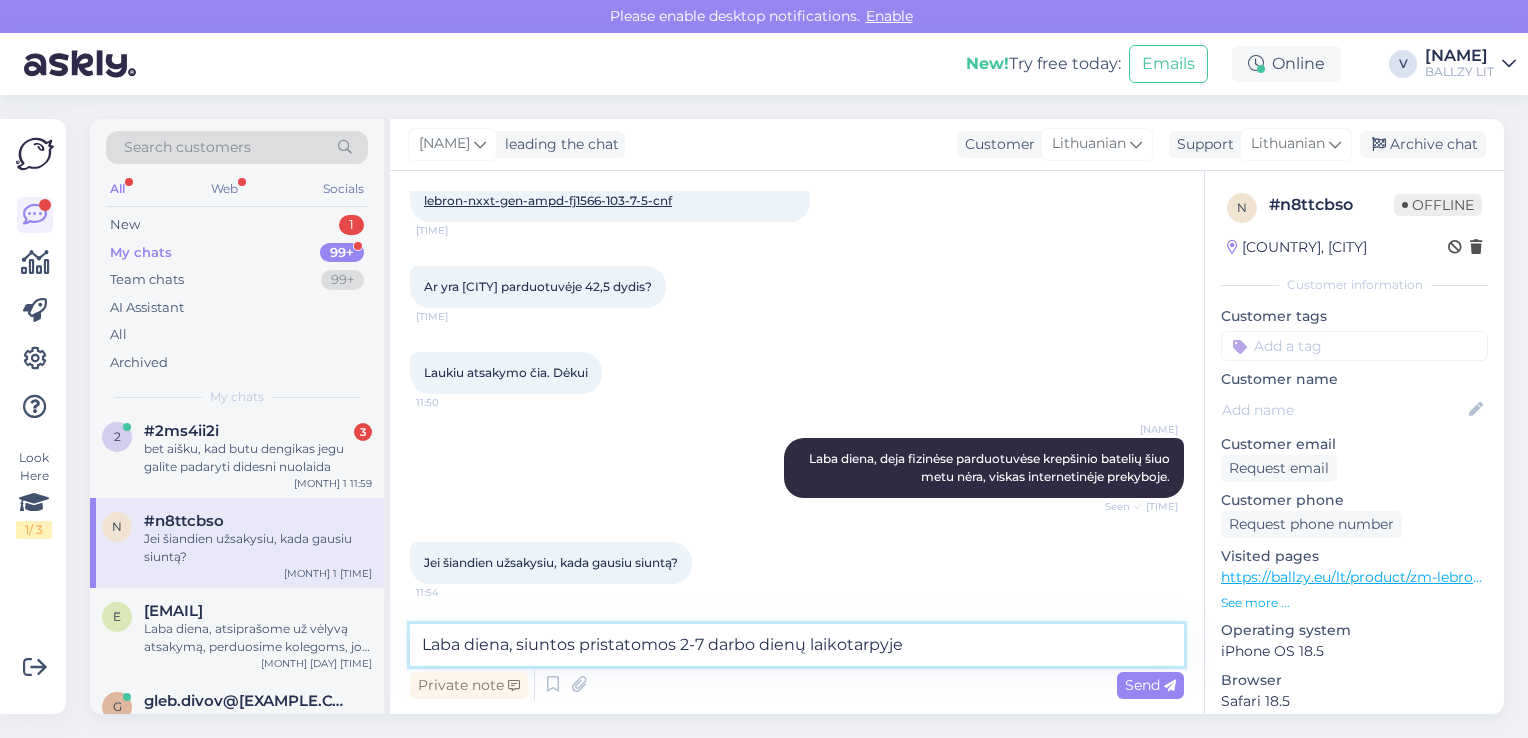 type on "Laba diena, siuntos pristatomos 2-7 darbo dienų laikotarpyje." 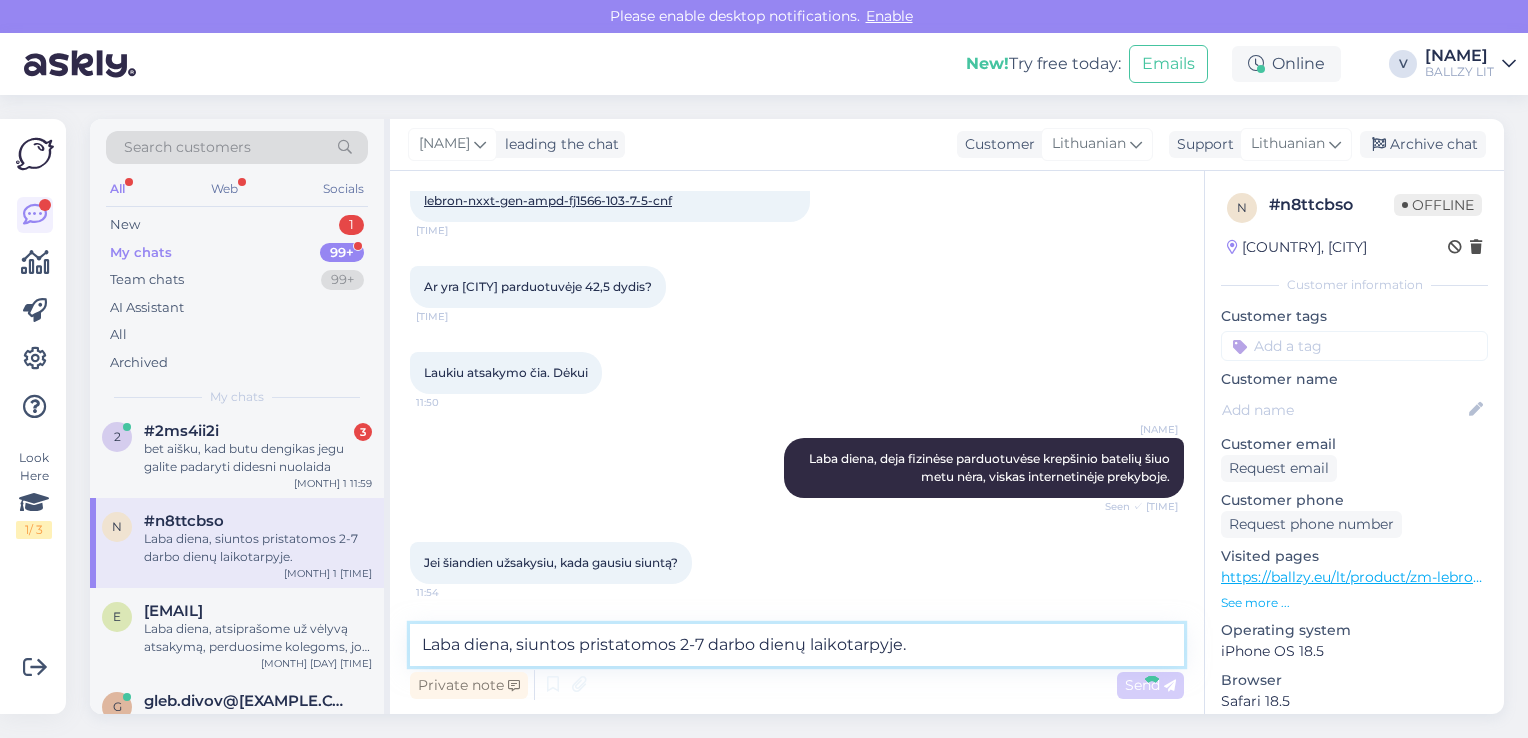 type 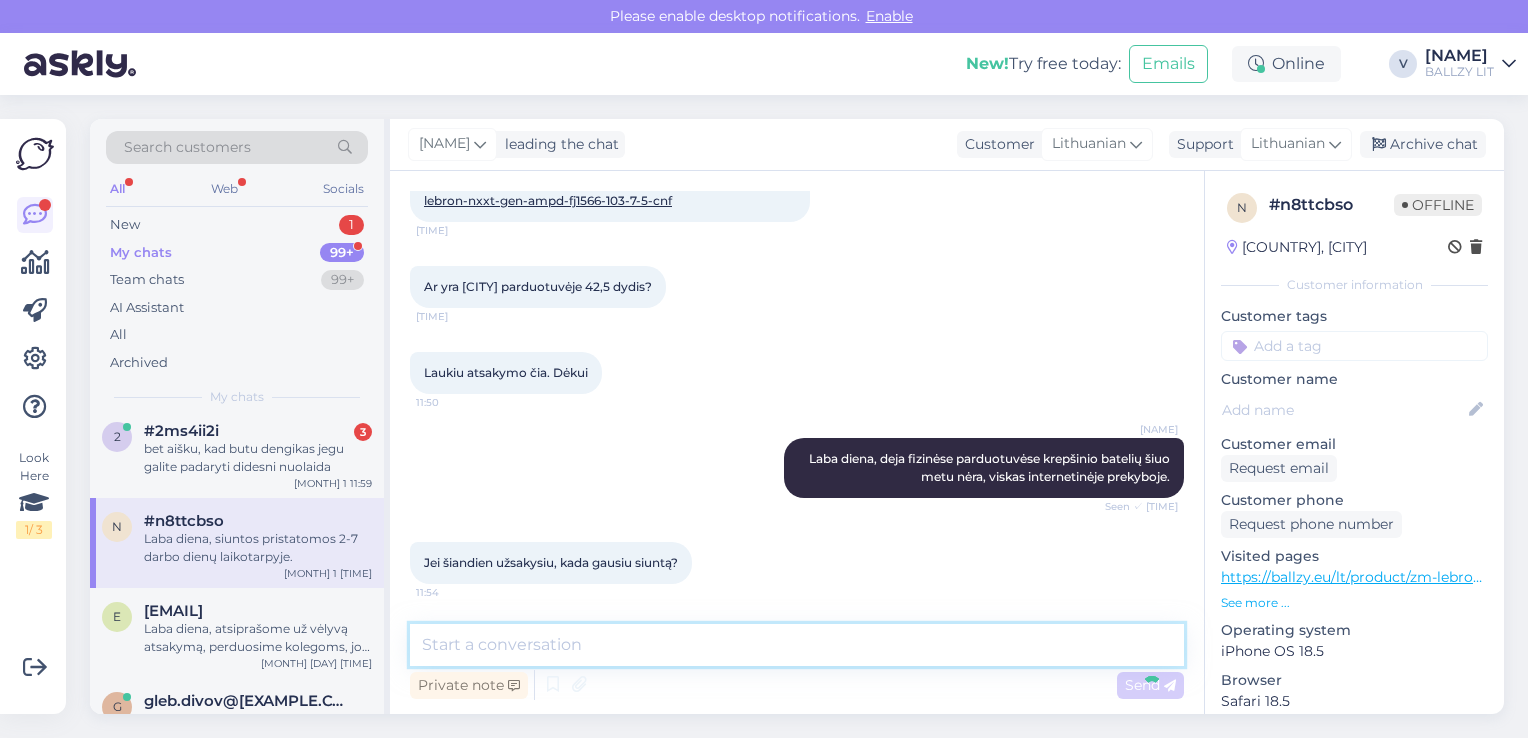 scroll, scrollTop: 220, scrollLeft: 0, axis: vertical 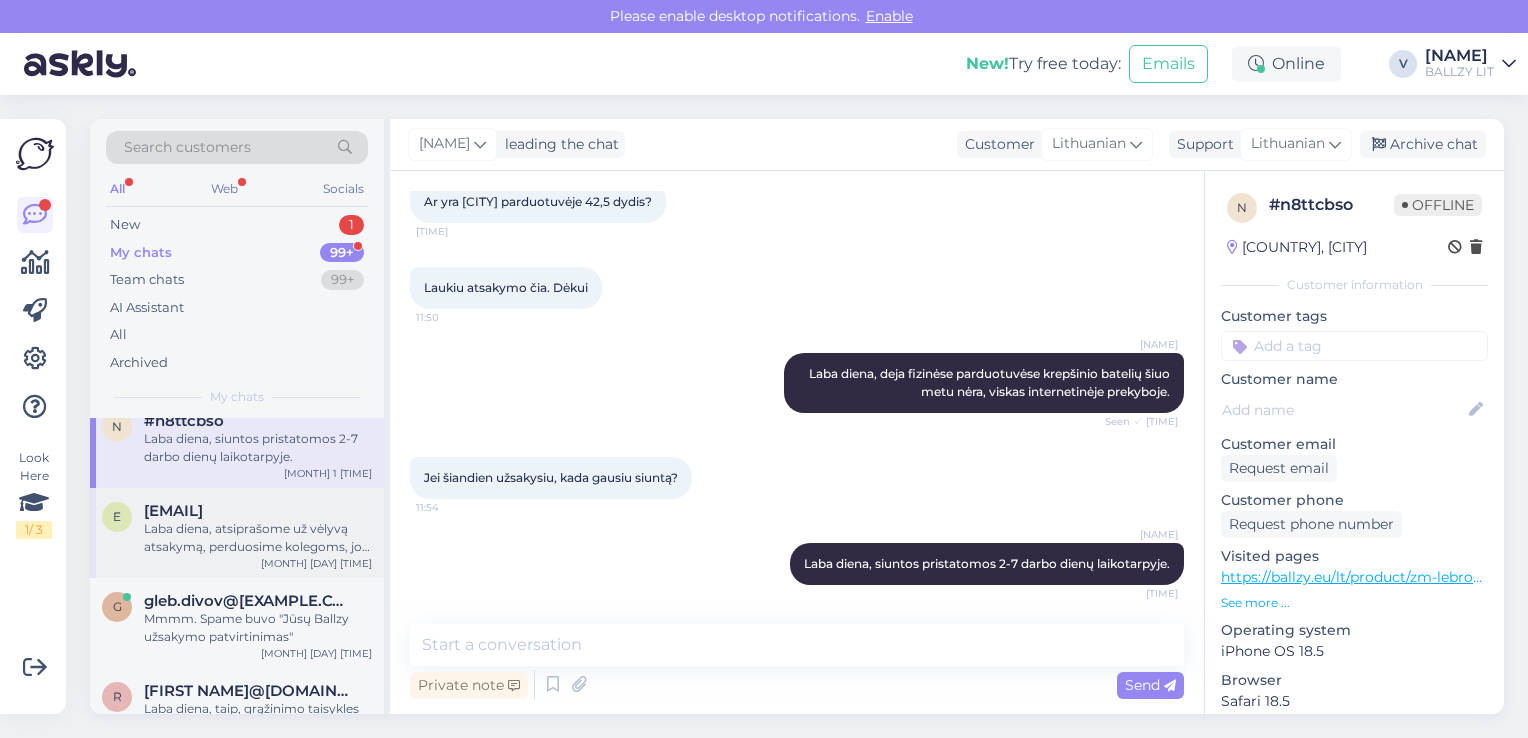 click on "Laba diena, atsiprašome už vėlyvą atsakymą, perduosime kolegoms, jog iš naujo aktyvuotų kodą ir informuotu apie tai el.paštu." at bounding box center [258, 538] 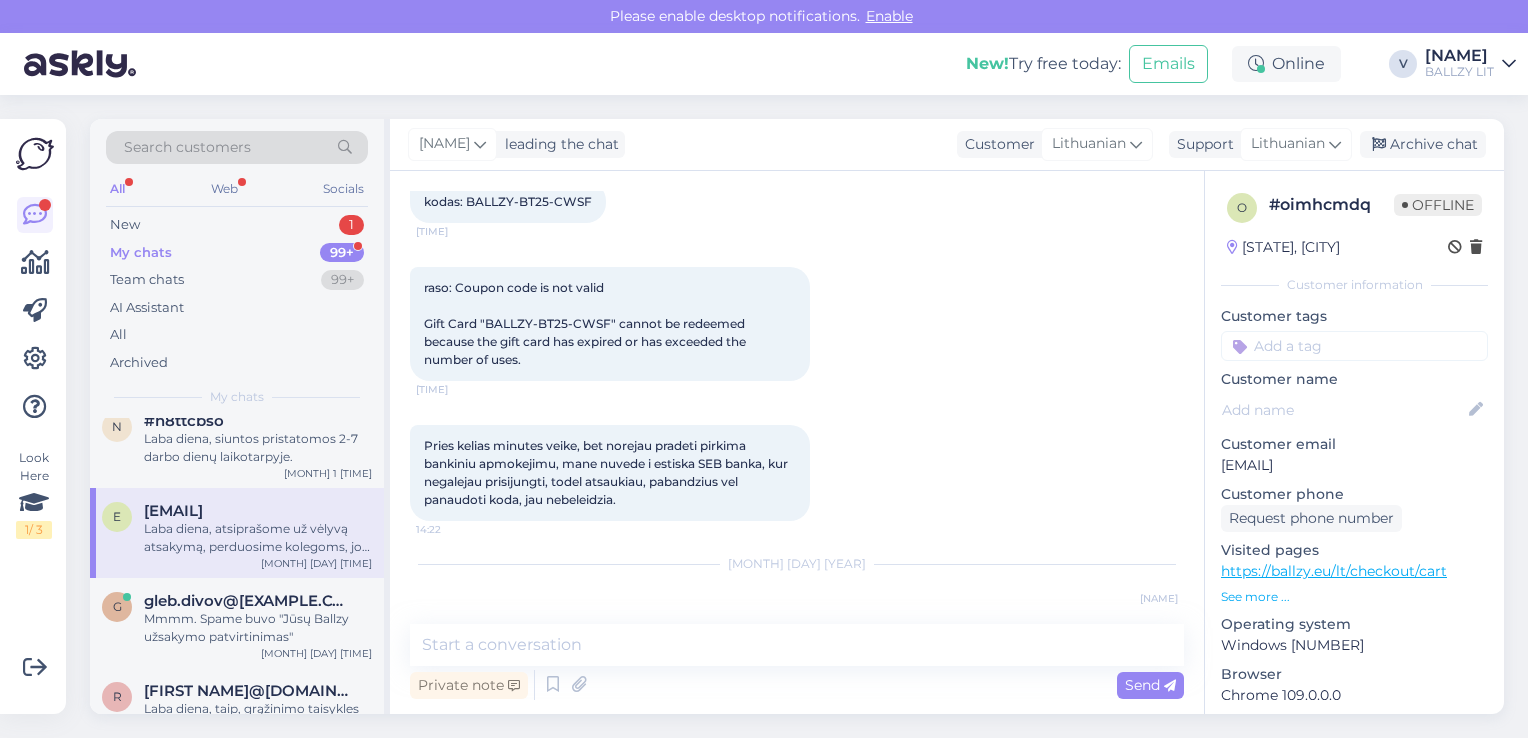scroll, scrollTop: 339, scrollLeft: 0, axis: vertical 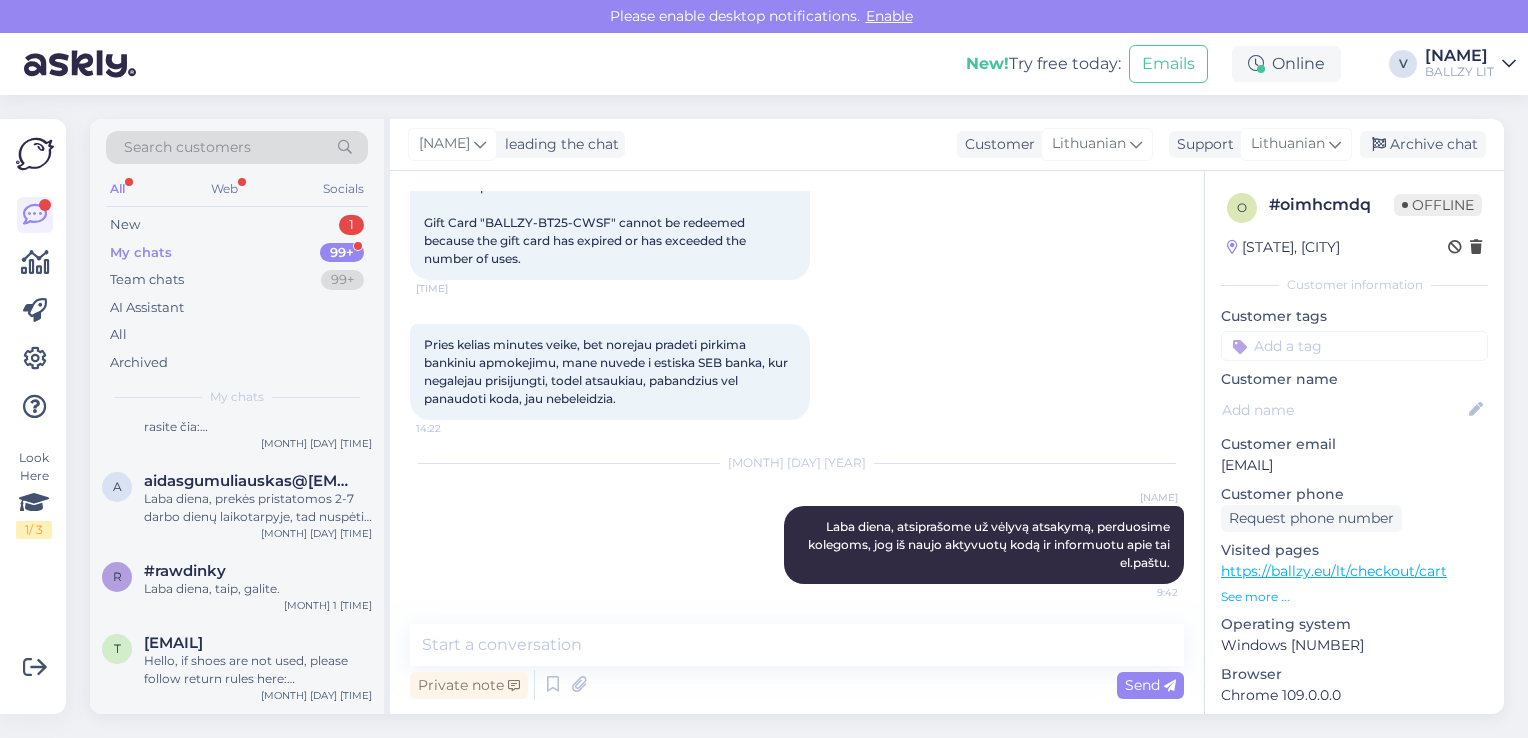 click on "a aidasgumuliauskas@[EXAMPLE.COM] Laba diena, prekės pristatomos 2-7 darbo dienų laikotarpyje, tad nuspėti pristatymo tikslaus laiko negalime (jis priklauso tiek nuo kolegų centriniame sandėlyje, tiek nuo siuntų pristatymo įmonės užimtumo ir darbo spartos). [MONTH] 1 [TIME]" at bounding box center (237, 503) 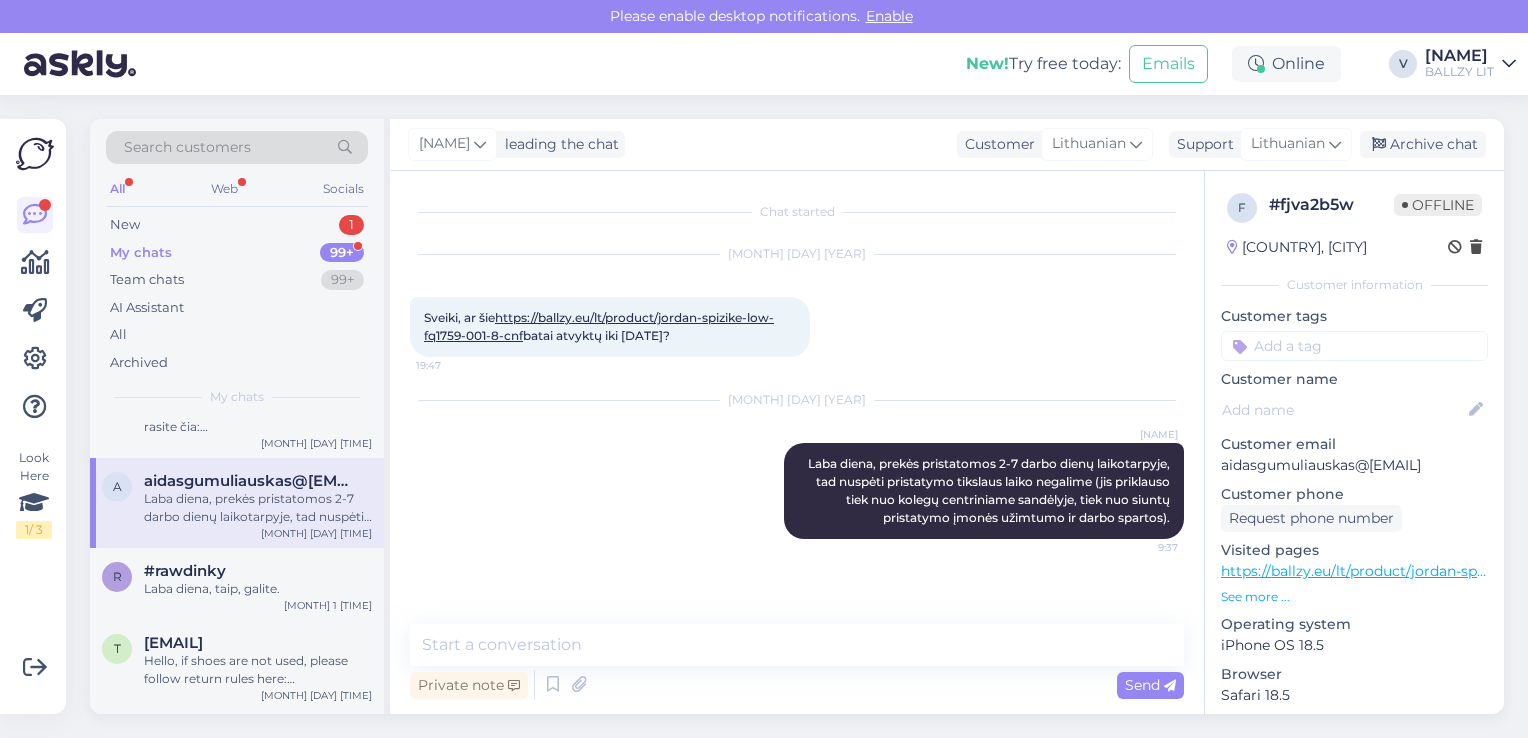 scroll, scrollTop: 600, scrollLeft: 0, axis: vertical 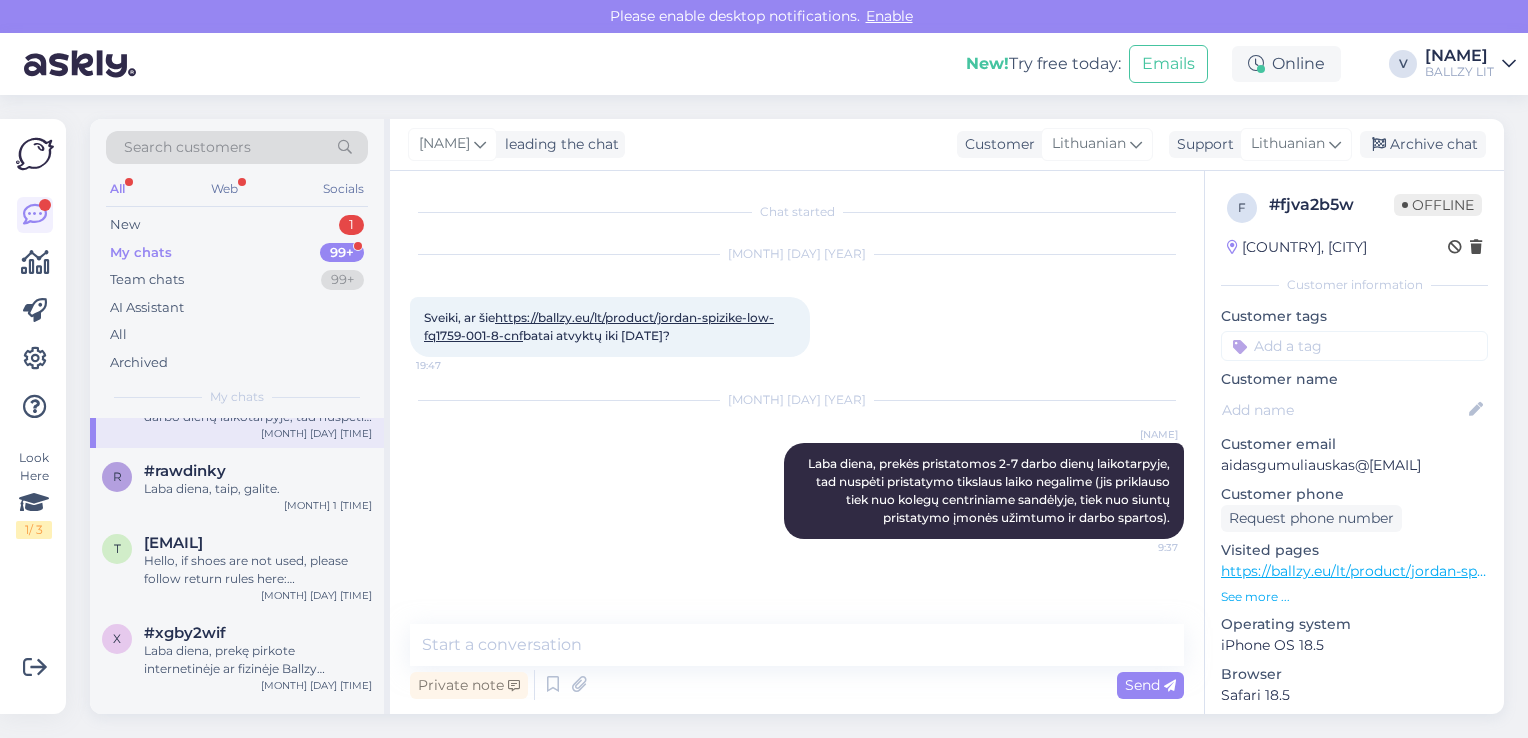 click on "buntta2017.violetta@example.com Hello, if shoes are not used, please follow return rules here: https://ballzy.eu/en/shopping-help#returning Aug 1 9:35" at bounding box center (237, 565) 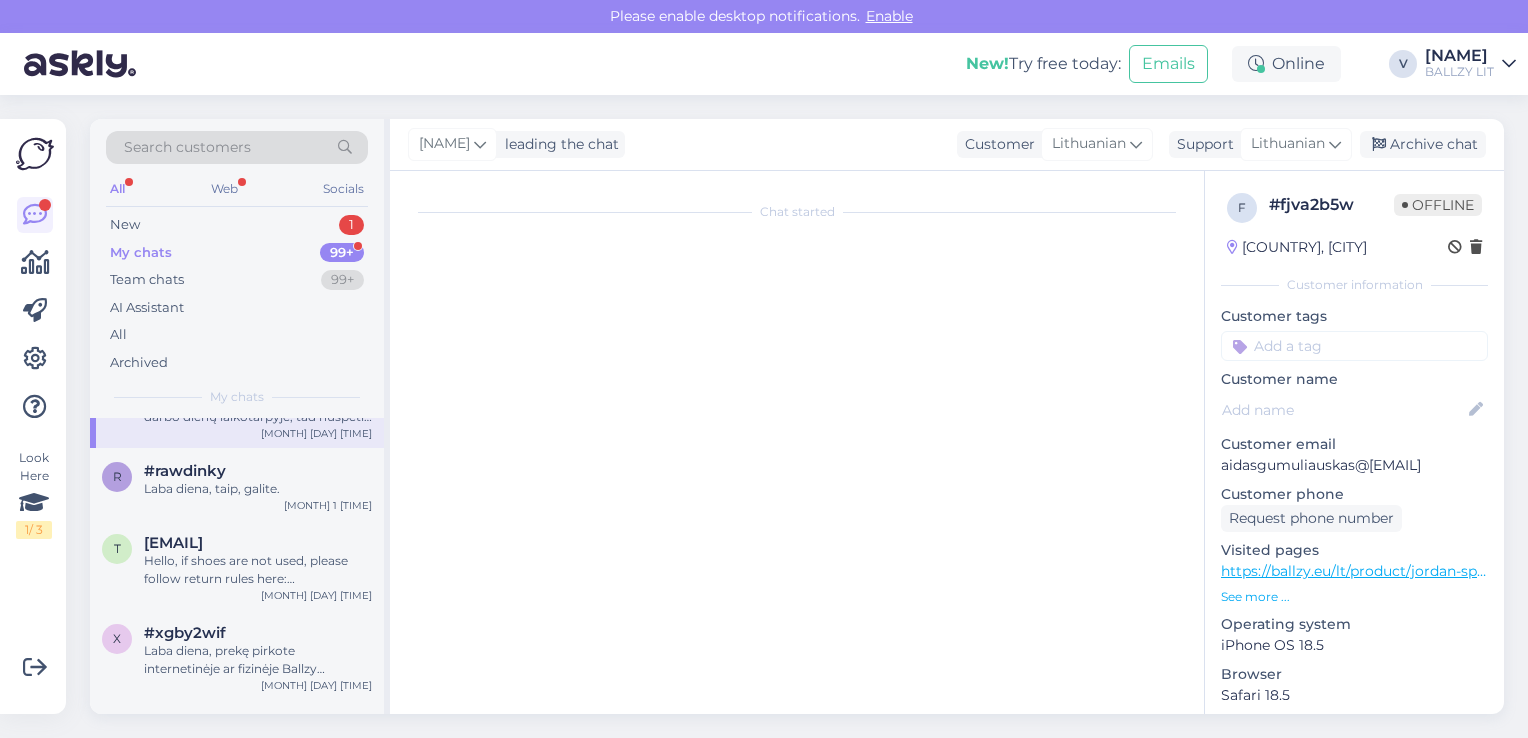 scroll, scrollTop: 775, scrollLeft: 0, axis: vertical 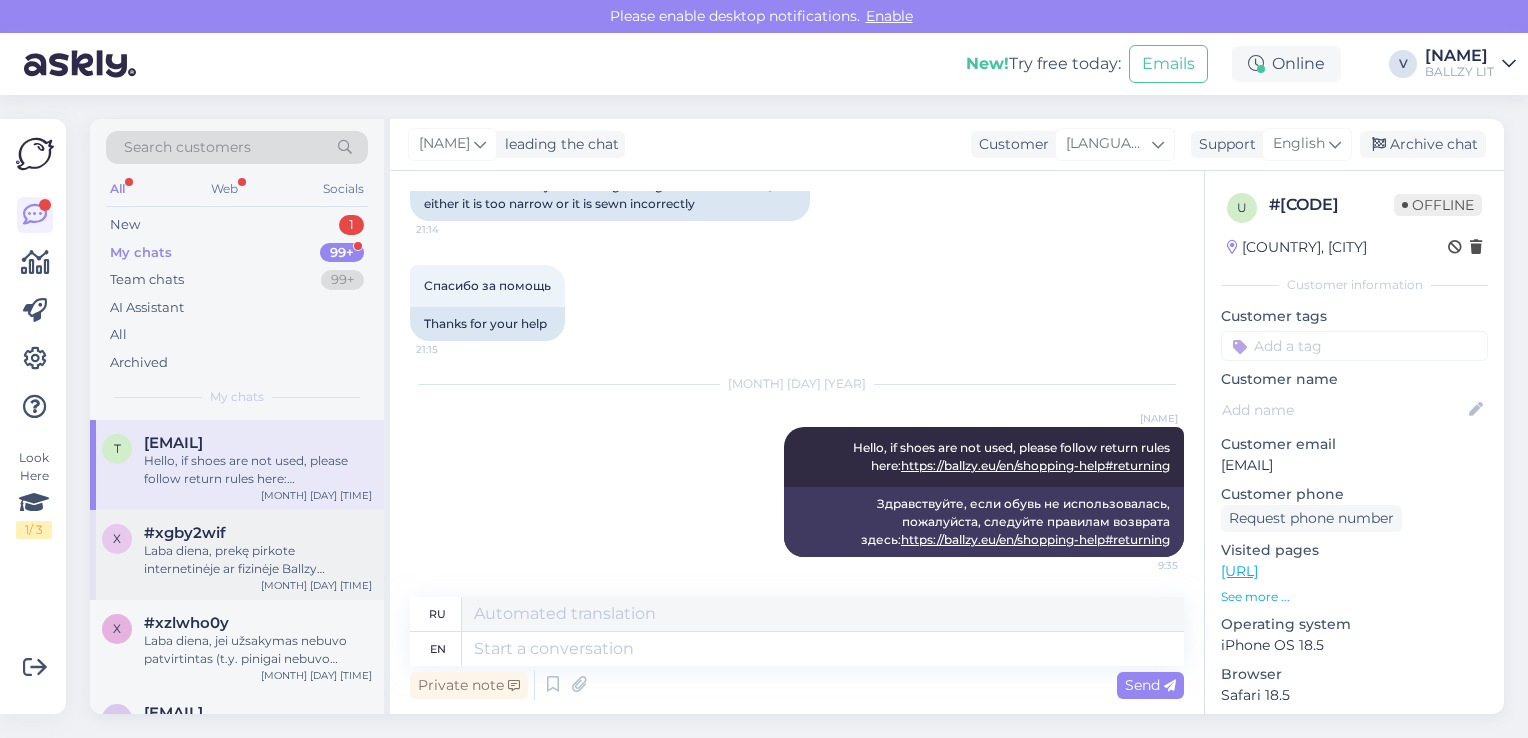 click on "#xgby2wif" at bounding box center [258, 533] 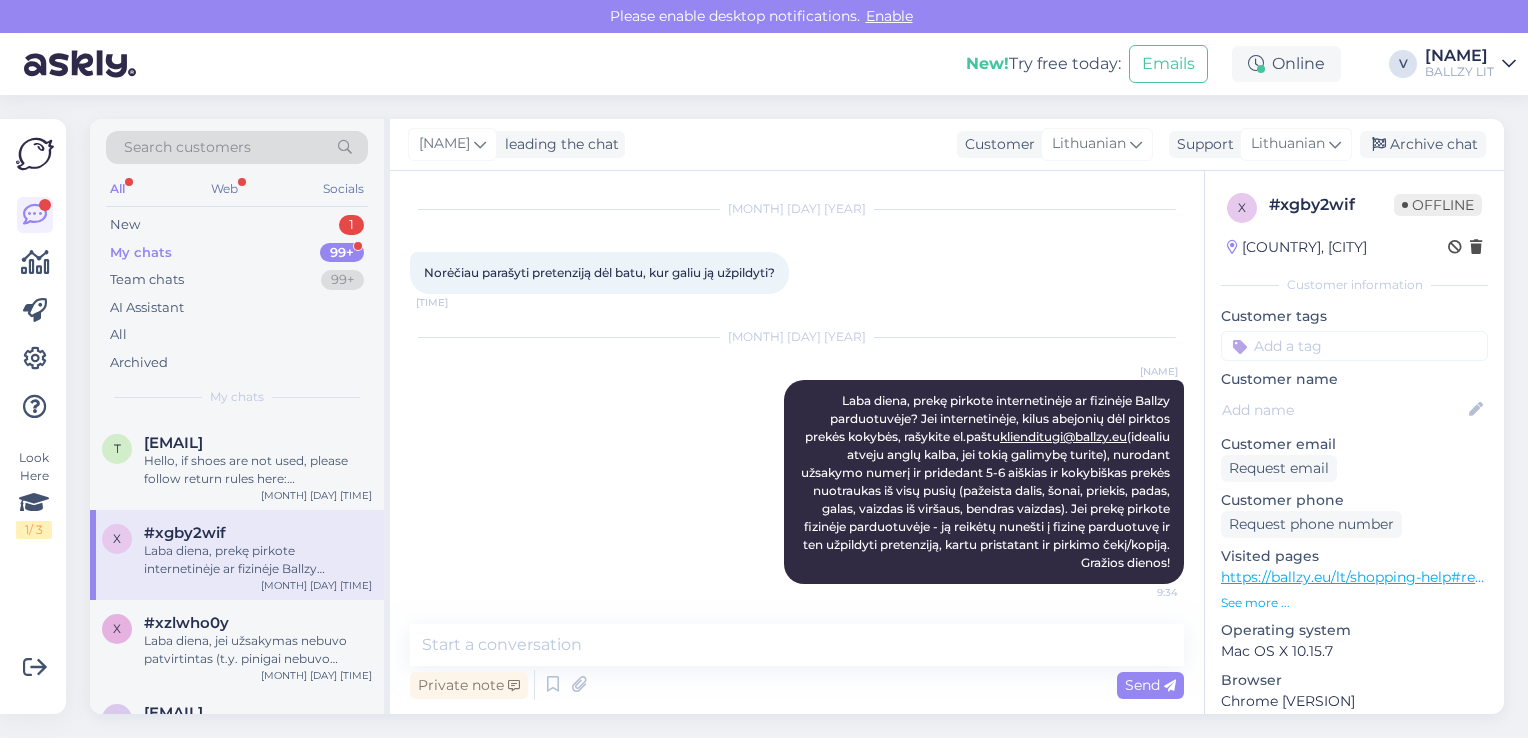 scroll, scrollTop: 44, scrollLeft: 0, axis: vertical 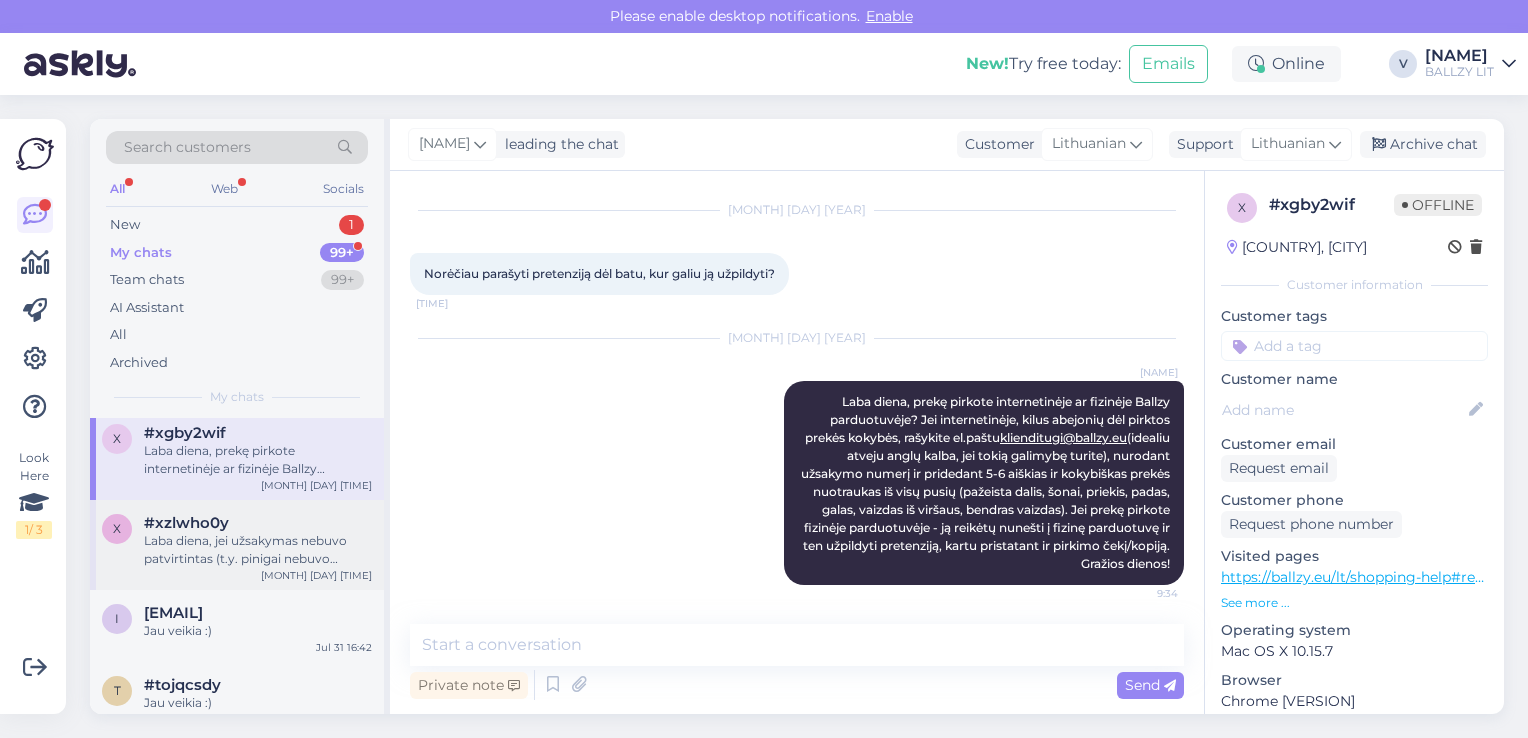 click on "Laba diena, jei užsakymas nebuvo patvirtintas (t.y. pinigai nebuvo nuskaičiuoti), reikėtų jį atlikti iš naujo." at bounding box center [258, 550] 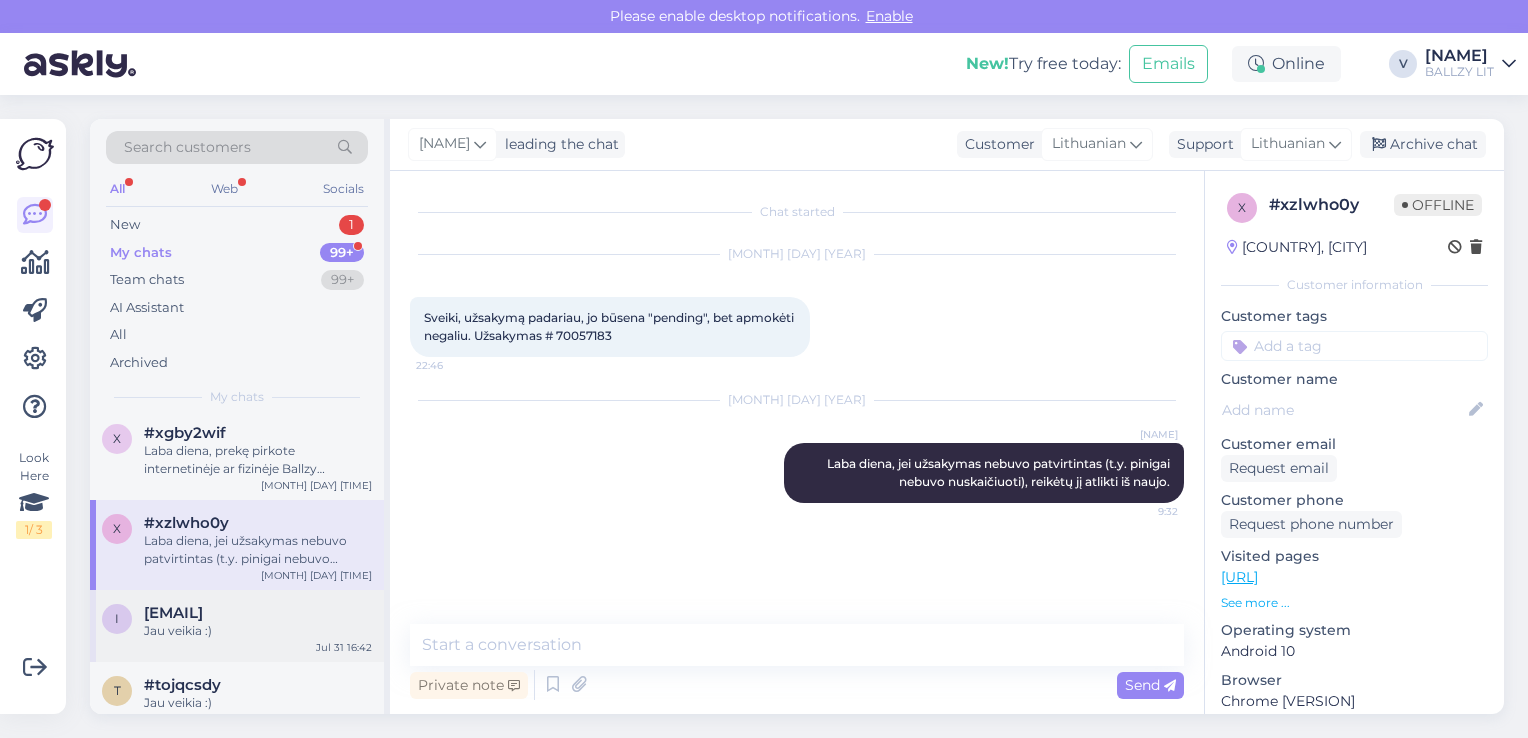 click on "[EMAIL]" at bounding box center [173, 613] 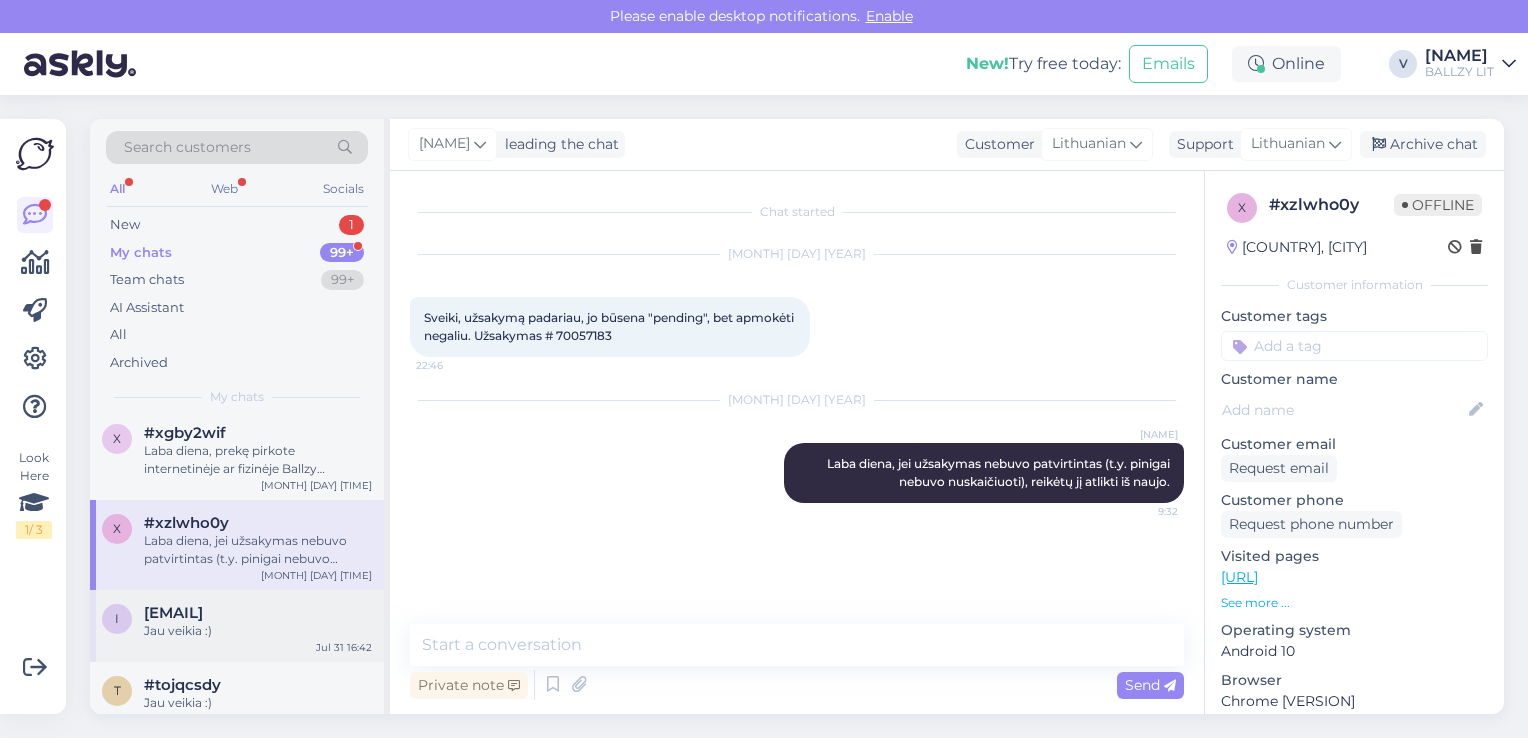 scroll 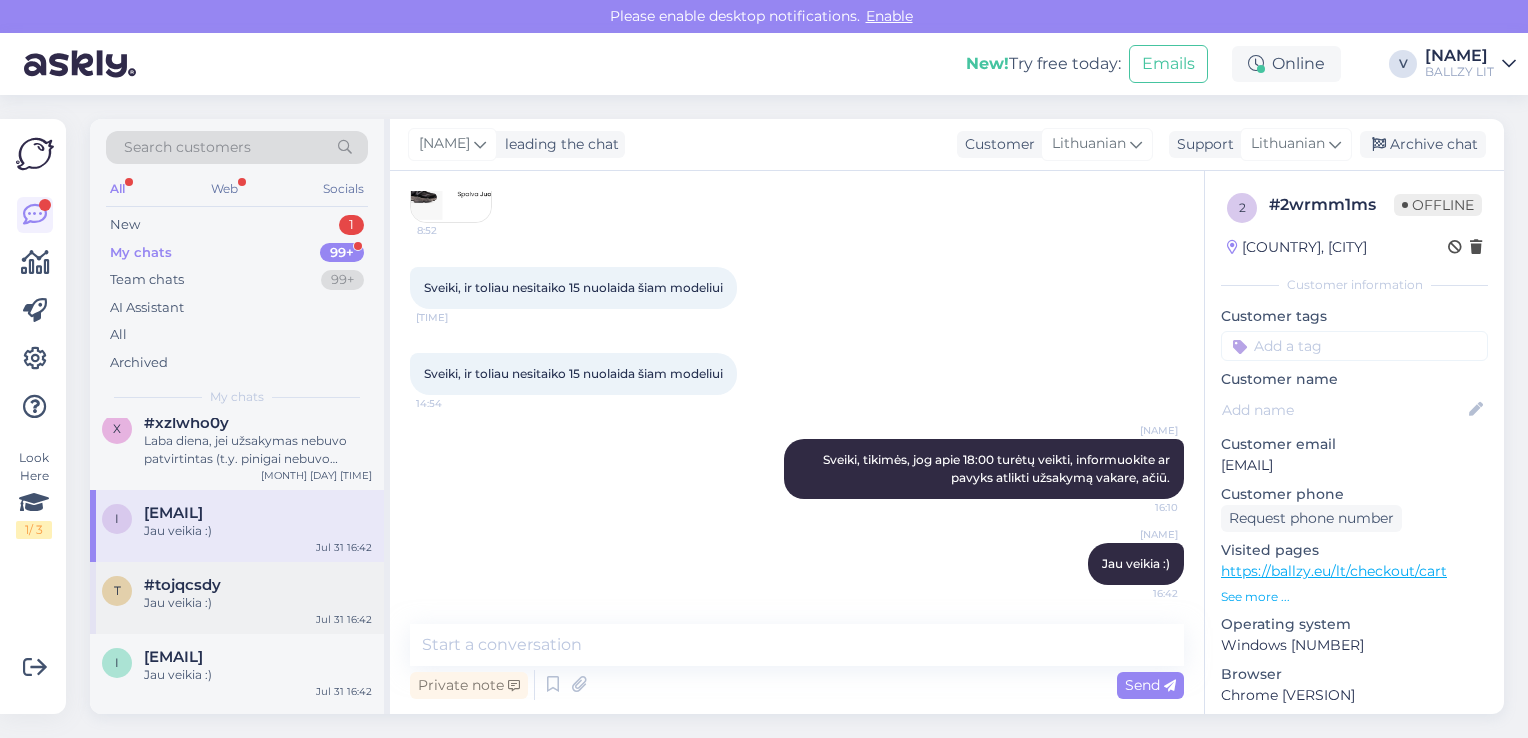 click on "Jau veikia :)" at bounding box center [258, 603] 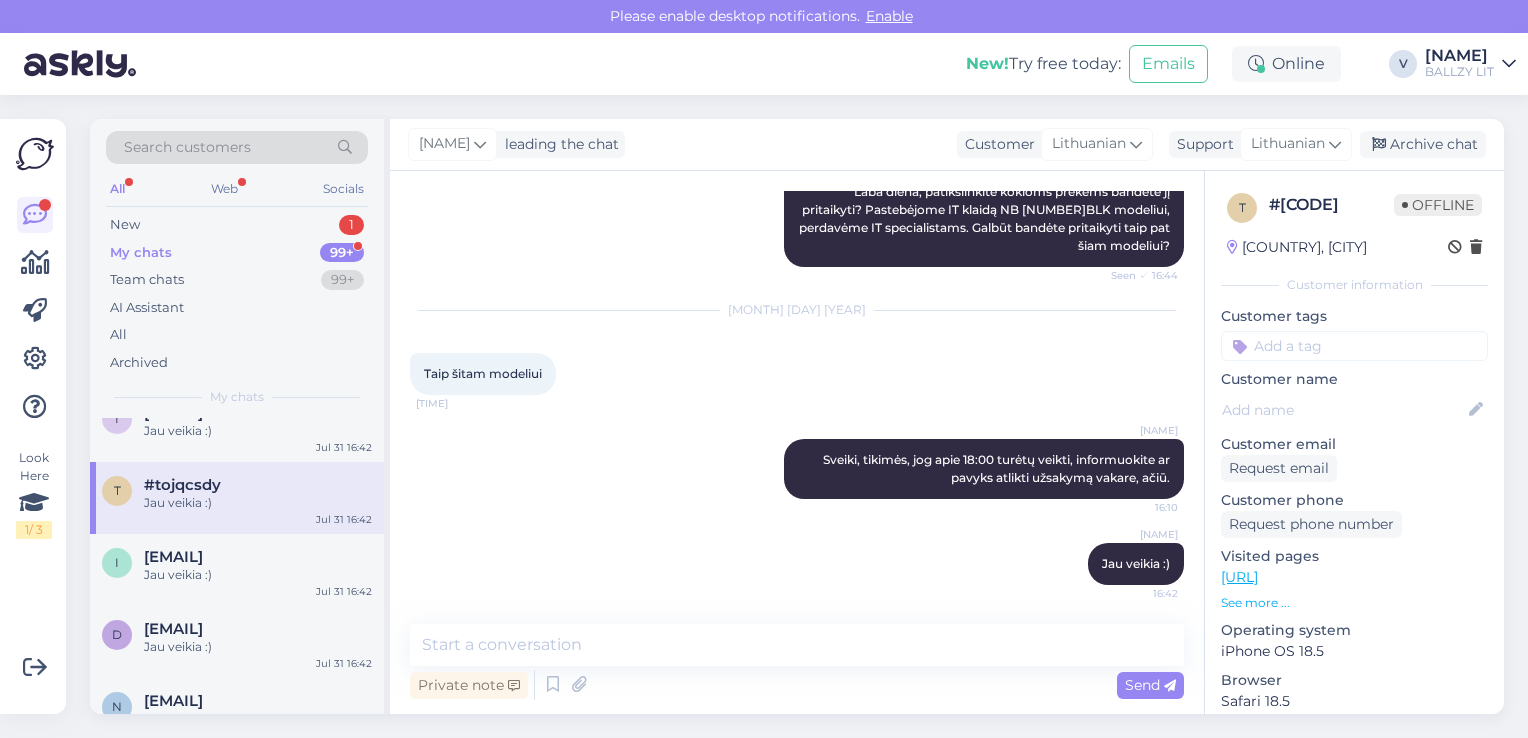 click on "i [EMAIL] Jau veikia :) [MONTH] [DAY] [TIME]" at bounding box center [237, 570] 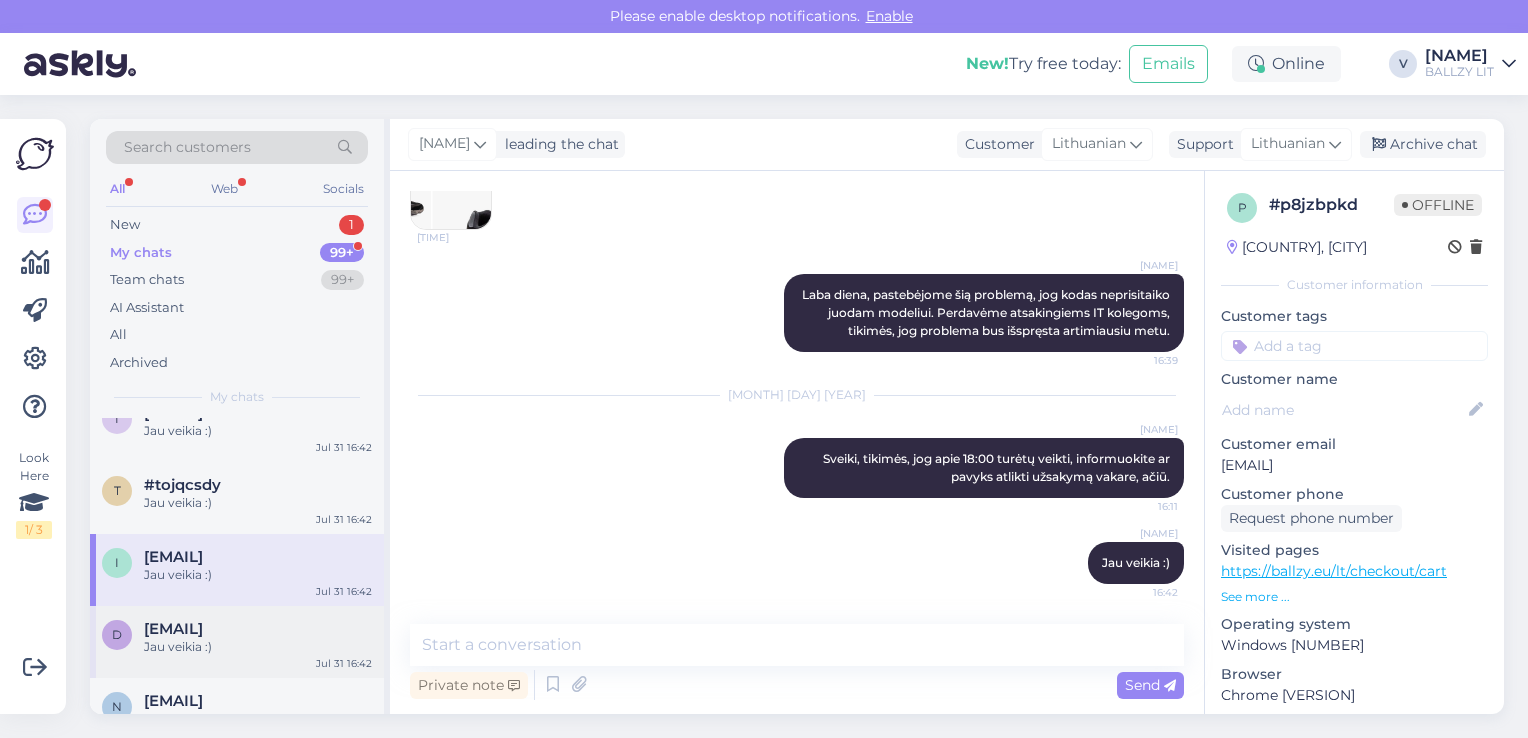 click on "d dziustep@[EXAMPLE.COM] Jau veikia :) [MONTH] 31 [TIME]" at bounding box center [237, 642] 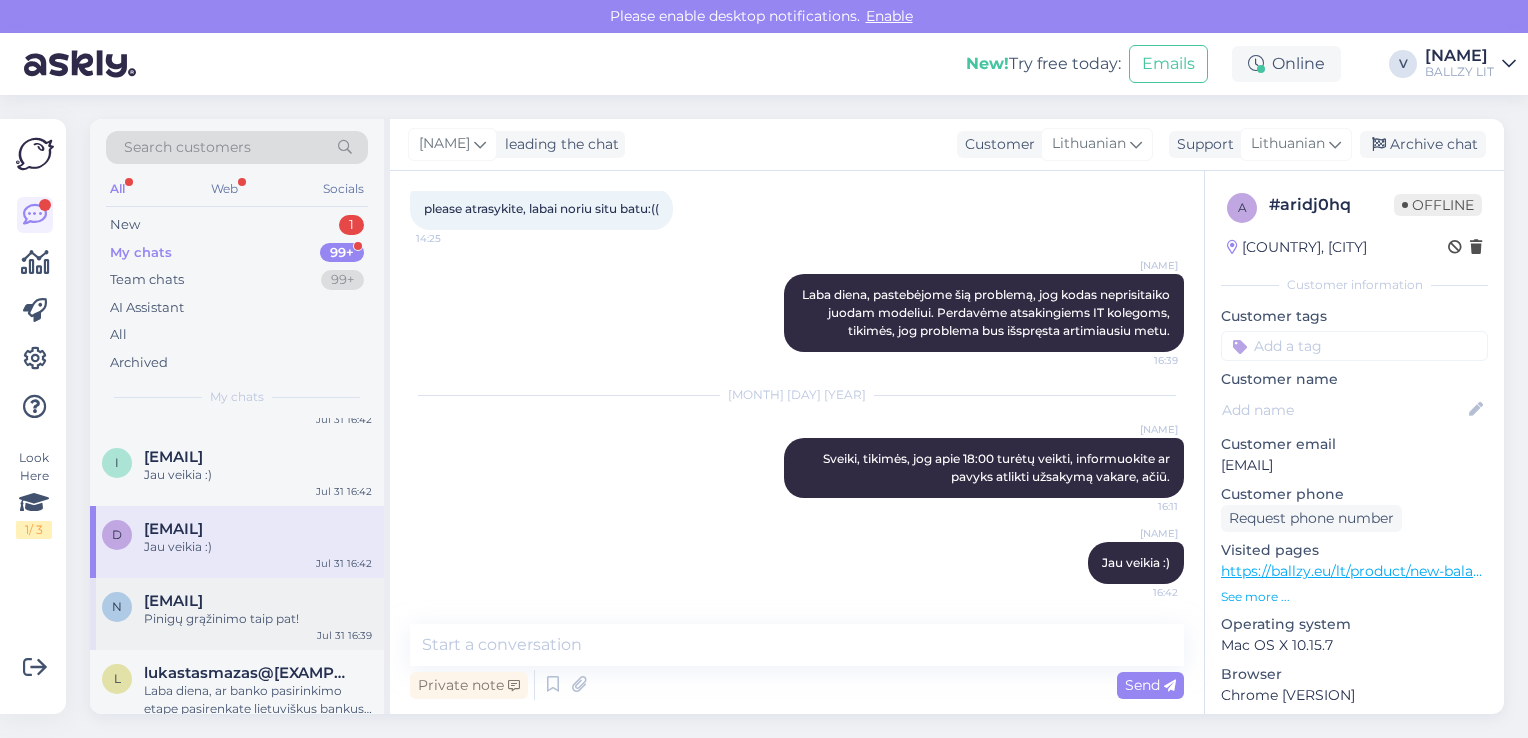 click on "[EMAIL]" at bounding box center (173, 601) 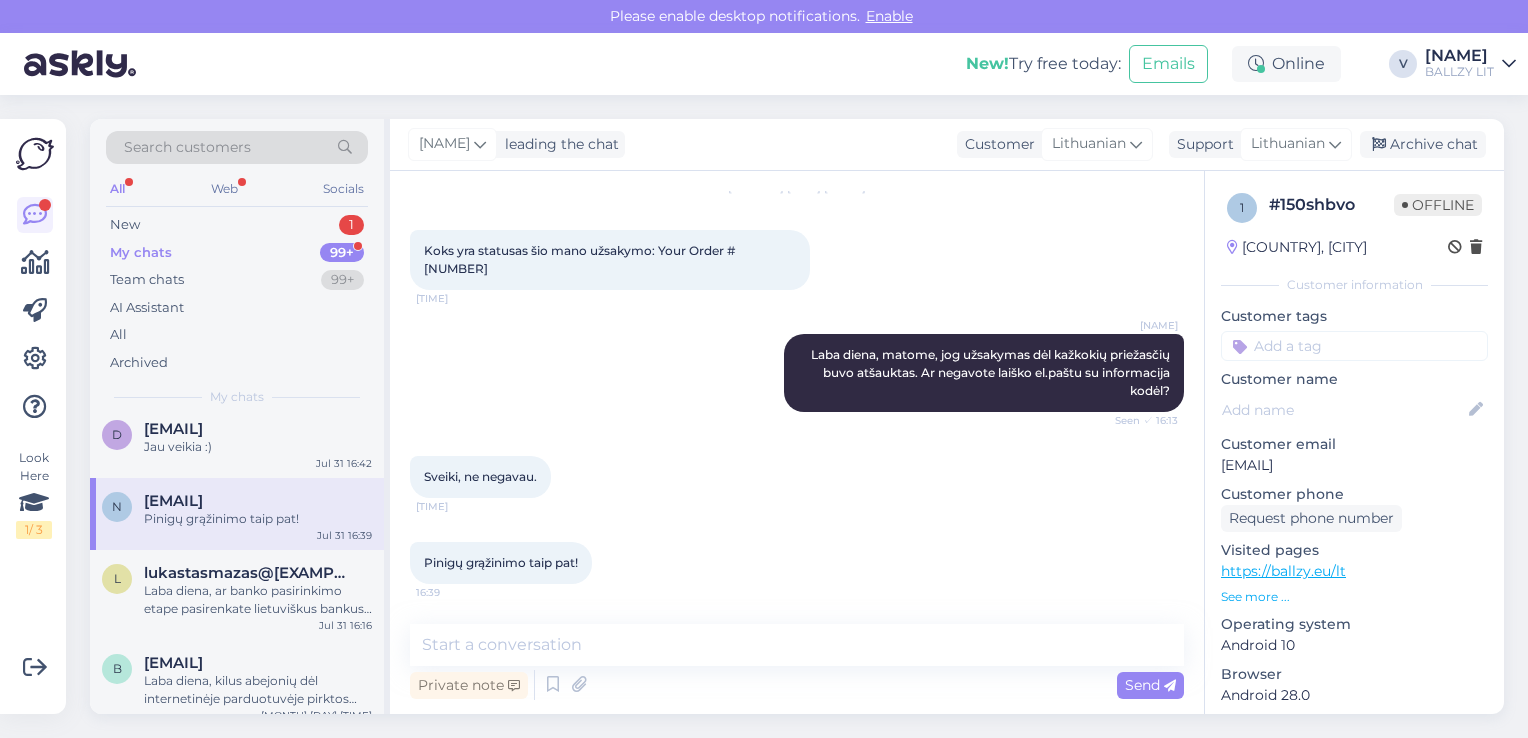 click on "Laba diena, ar banko pasirinkimo etape pasirenkate lietuviškus bankus? Pastebėjome, jog šiuo metu tvarkant internetinę parduotuvę, apmokėjimo pasirinkimo lange bankai nustatomi estiški, ten reikėtų pasirinkti lietuvišką parinktį ir apmokėjimas turėtų pavykti." at bounding box center [258, 600] 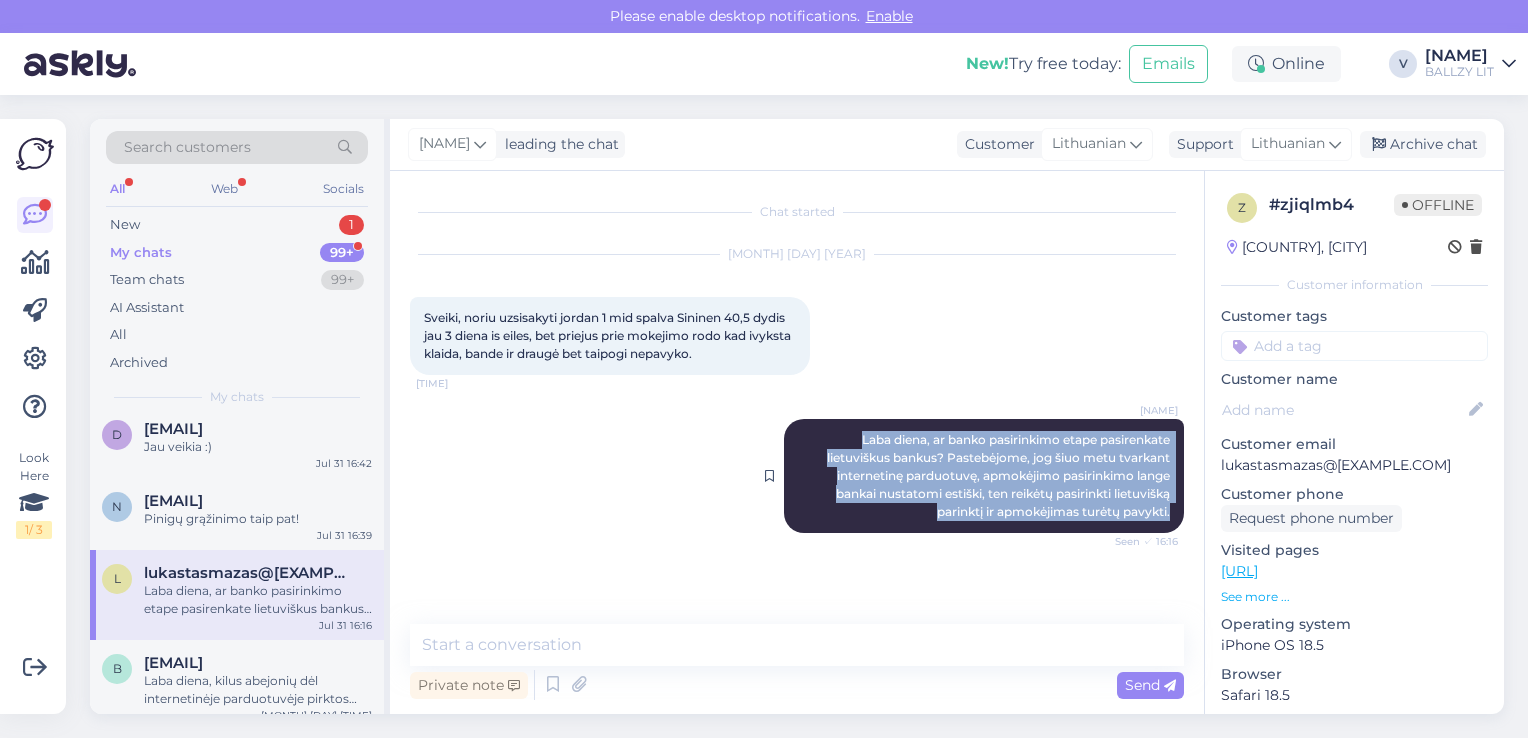 drag, startPoint x: 841, startPoint y: 440, endPoint x: 1176, endPoint y: 511, distance: 342.44122 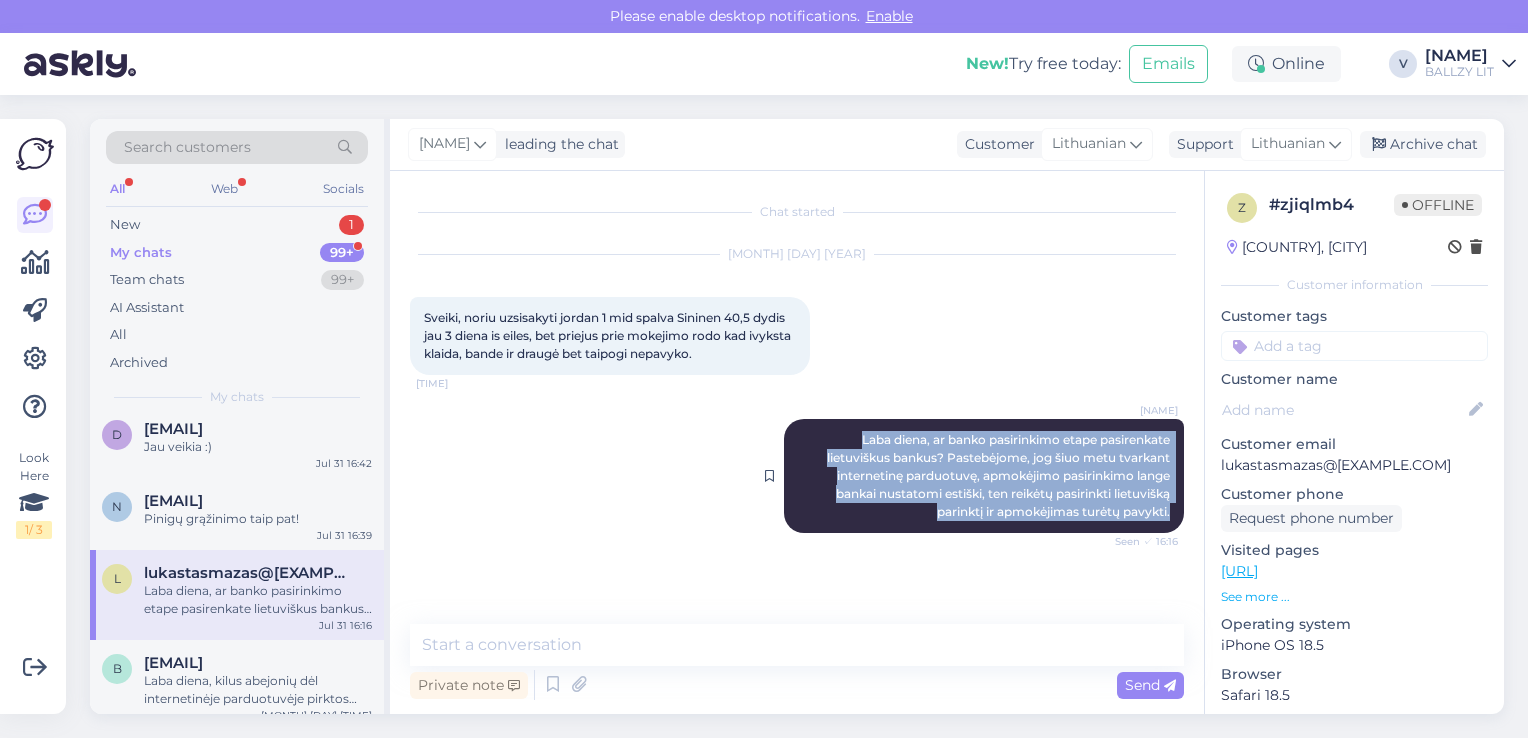 click on "Vilius Laba diena, ar banko pasirinkimo etape pasirenkate lietuviškus bankus? Pastebėjome, jog šiuo metu tvarkant internetinę parduotuvę, apmokėjimo pasirinkimo lange bankai nustatomi estiški, ten reikėtų pasirinkti lietuvišką parinktį ir apmokėjimas turėtų pavykti. Seen ✓ [TIME]" at bounding box center (984, 476) 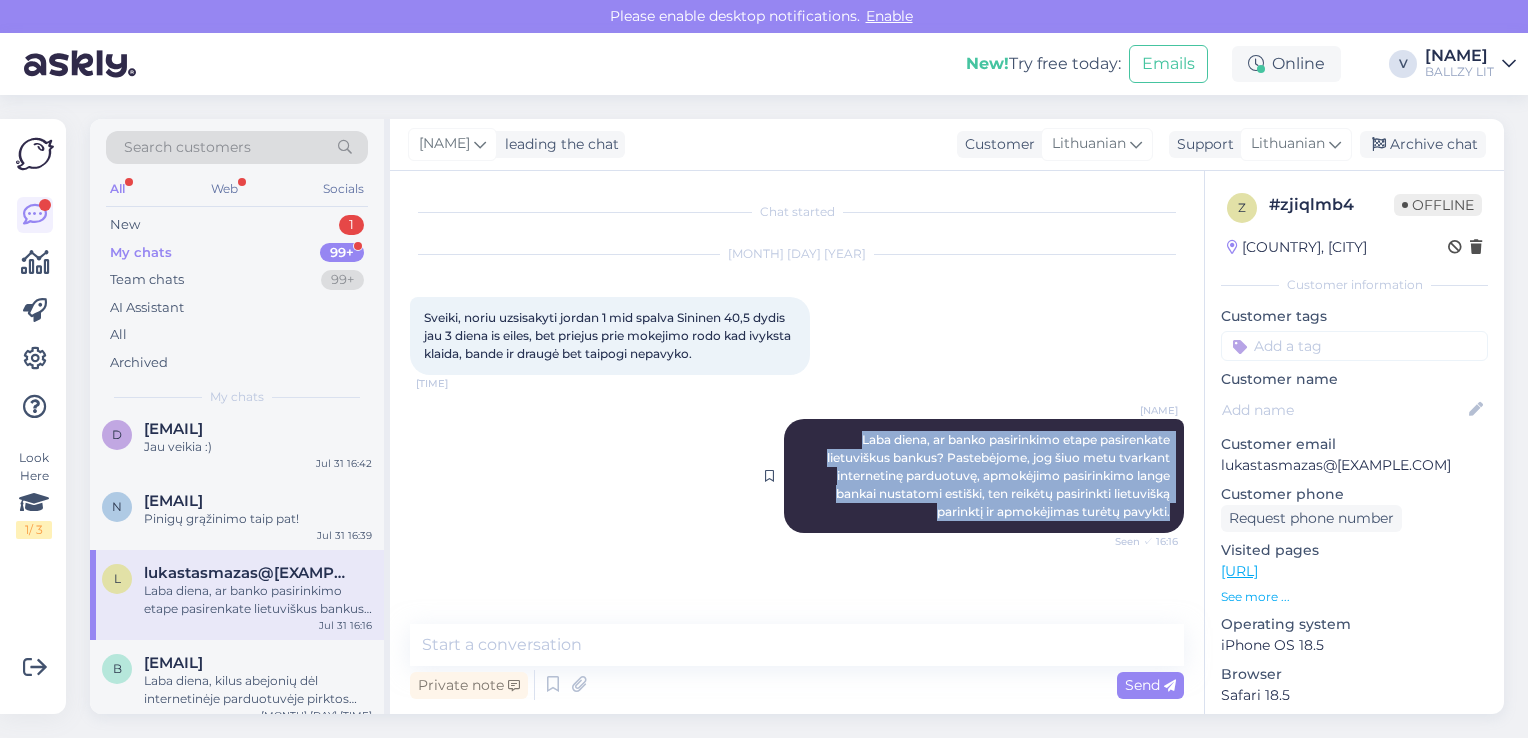 copy on "Laba diena, ar banko pasirinkimo etape pasirenkate lietuviškus bankus? Pastebėjome, jog šiuo metu tvarkant internetinę parduotuvę, apmokėjimo pasirinkimo lange bankai nustatomi estiški, ten reikėtų pasirinkti lietuvišką parinktį ir apmokėjimas turėtų pavykti." 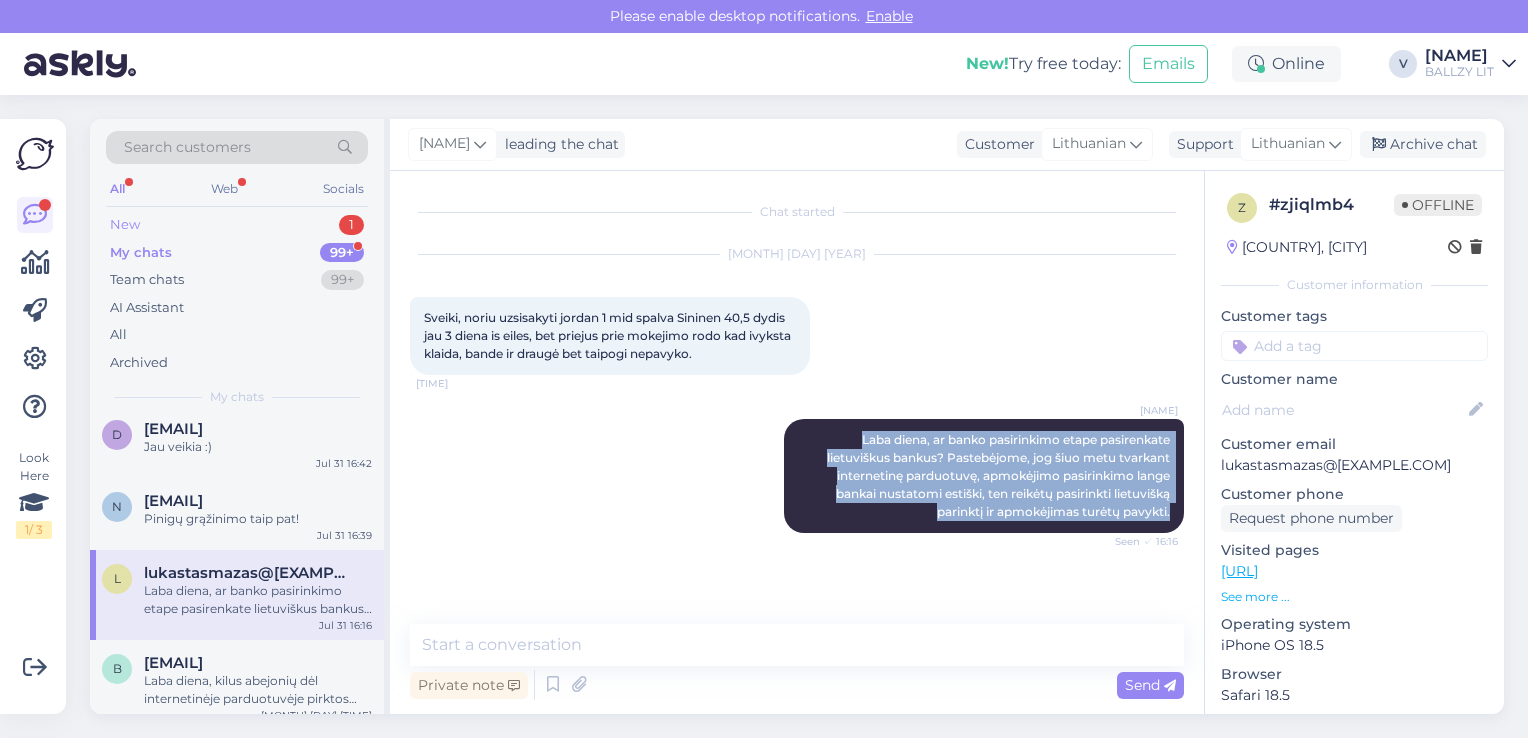click on "New 1" at bounding box center (237, 225) 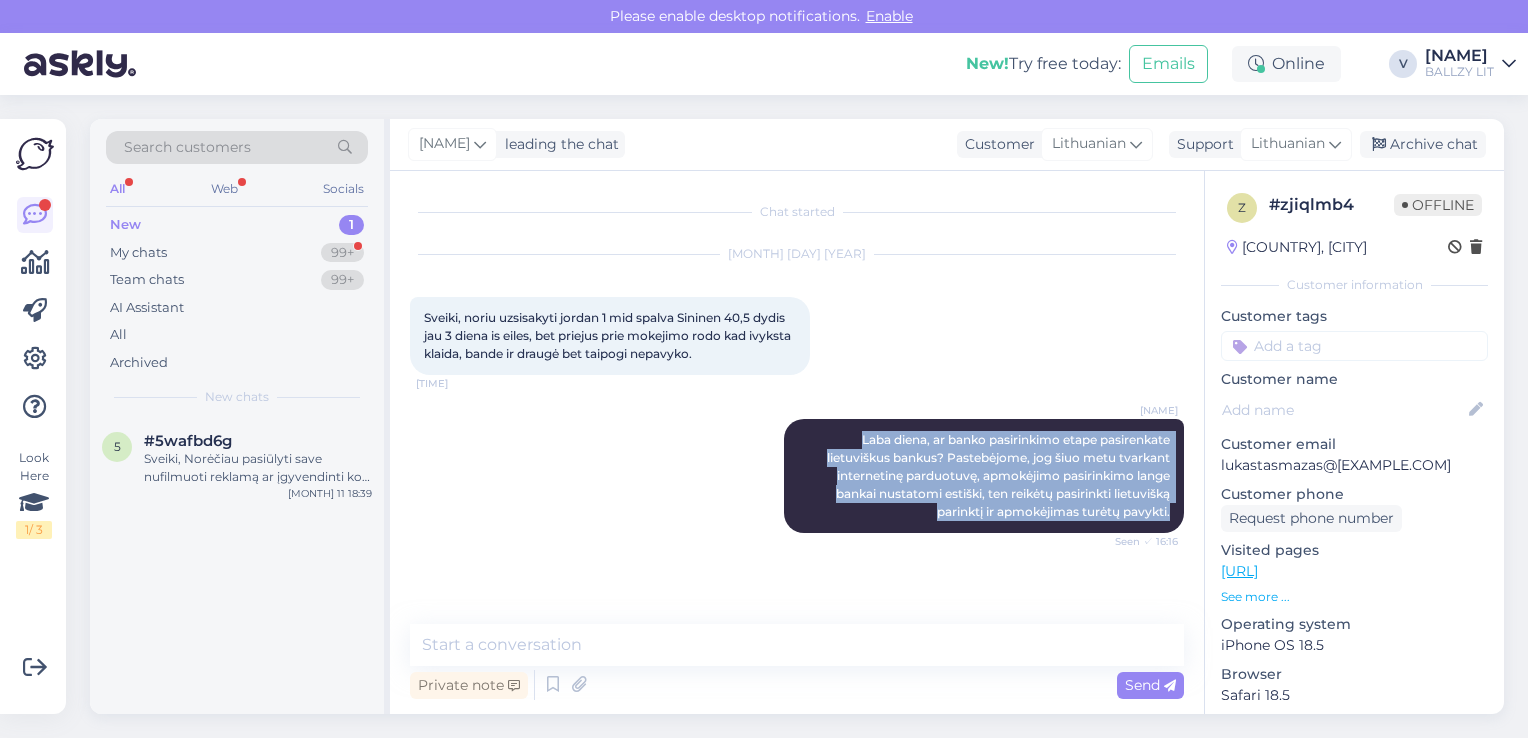 click on "New 1" at bounding box center [237, 225] 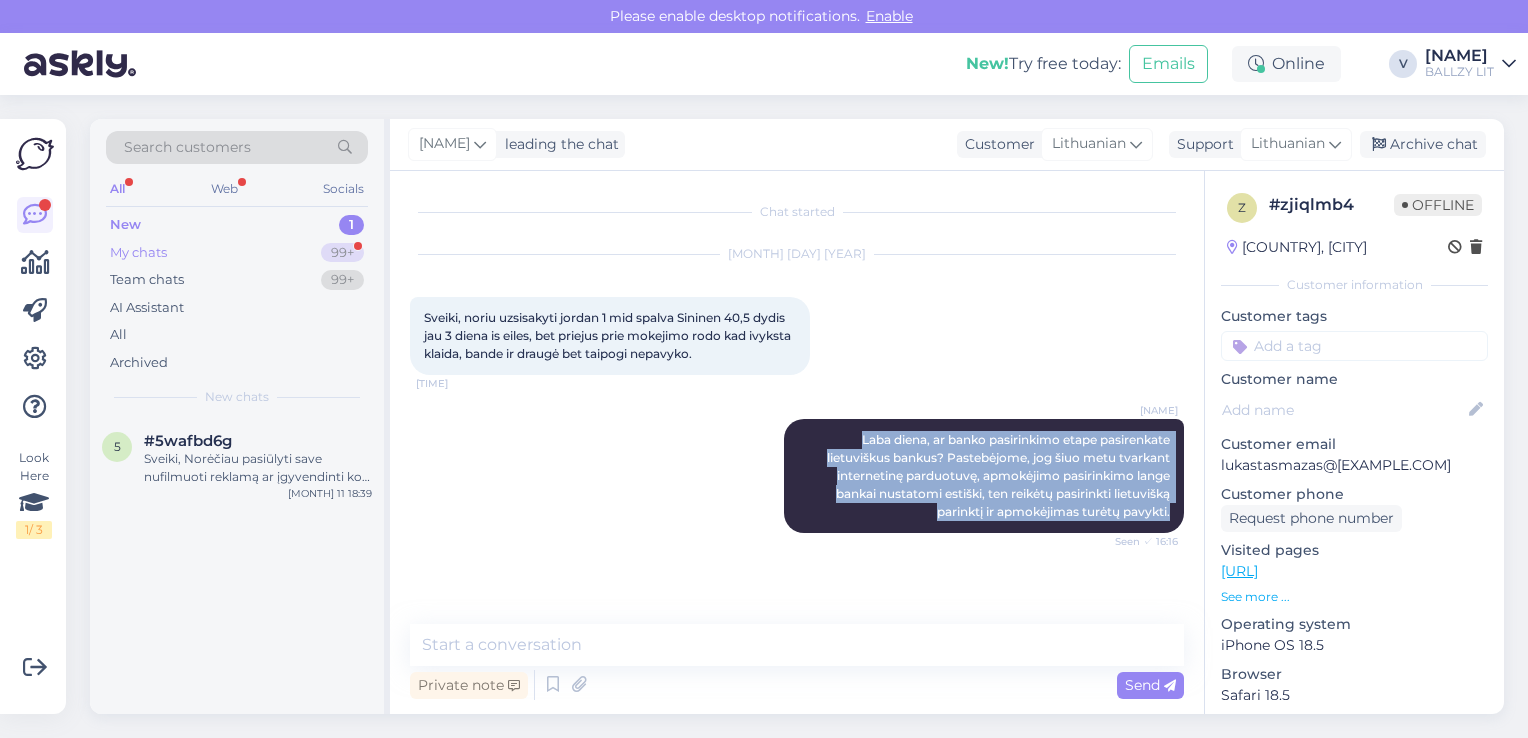 click on "My chats 99+" at bounding box center (237, 253) 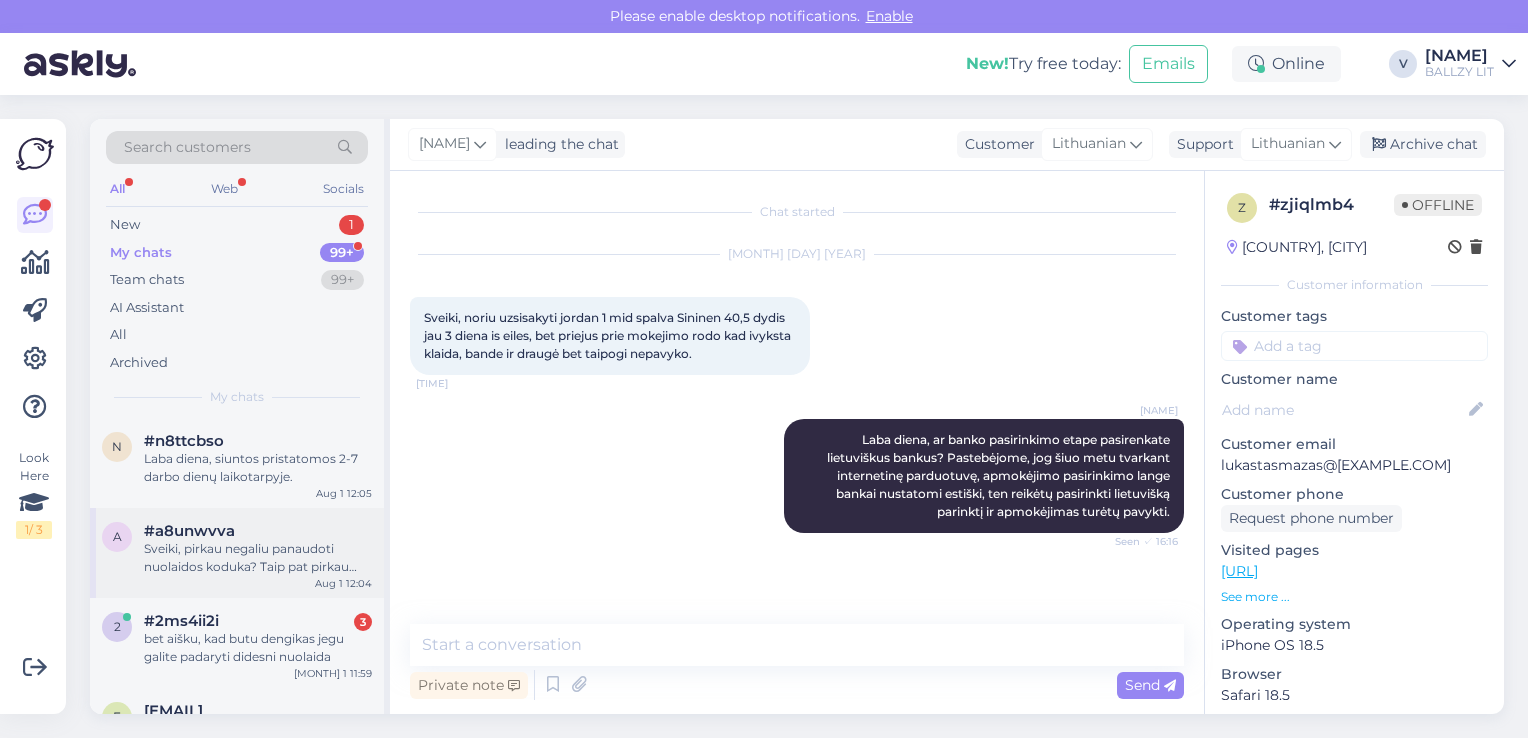 click on "#a8unwvva" at bounding box center [258, 531] 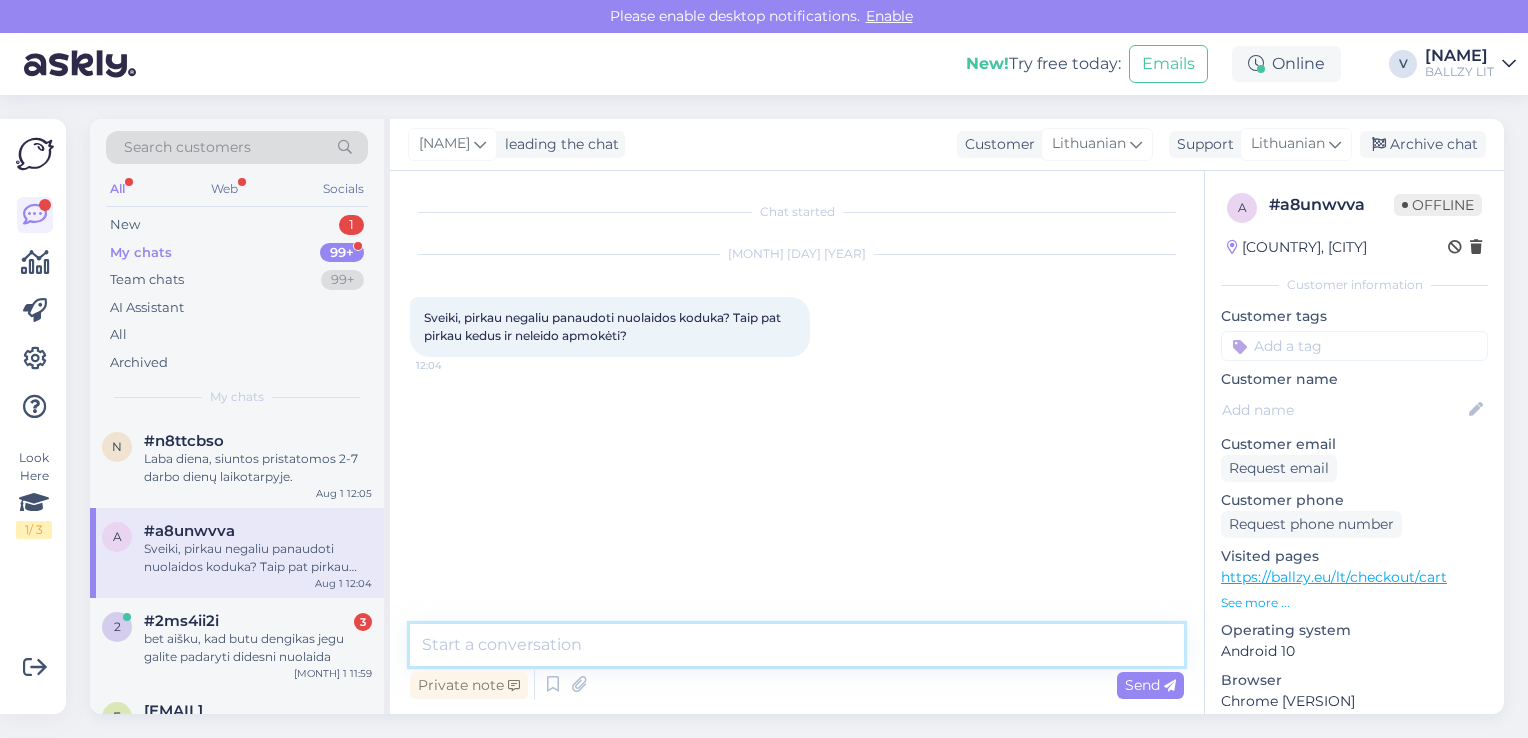 click at bounding box center [797, 645] 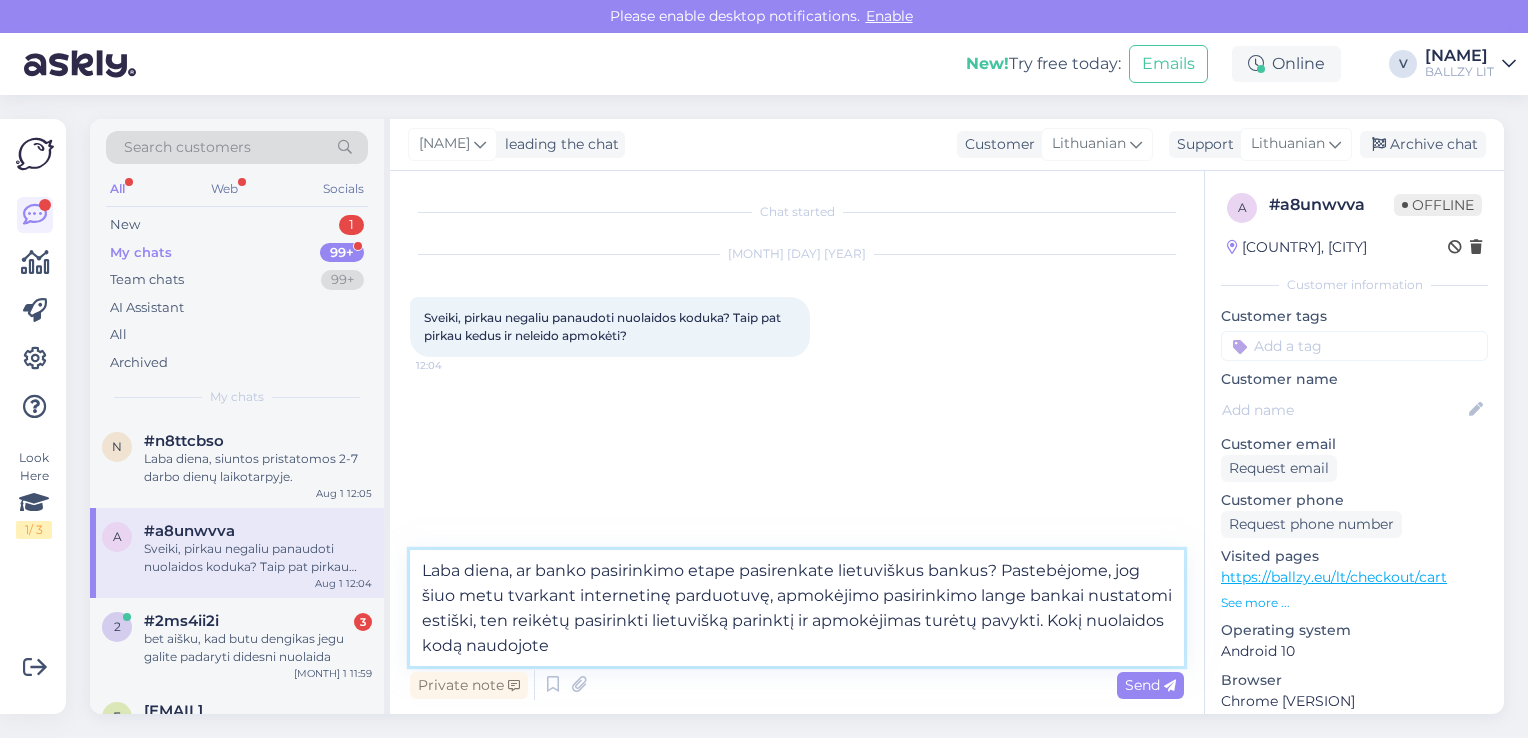 type on "Laba diena, ar banko pasirinkimo etape pasirenkate lietuviškus bankus? Pastebėjome, jog šiuo metu tvarkant internetinę parduotuvę, apmokėjimo pasirinkimo lange bankai nustatomi estiški, ten reikėtų pasirinkti lietuvišką parinktį ir apmokėjimas turėtų pavykti. Kokį nuolaidos kodą naudojote?" 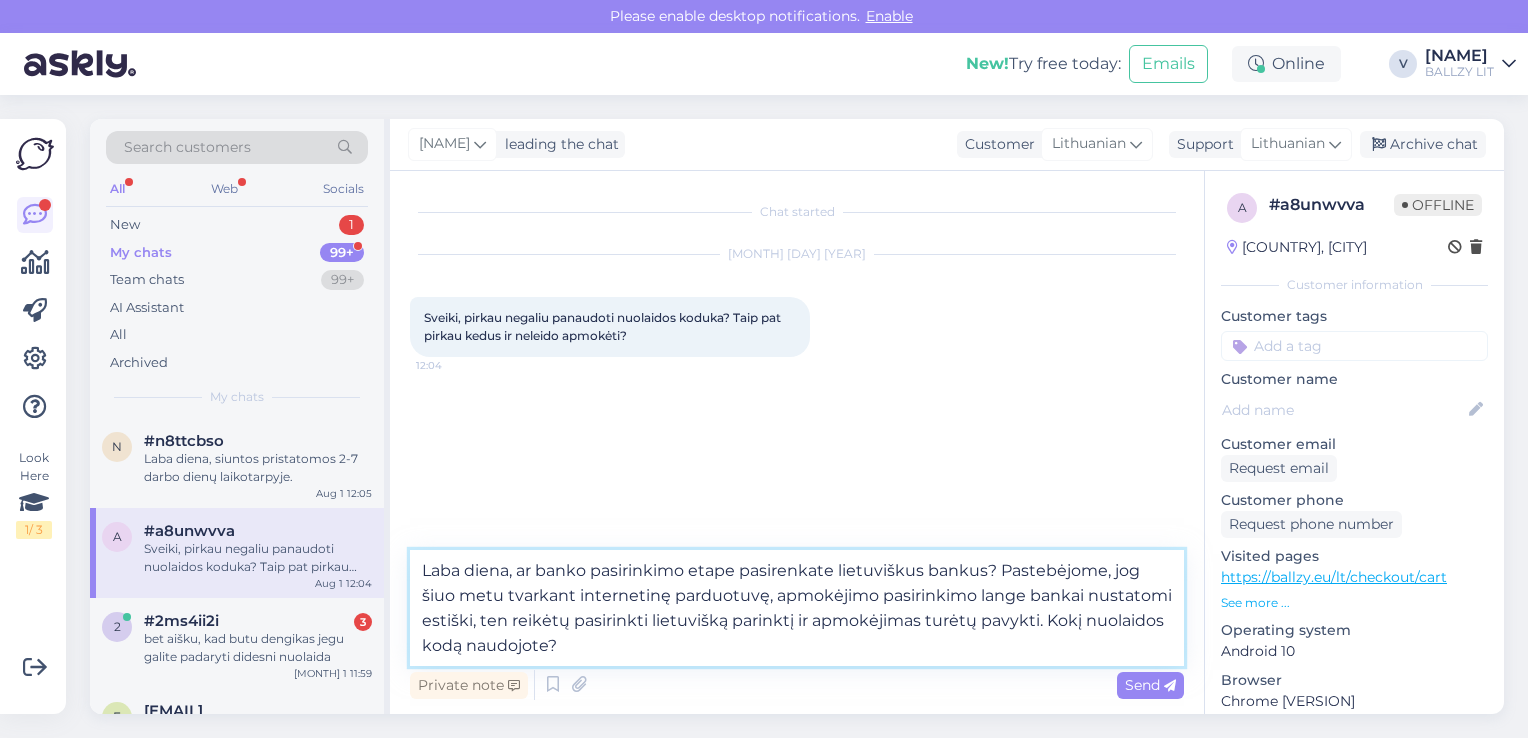 type 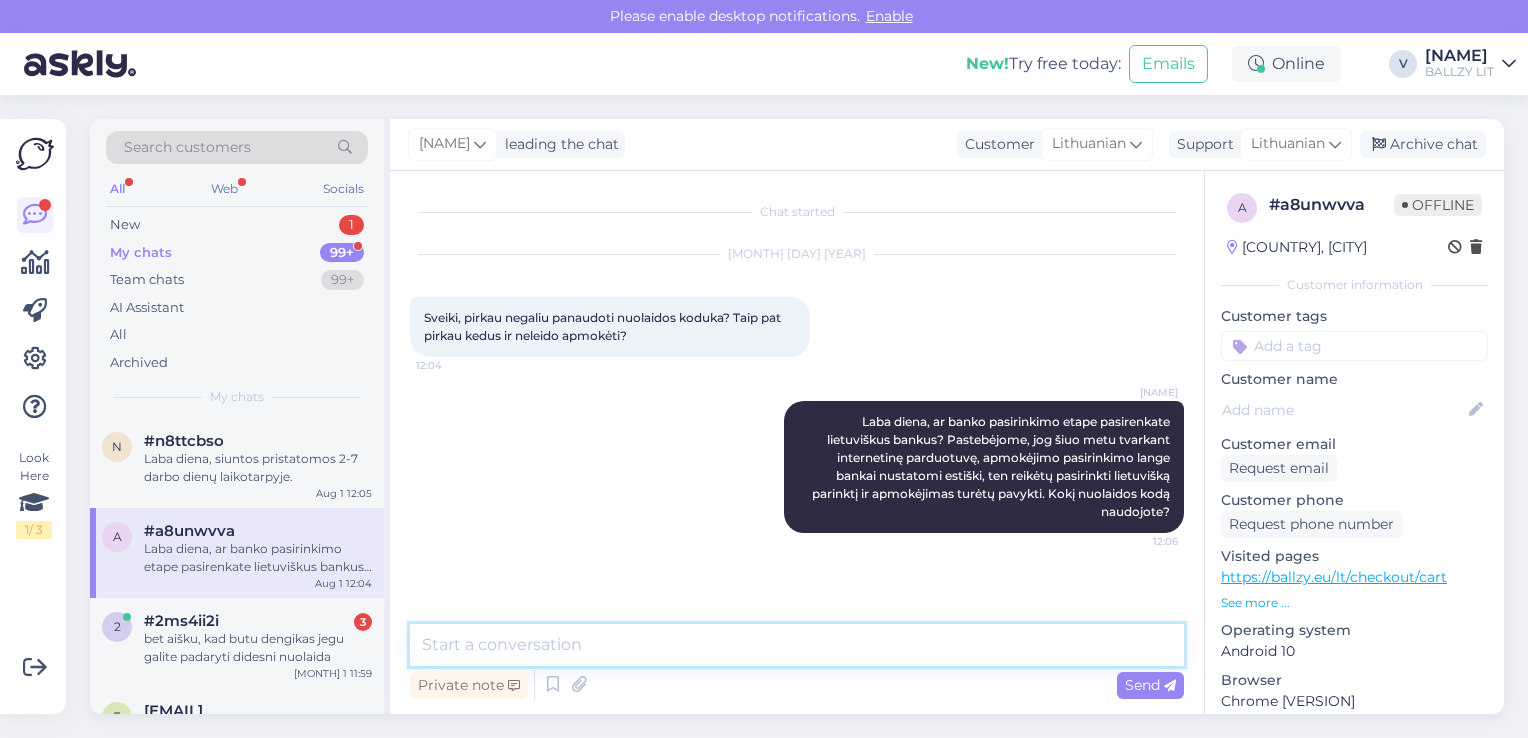 scroll, scrollTop: 0, scrollLeft: 0, axis: both 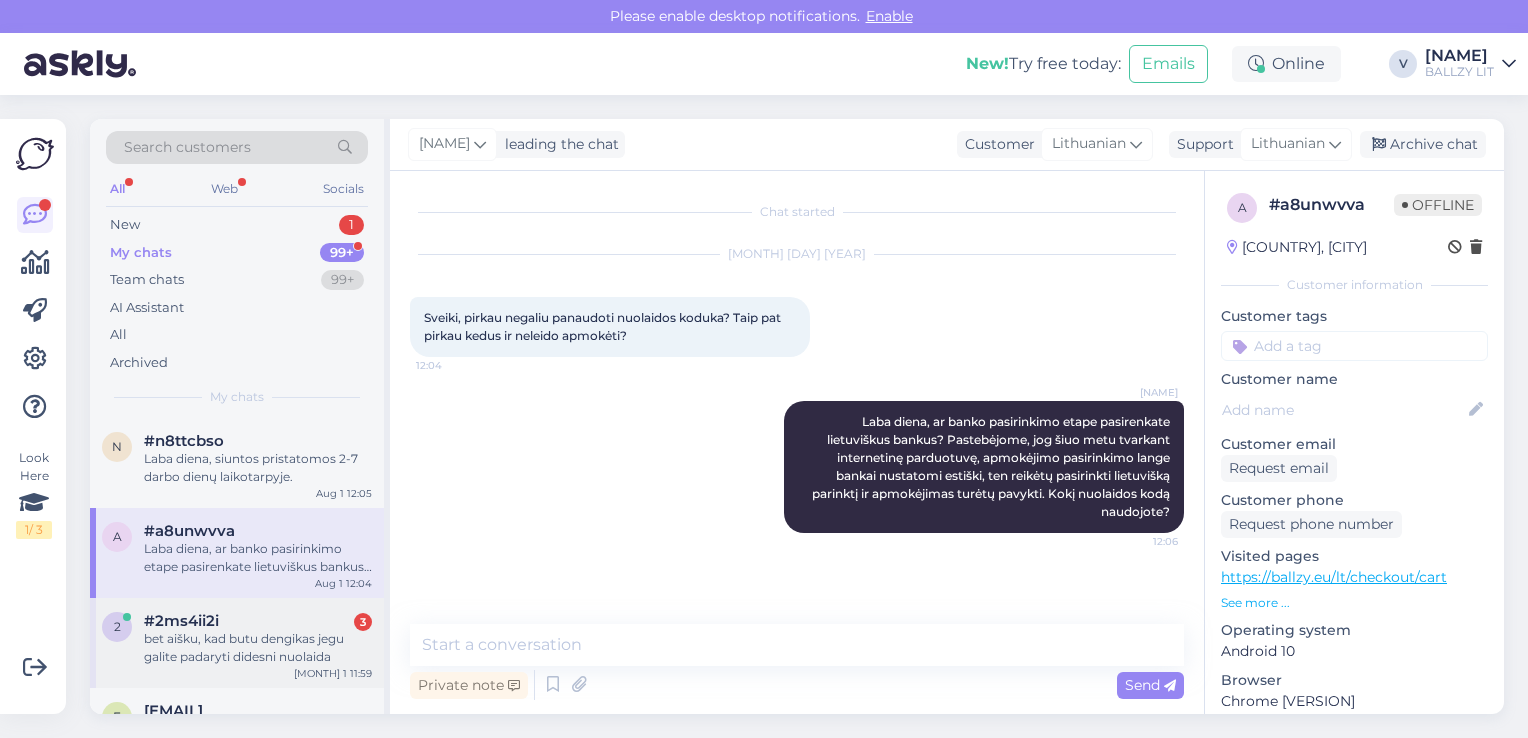 click on "bet aišku, kad butu dengikas jegu galite padaryti didesni nuolaida" at bounding box center [258, 648] 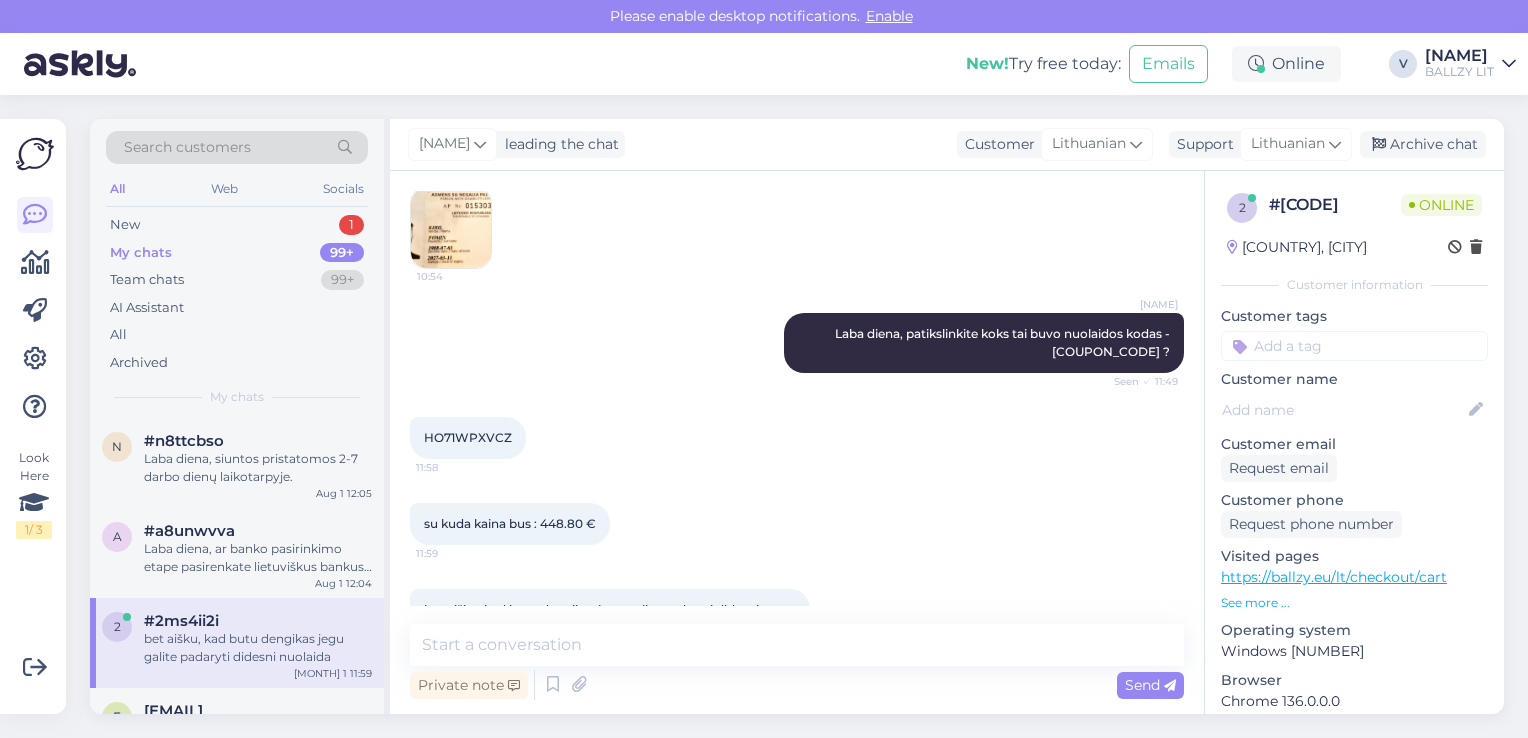 scroll, scrollTop: 1196, scrollLeft: 0, axis: vertical 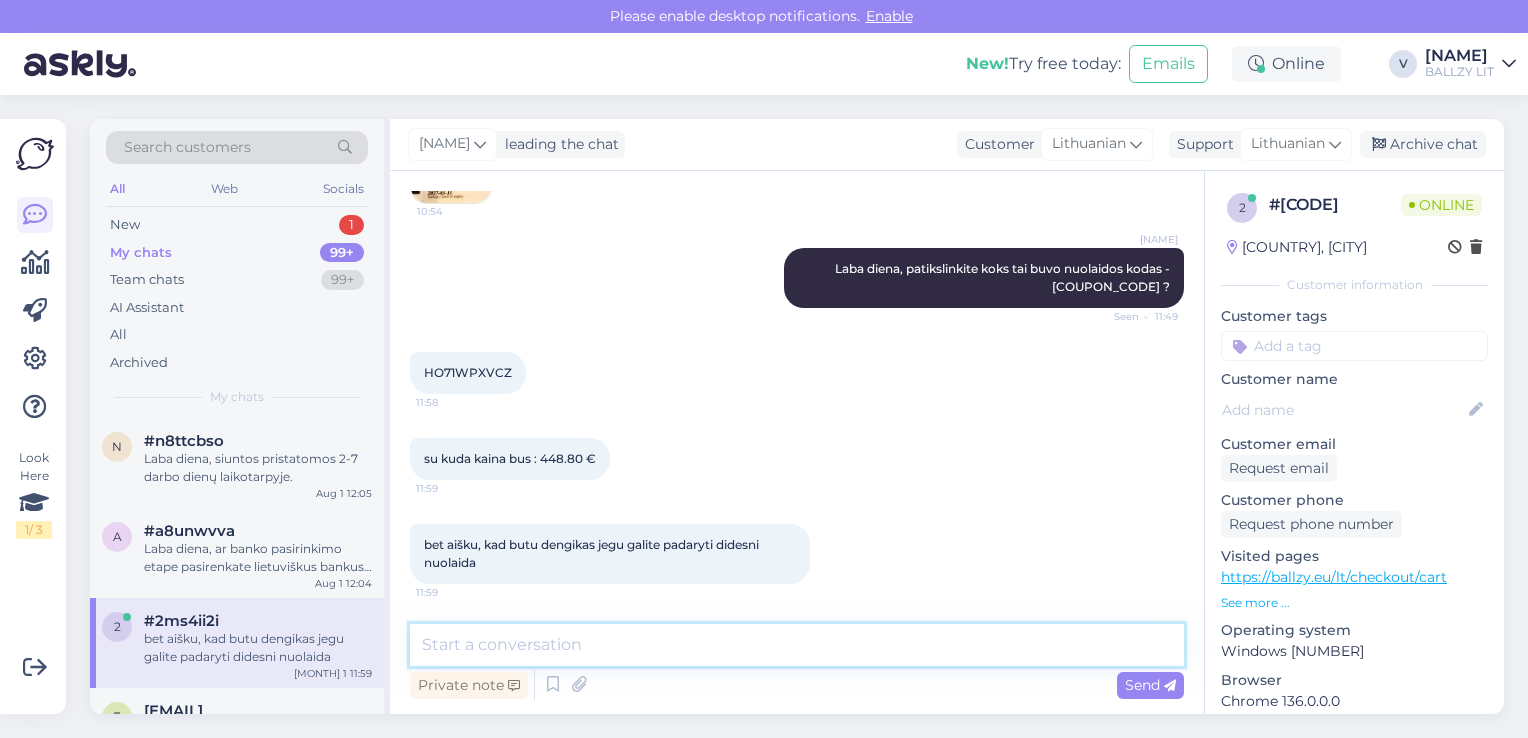click at bounding box center (797, 645) 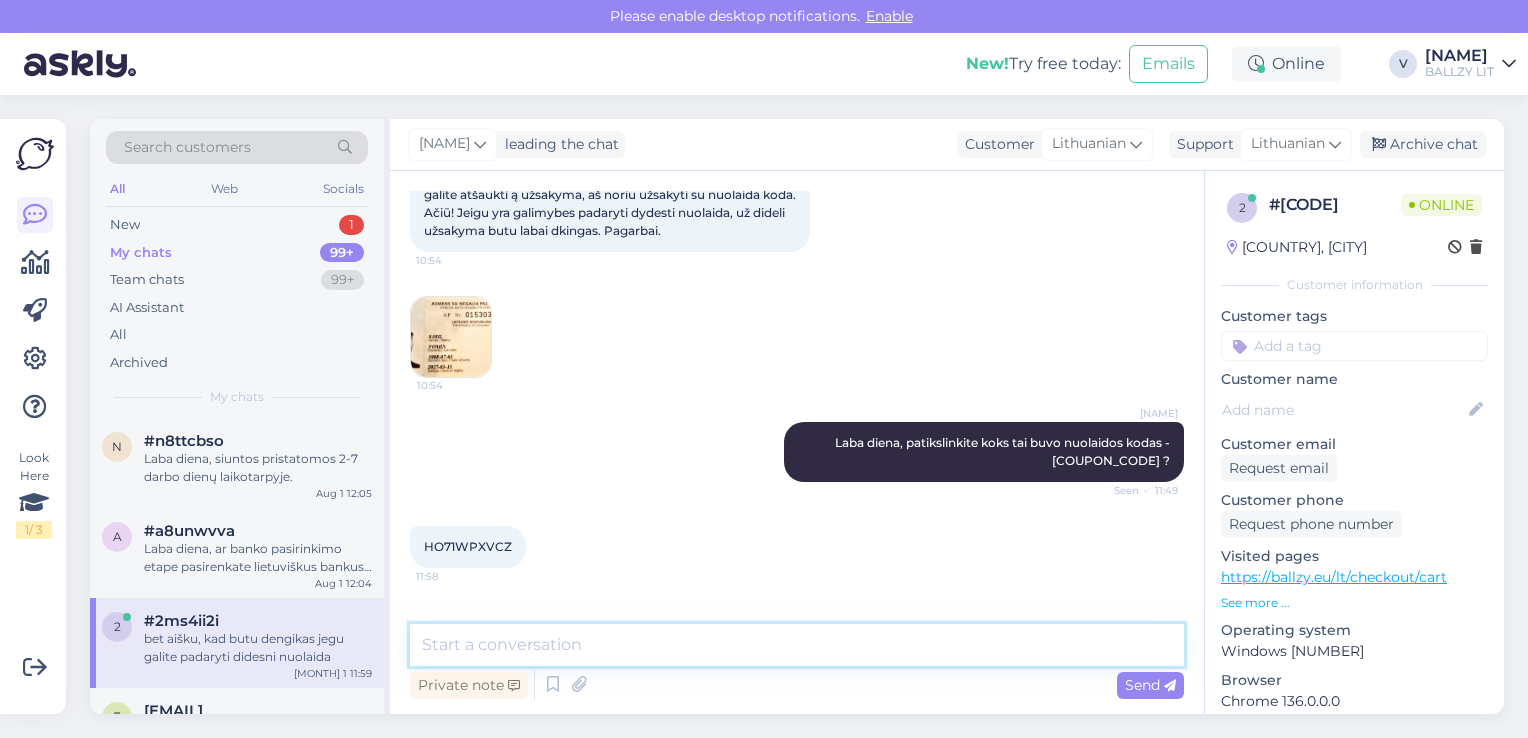 scroll, scrollTop: 1196, scrollLeft: 0, axis: vertical 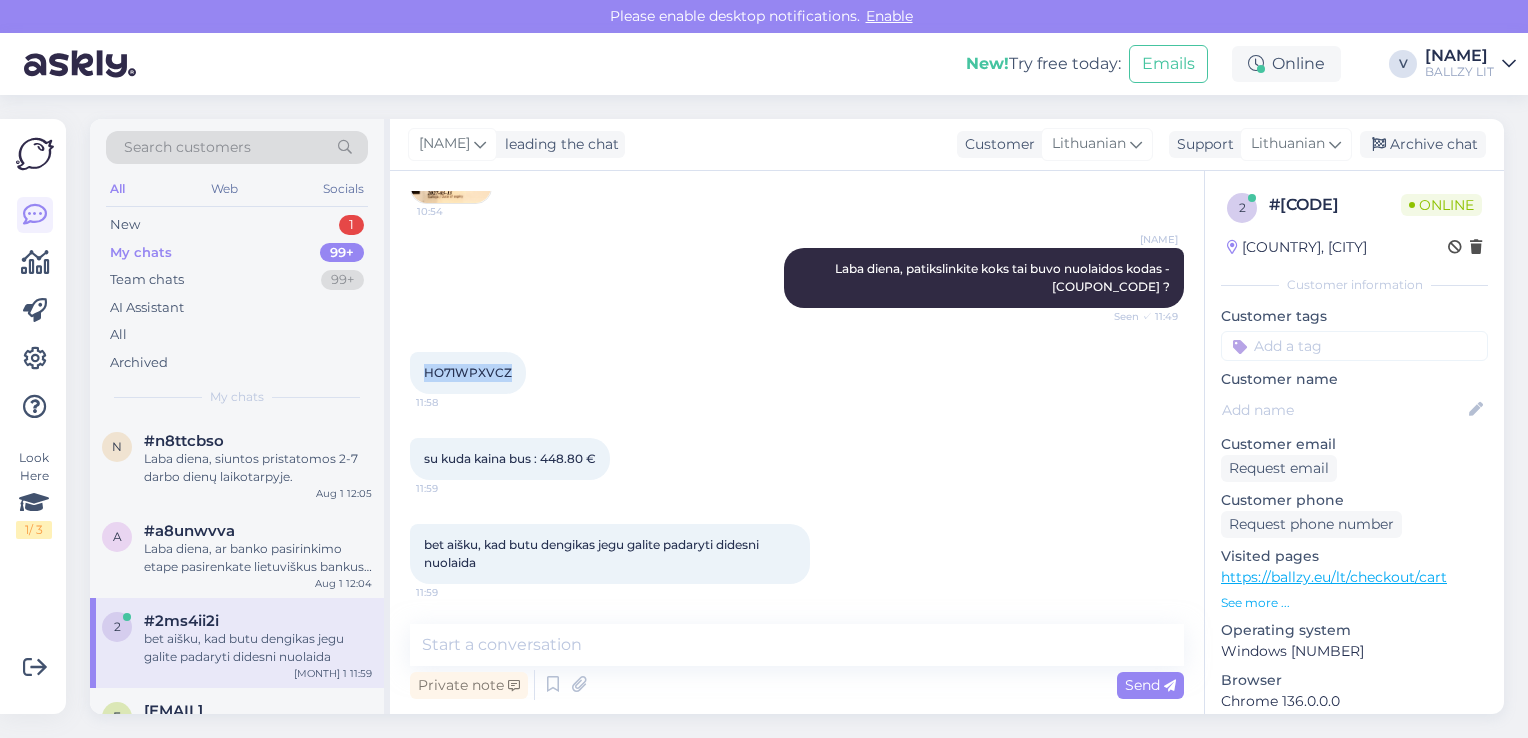 drag, startPoint x: 424, startPoint y: 370, endPoint x: 508, endPoint y: 367, distance: 84.05355 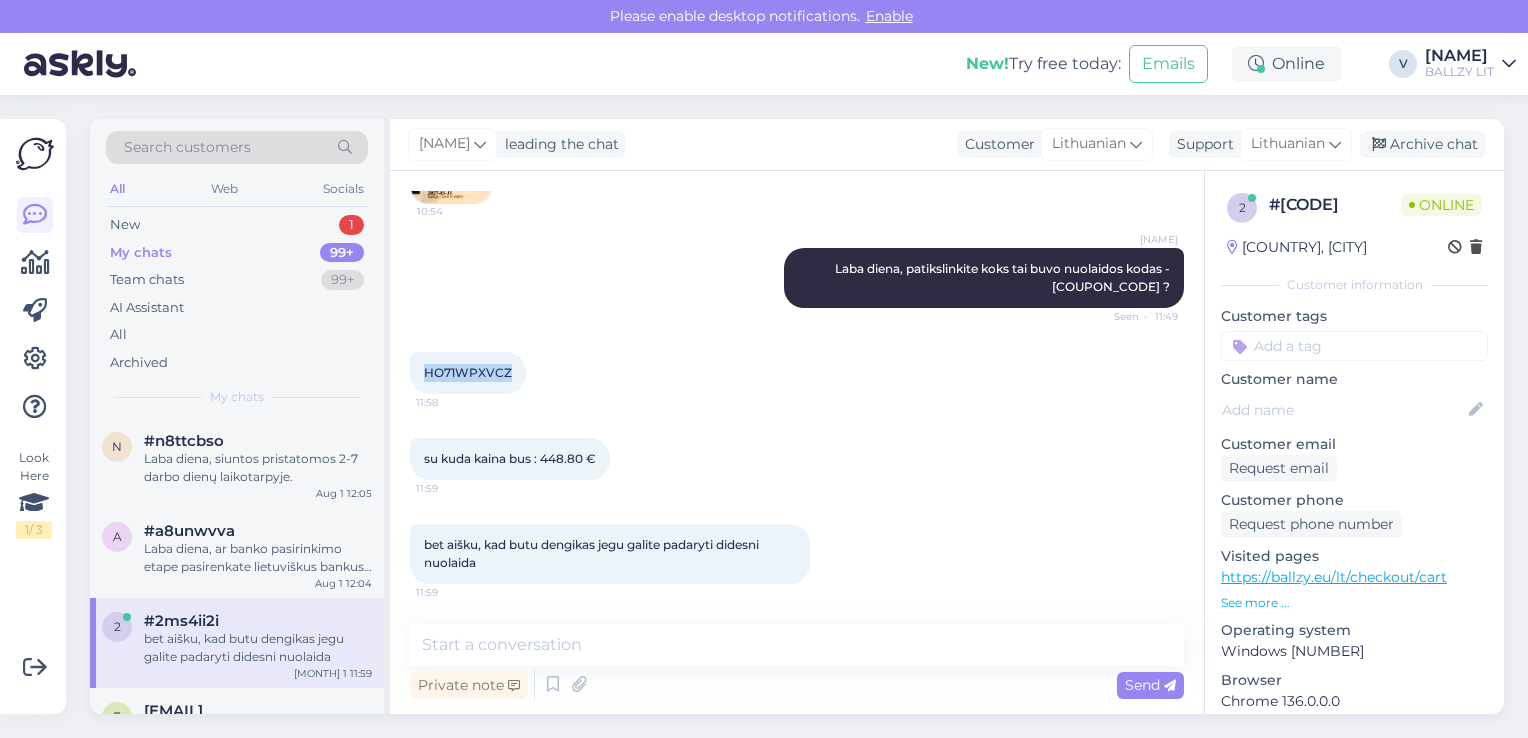 click on "HO71WPXVCZ" at bounding box center (468, 372) 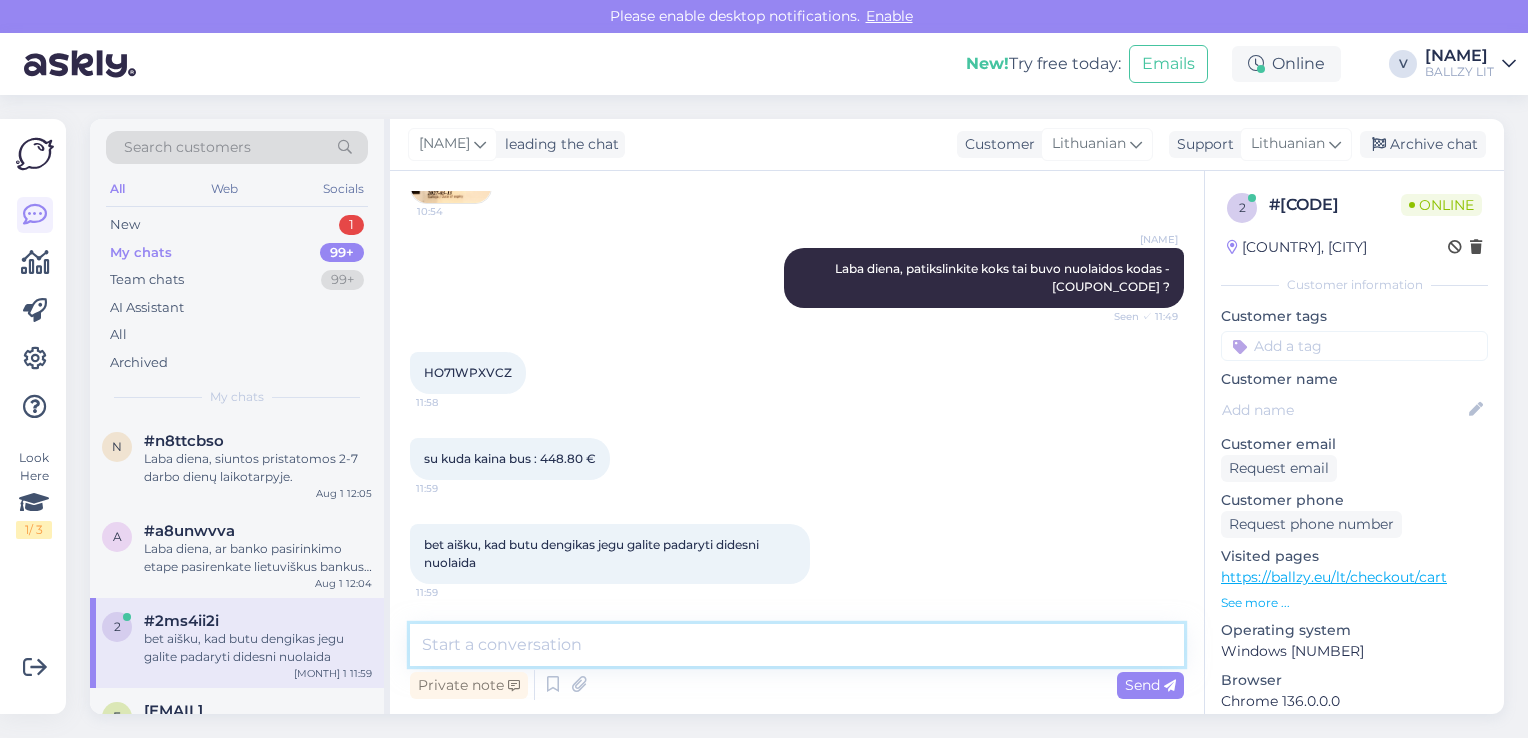 click at bounding box center [797, 645] 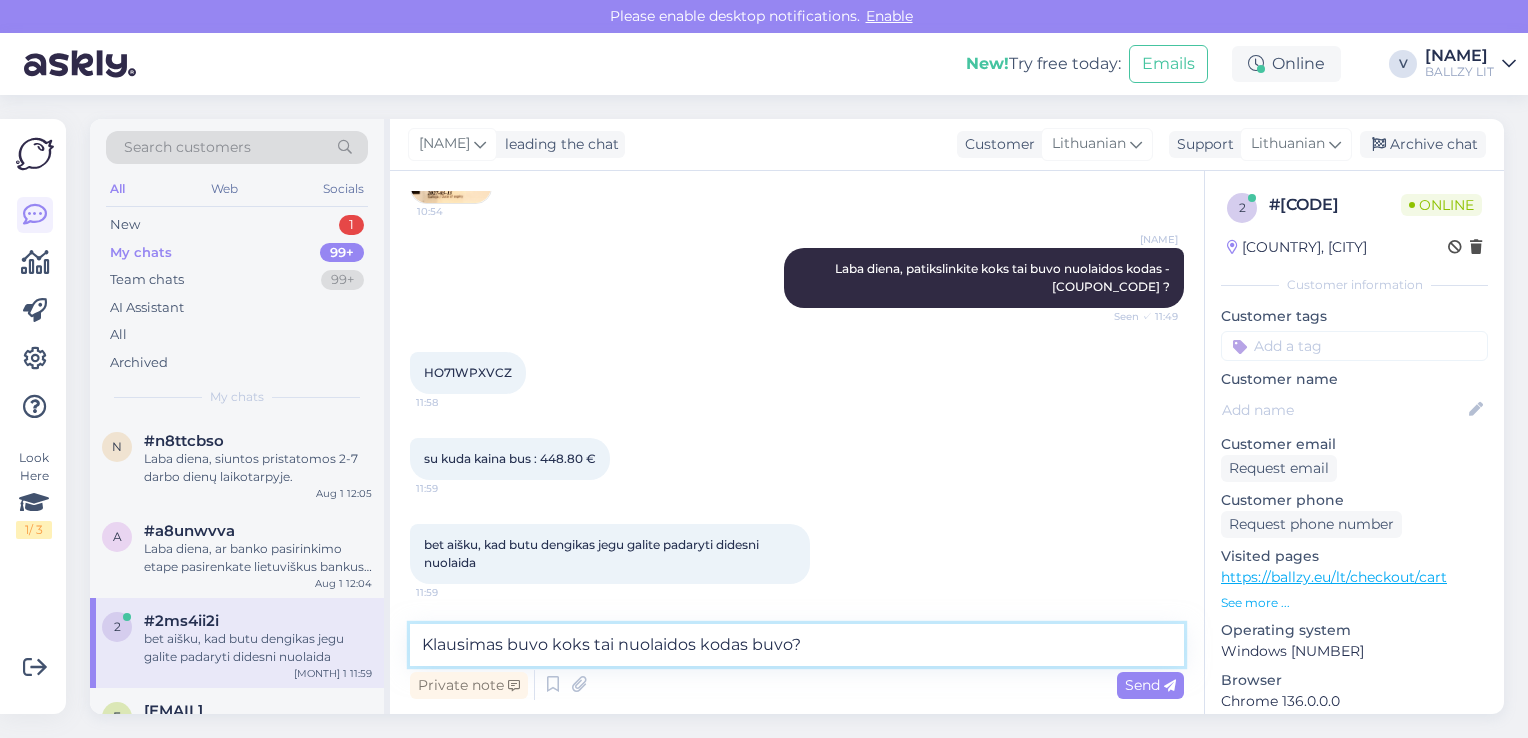 paste on "HO71WPXVCZ" 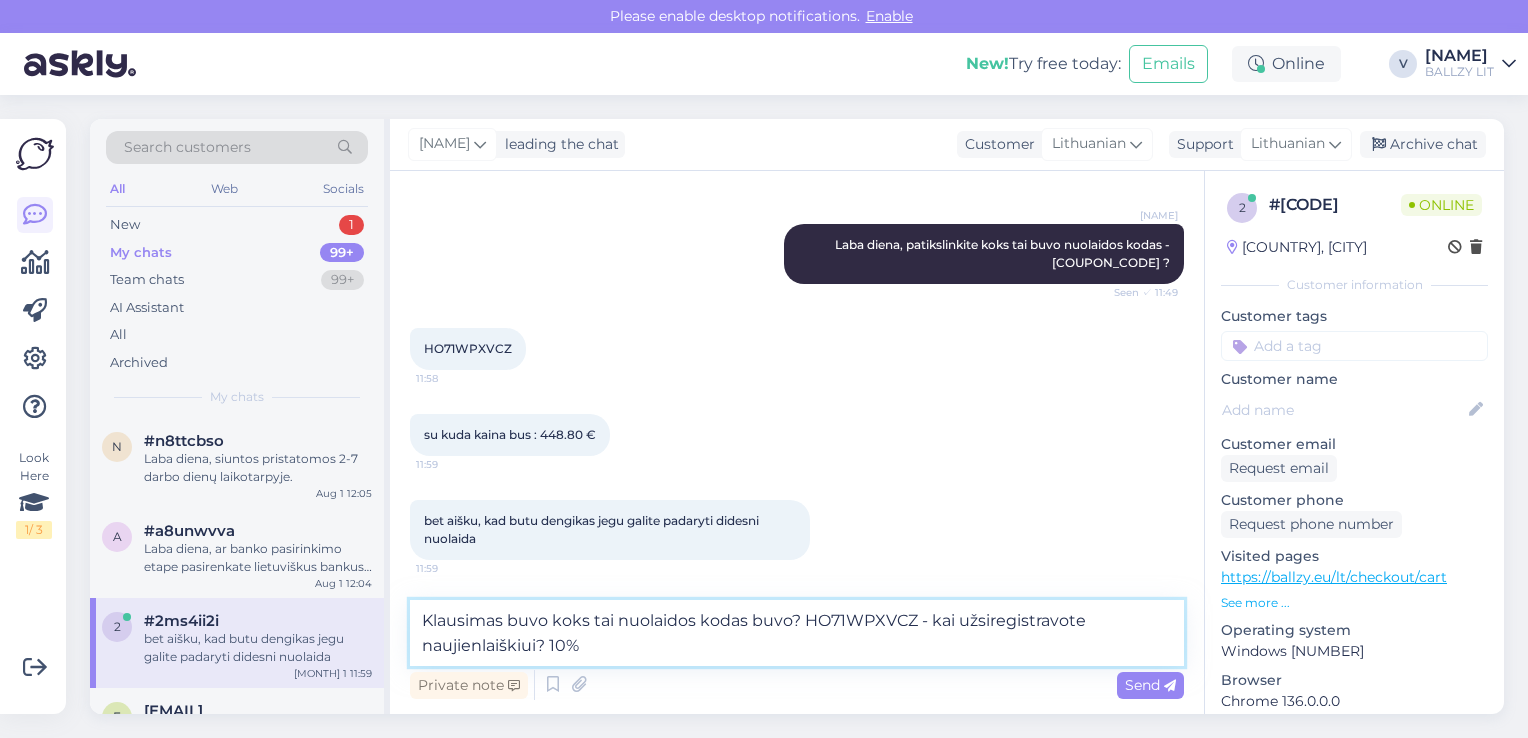 type on "Klausimas buvo koks tai nuolaidos kodas buvo? HO71WPXVCZ - kai užsiregistravote naujienlaiškiui? 10%?" 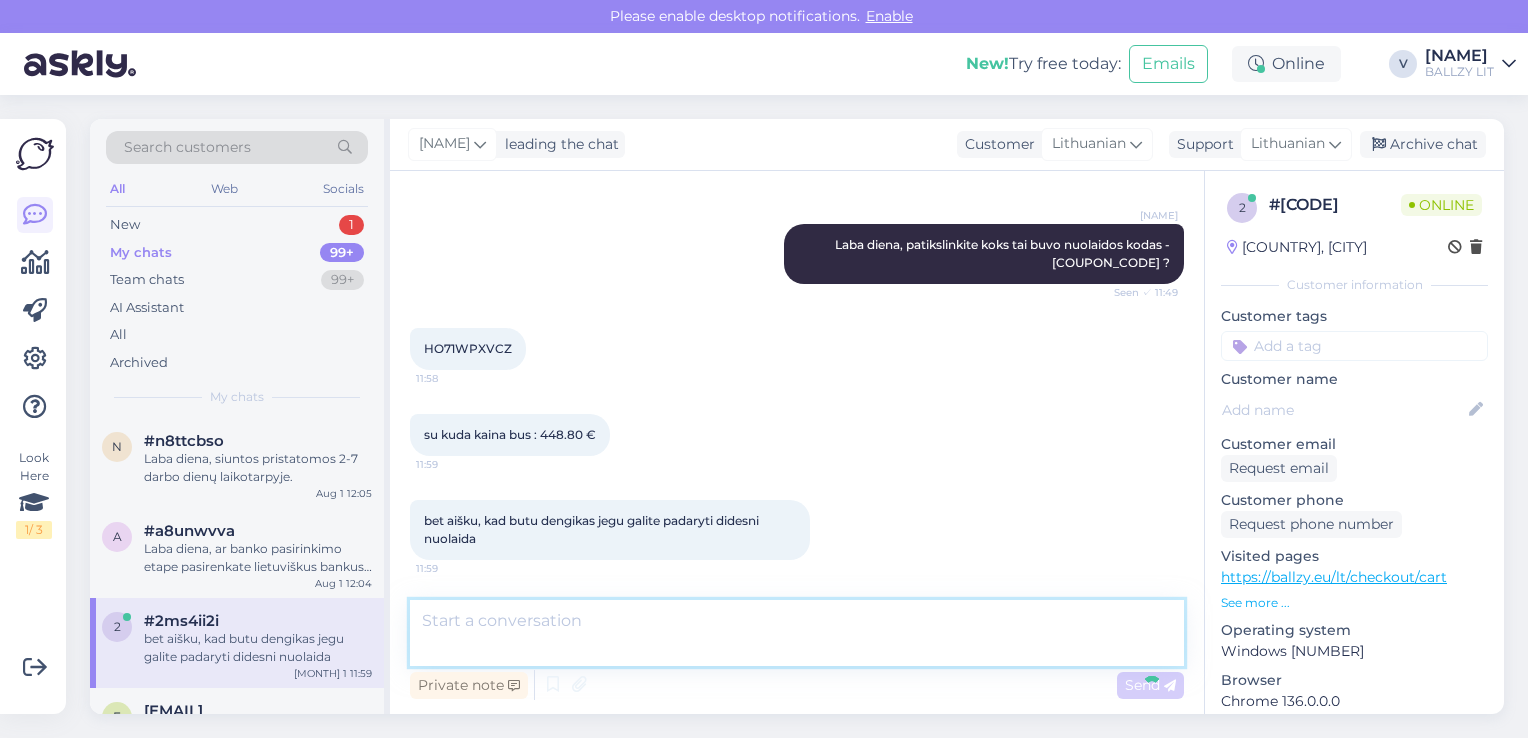 scroll, scrollTop: 1300, scrollLeft: 0, axis: vertical 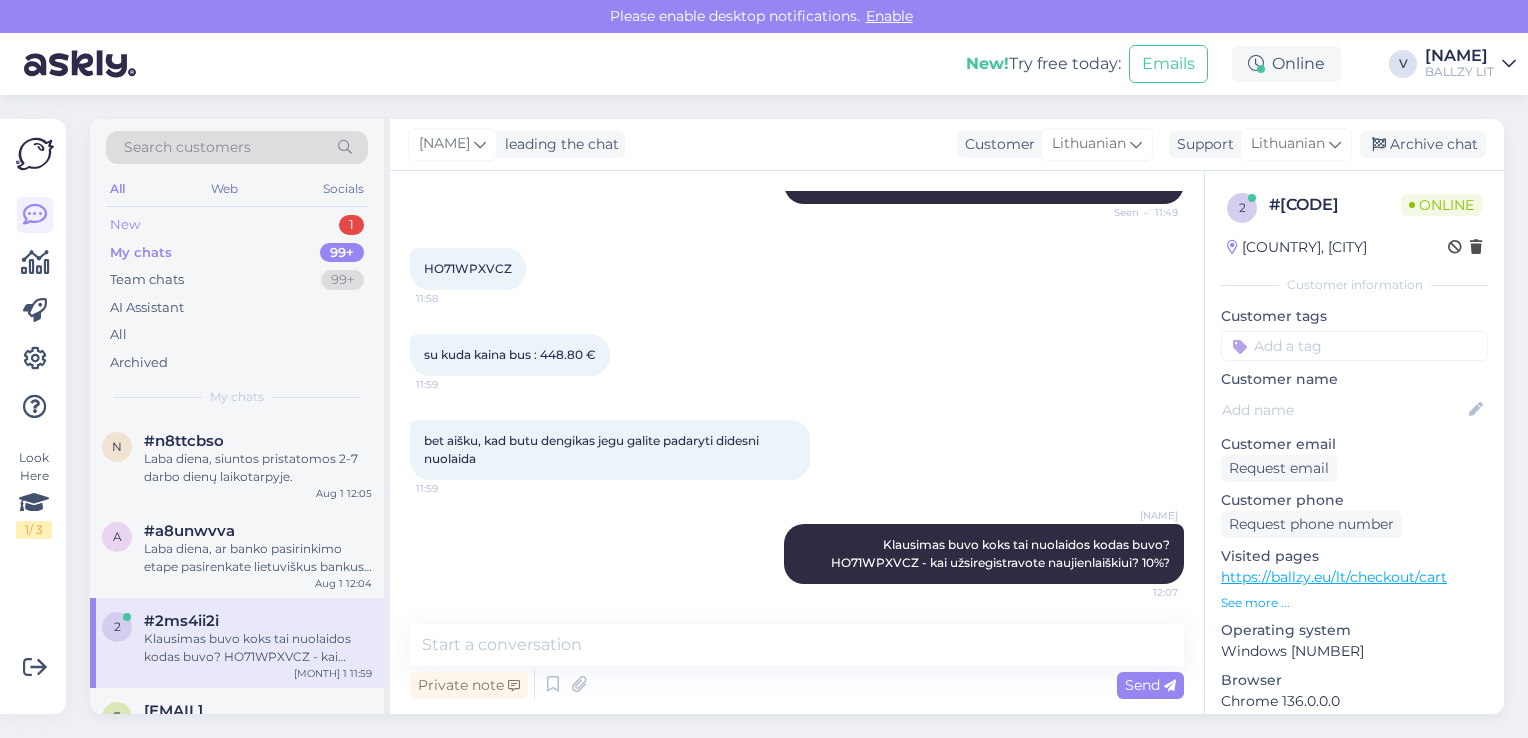 click on "New 1" at bounding box center [237, 225] 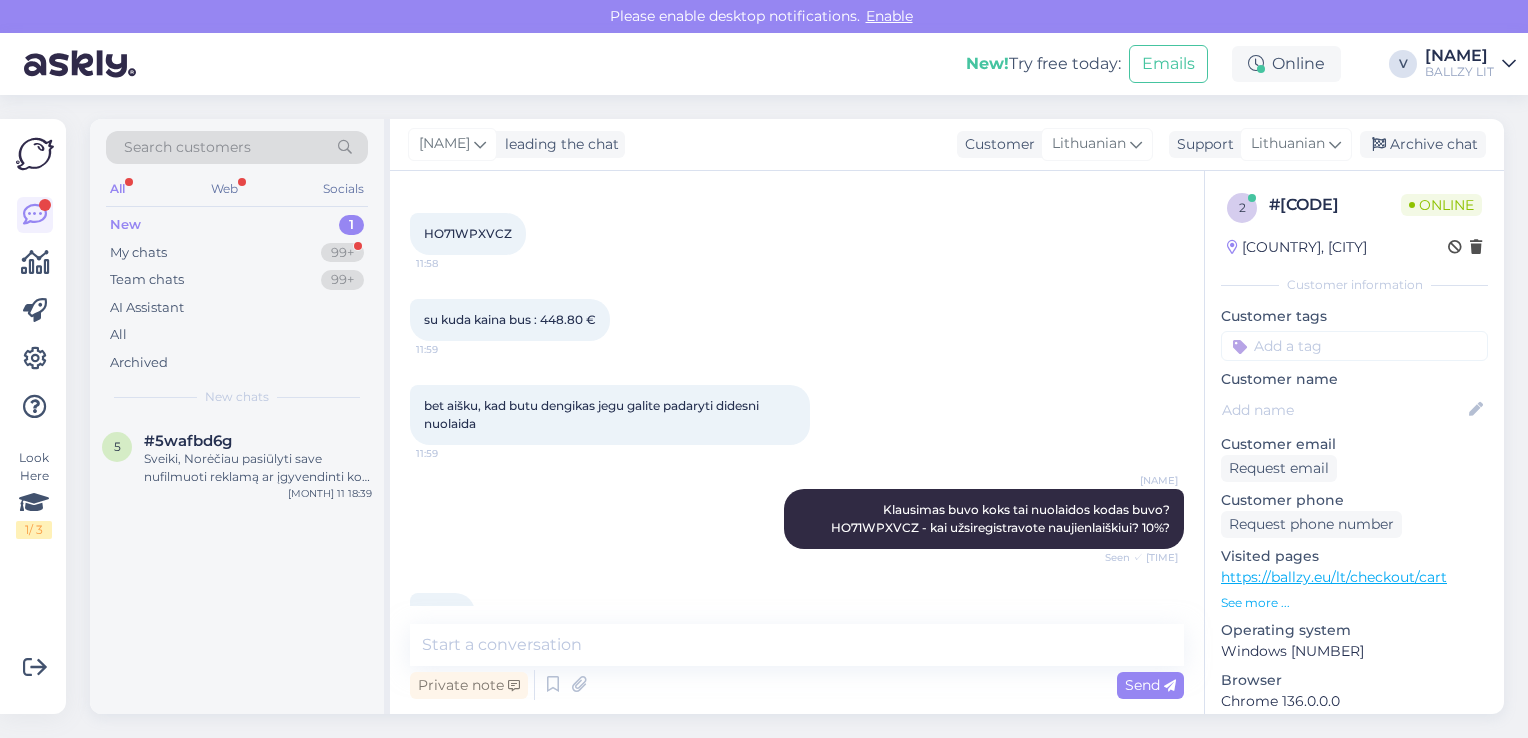 scroll, scrollTop: 1472, scrollLeft: 0, axis: vertical 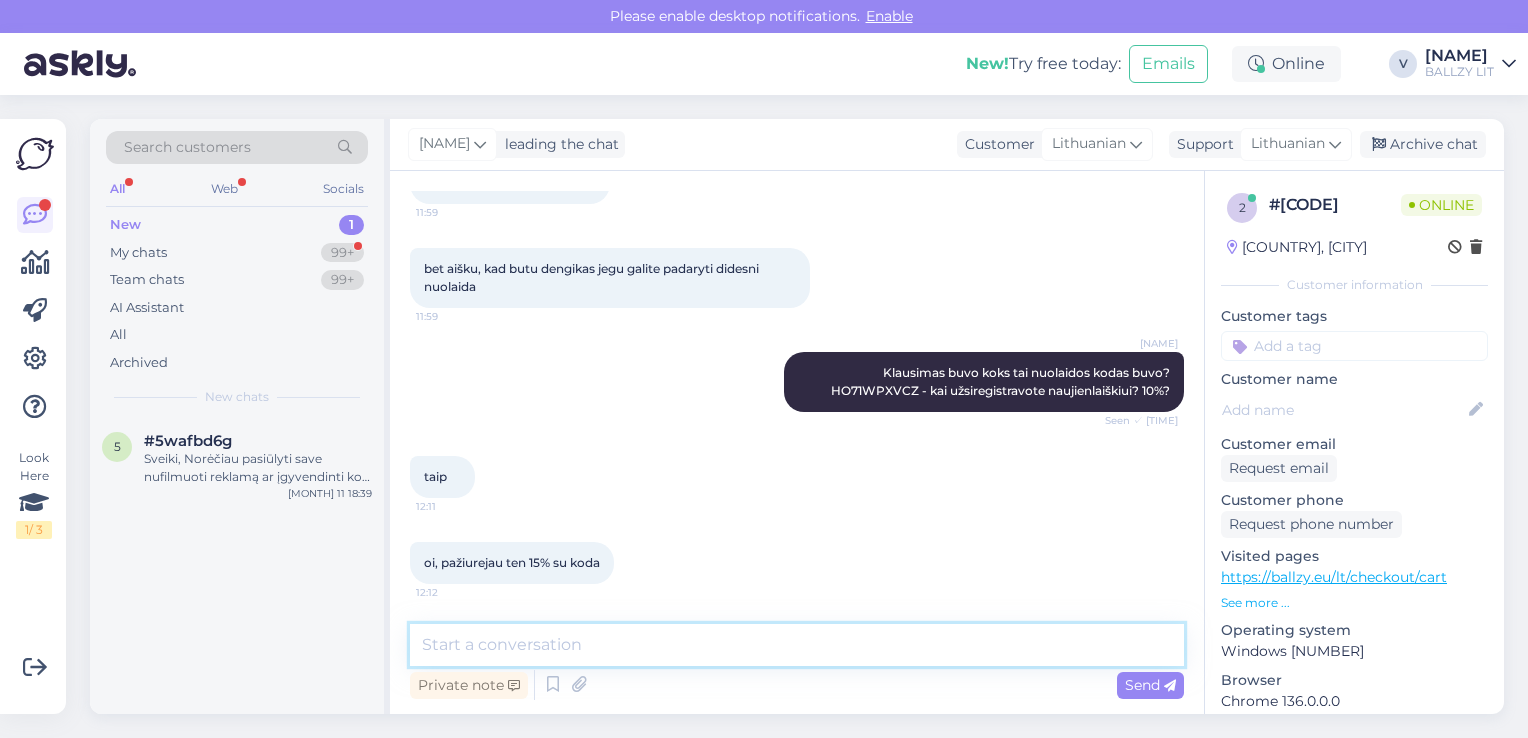 click at bounding box center (797, 645) 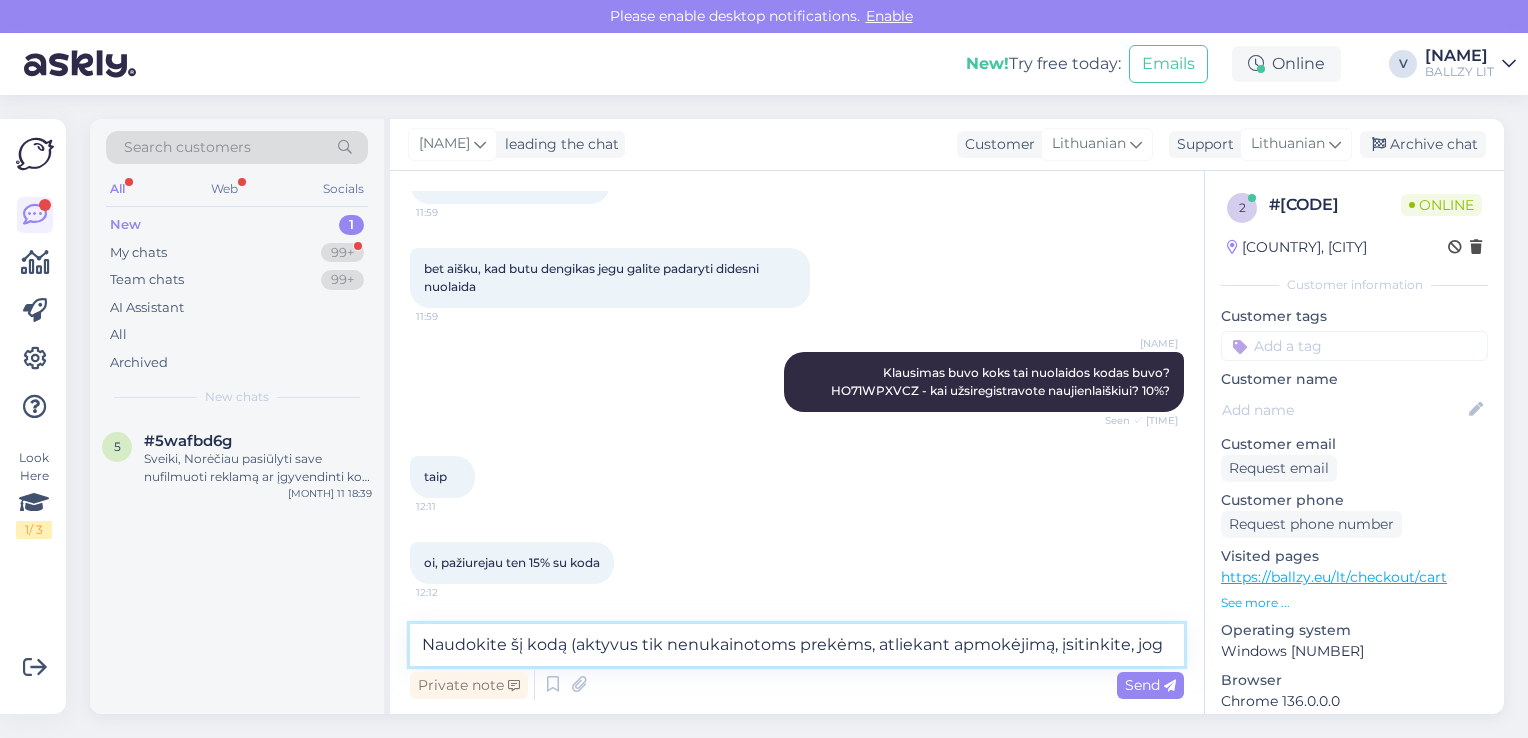 scroll, scrollTop: 1492, scrollLeft: 0, axis: vertical 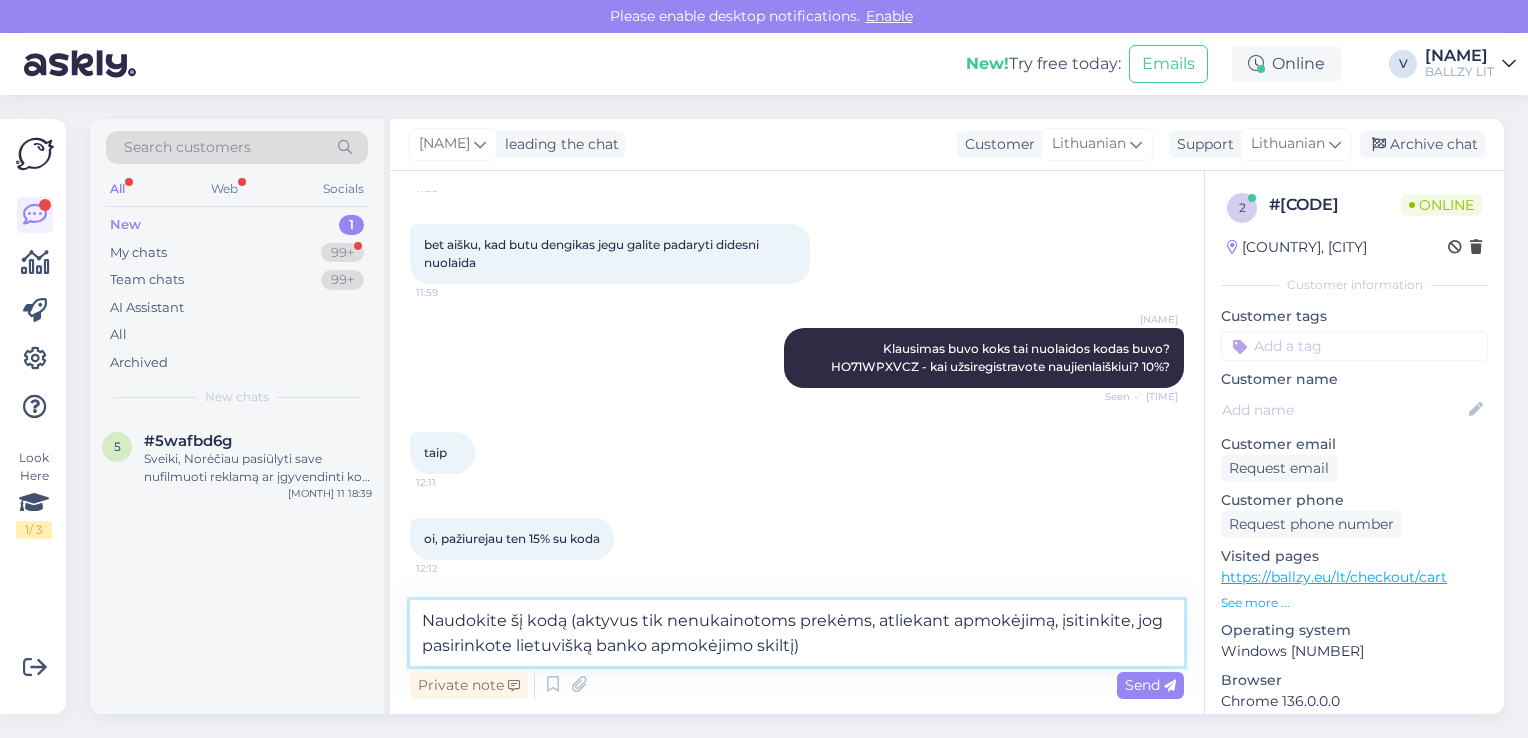 type on "Naudokite šį kodą (aktyvus tik nenukainotoms prekėms, atliekant apmokėjimą, įsitinkite, jog pasirinkote lietuvišką banko apmokėjimo skiltį)." 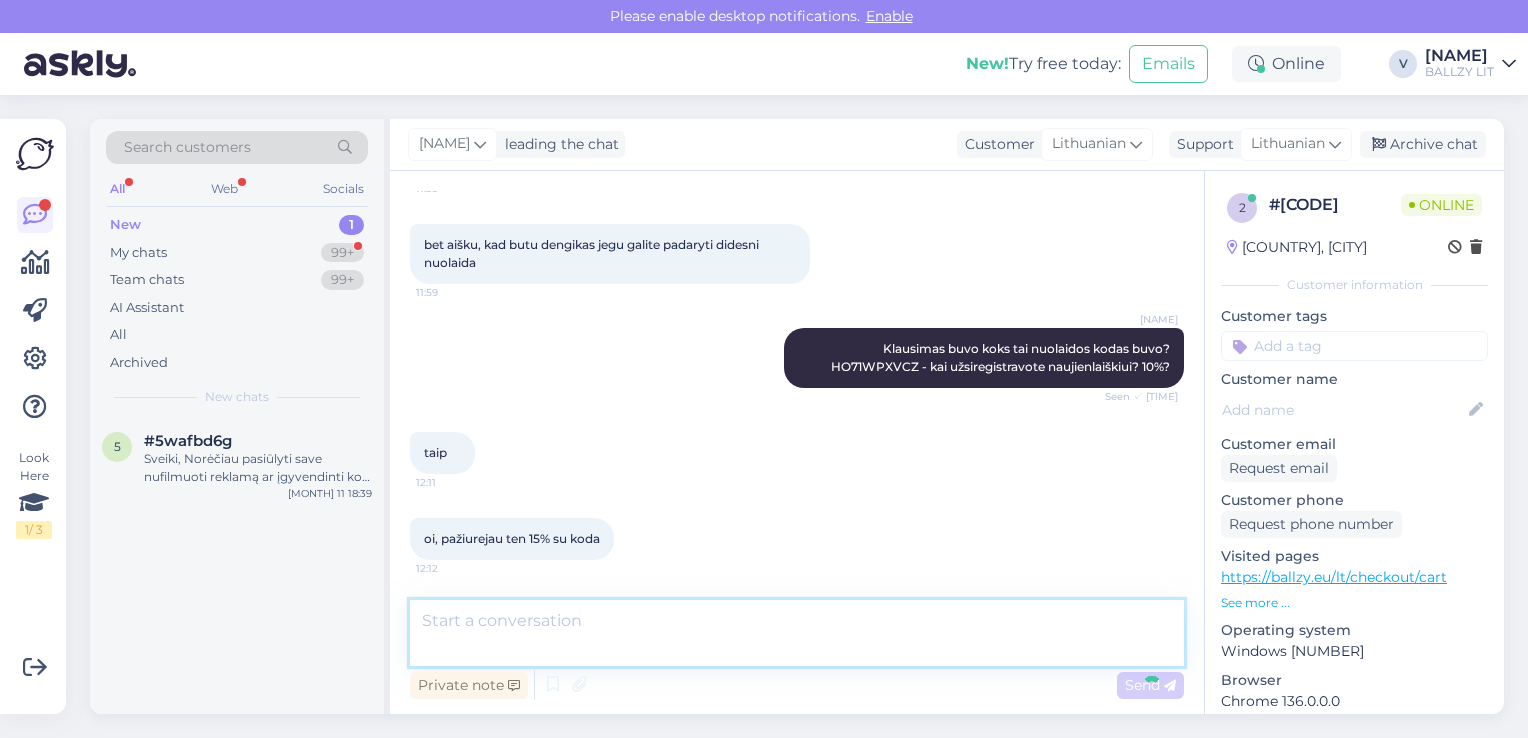 scroll, scrollTop: 1594, scrollLeft: 0, axis: vertical 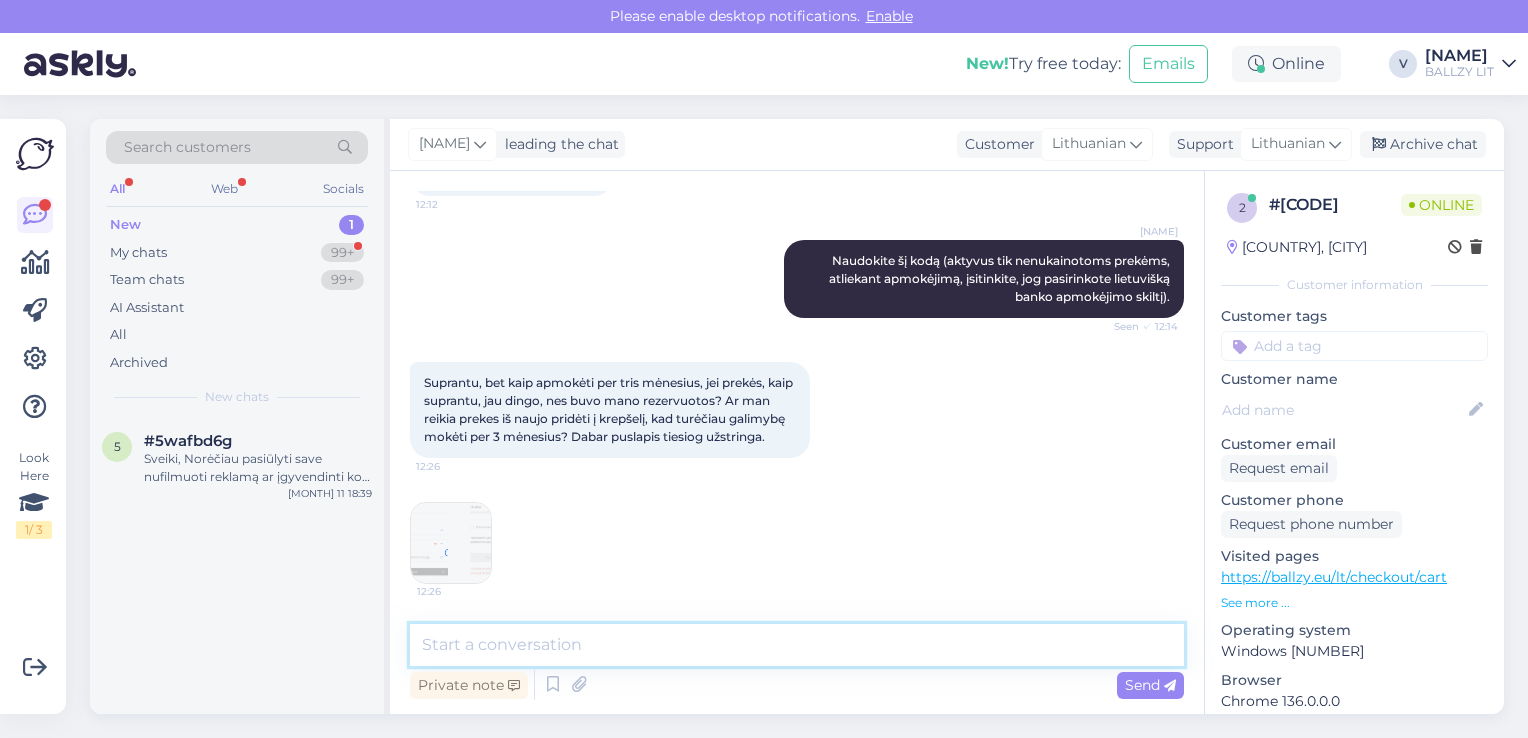 click at bounding box center [797, 645] 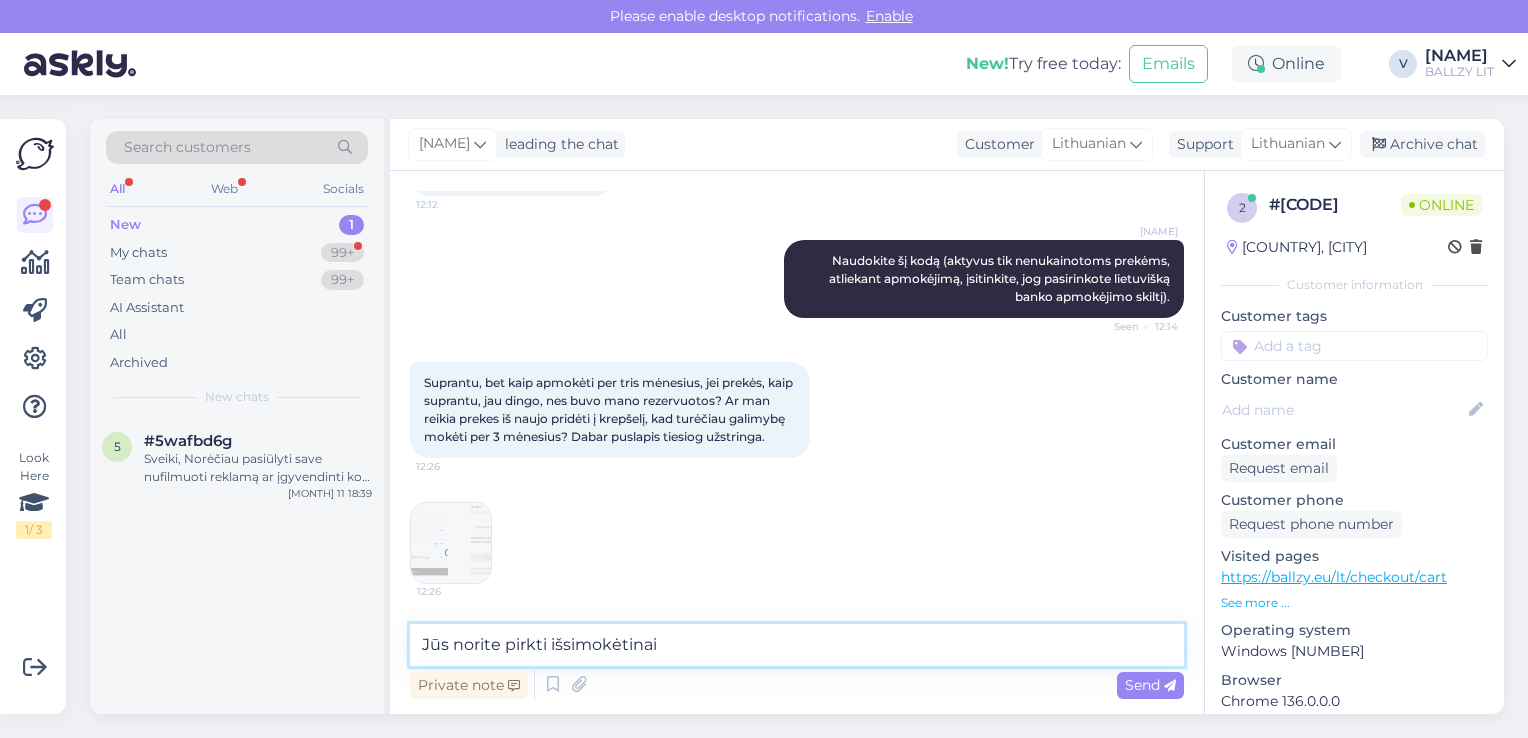 type on "Jūs norite pirkti išsimokėtinai?" 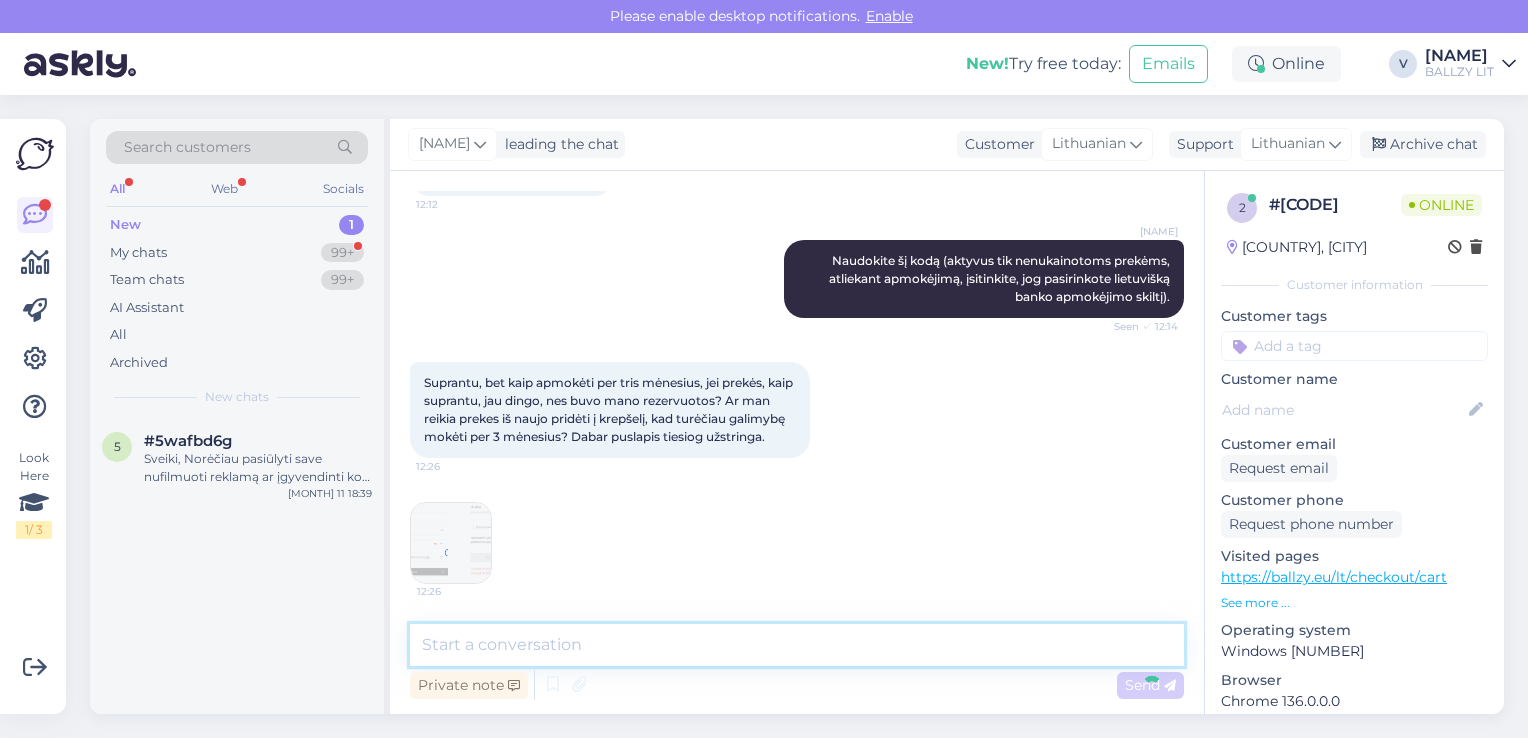scroll, scrollTop: 1964, scrollLeft: 0, axis: vertical 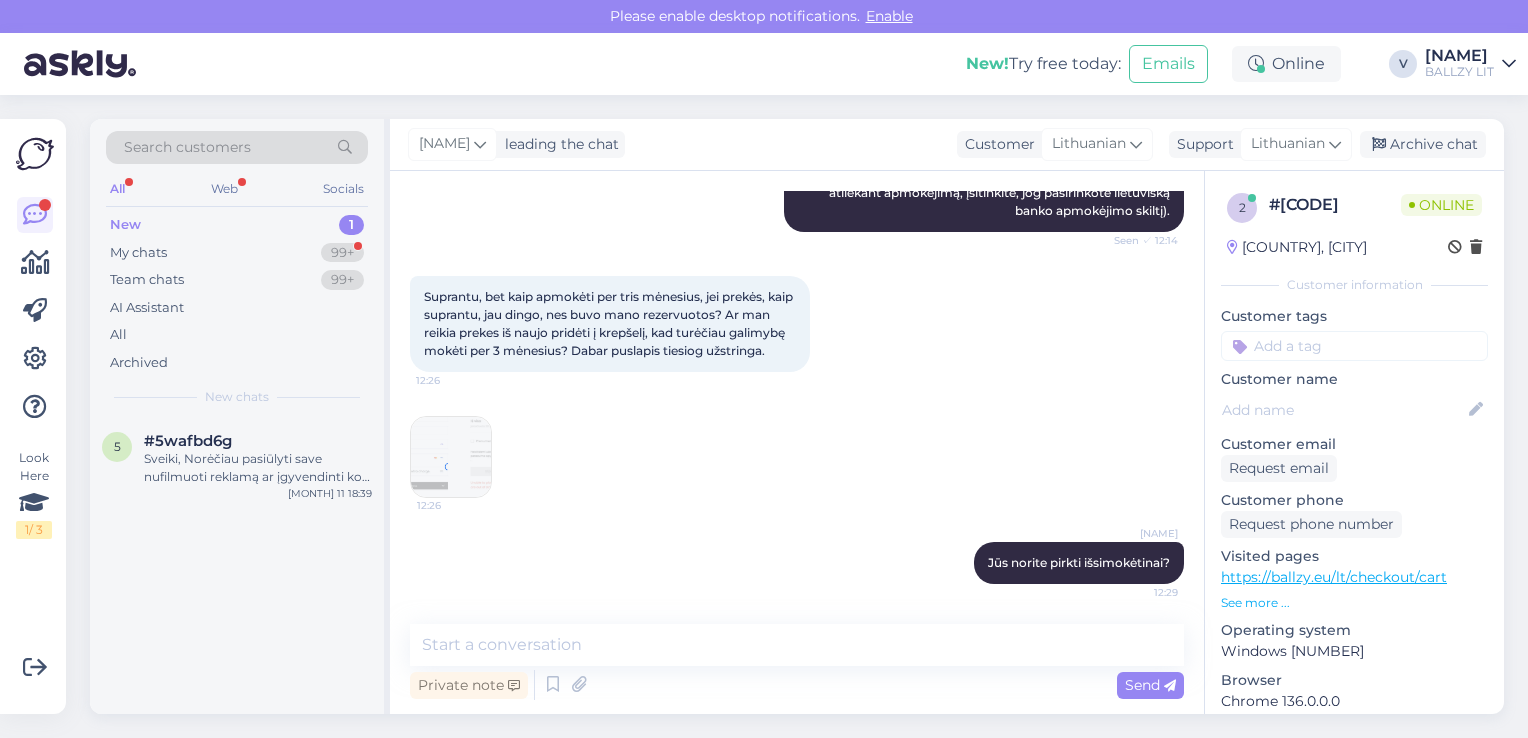 click at bounding box center [451, 457] 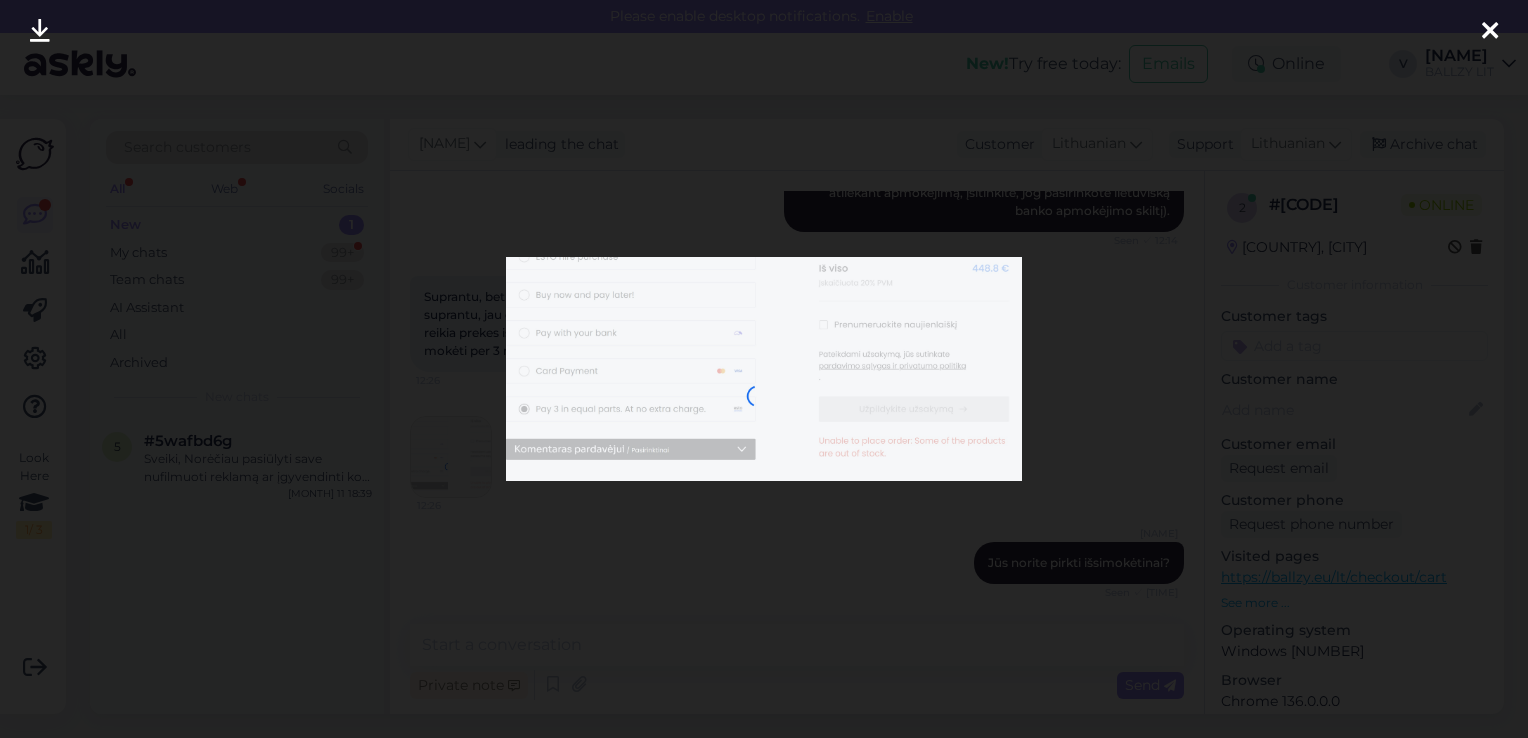 click at bounding box center (764, 369) 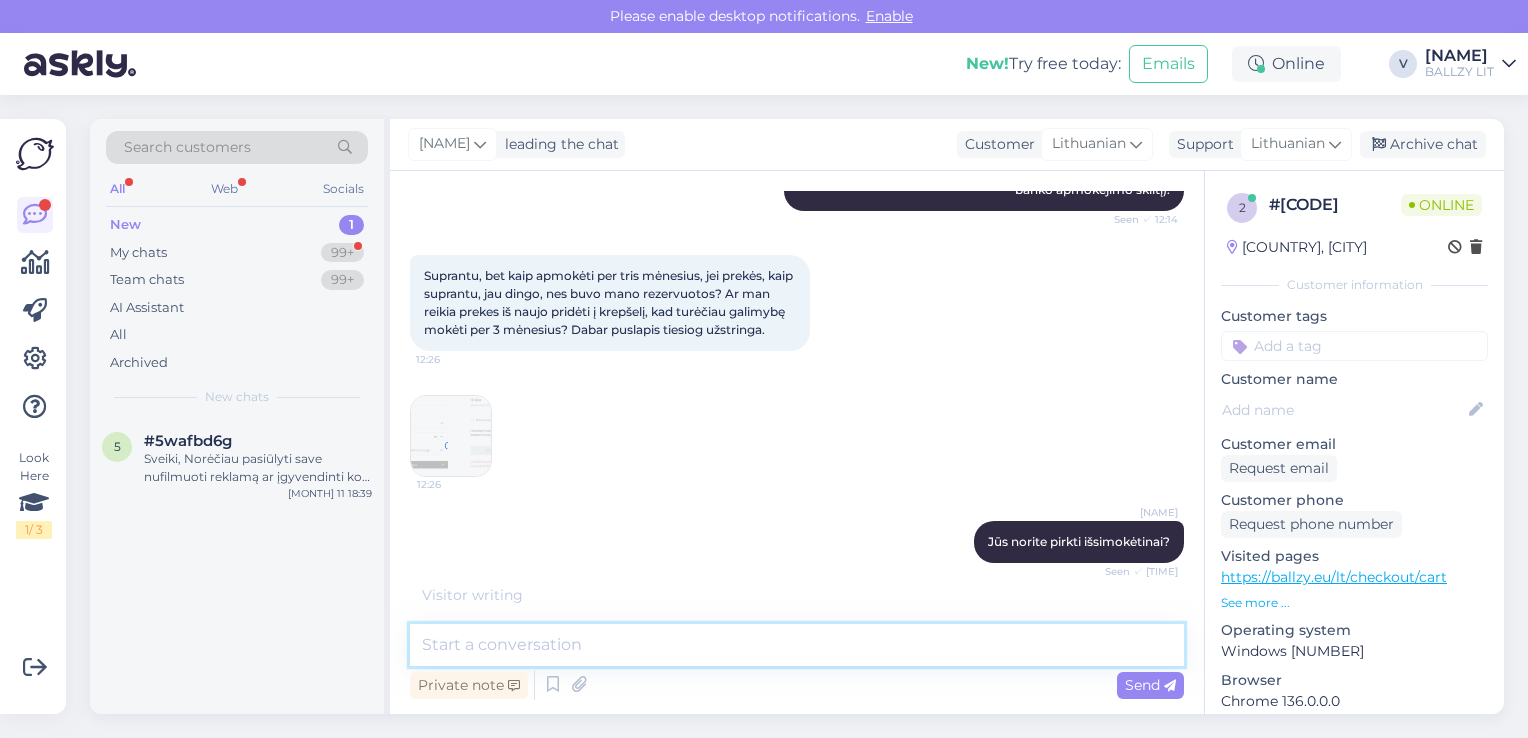 click at bounding box center [797, 645] 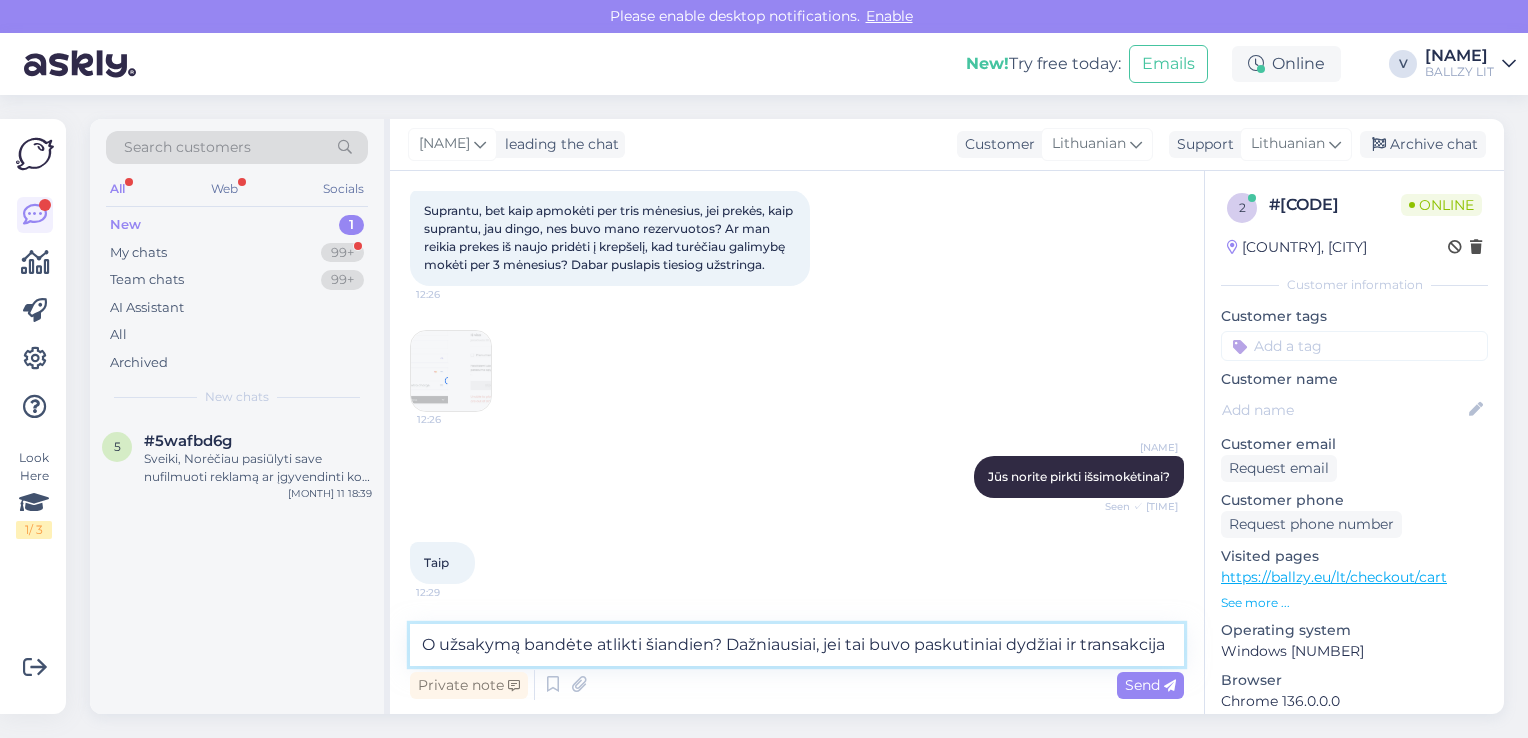 scroll, scrollTop: 2070, scrollLeft: 0, axis: vertical 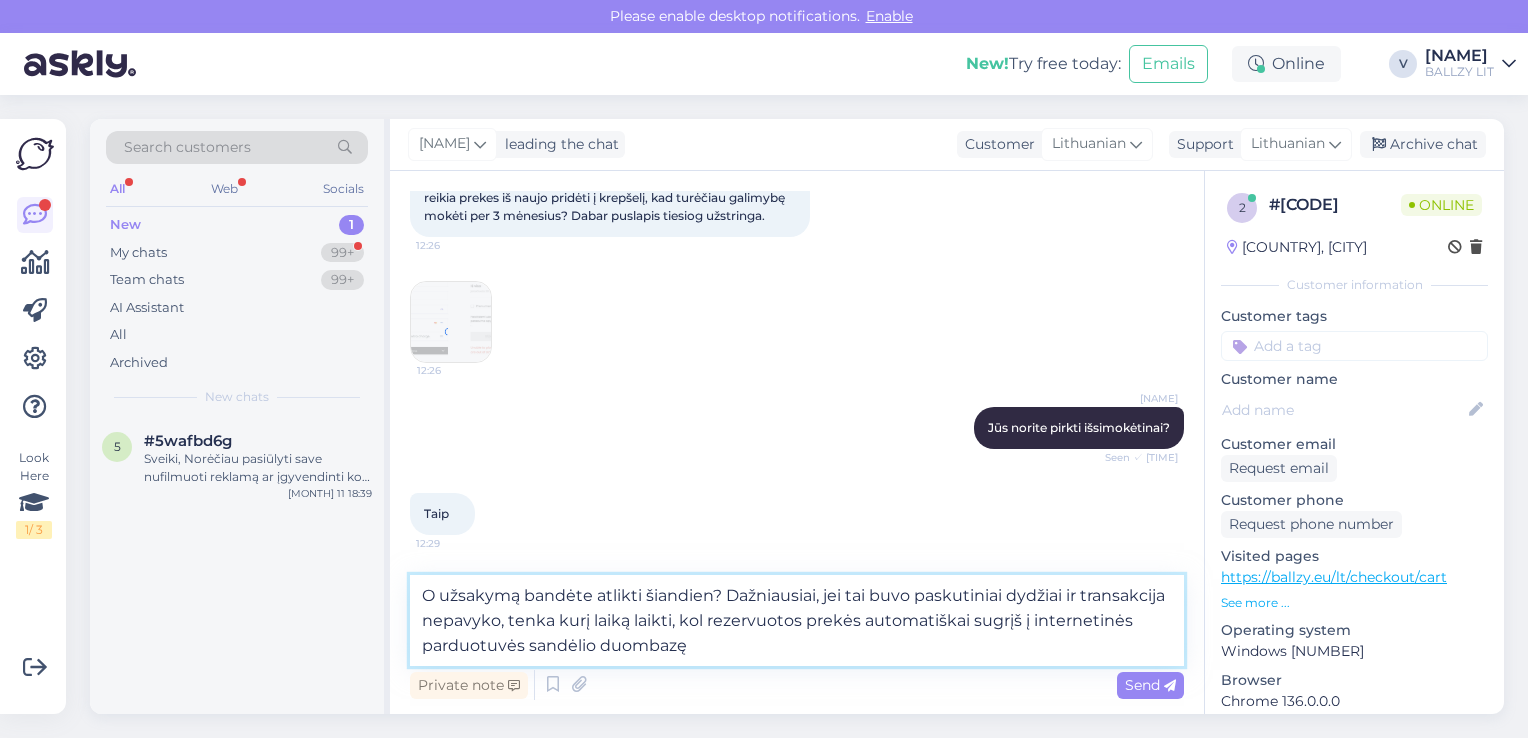 type on "O užsakymą bandėte atlikti šiandien? Dažniausiai, jei tai buvo paskutiniai dydžiai ir transakcija nepavyko, tenka kurį laiką laikti, kol rezervuotos prekės automatiškai sugrįš į internetinės parduotuvės sandėlio duombazę." 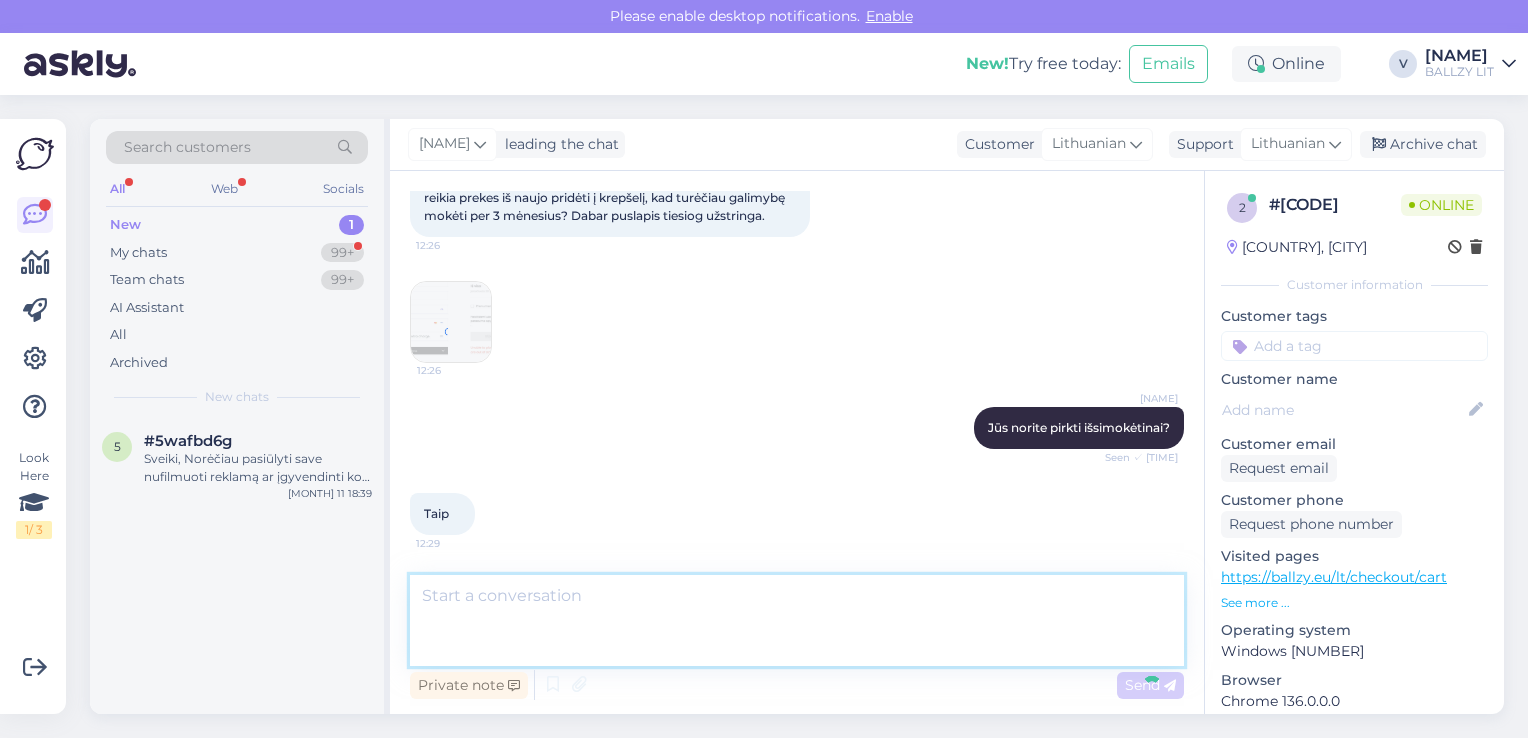 scroll, scrollTop: 2189, scrollLeft: 0, axis: vertical 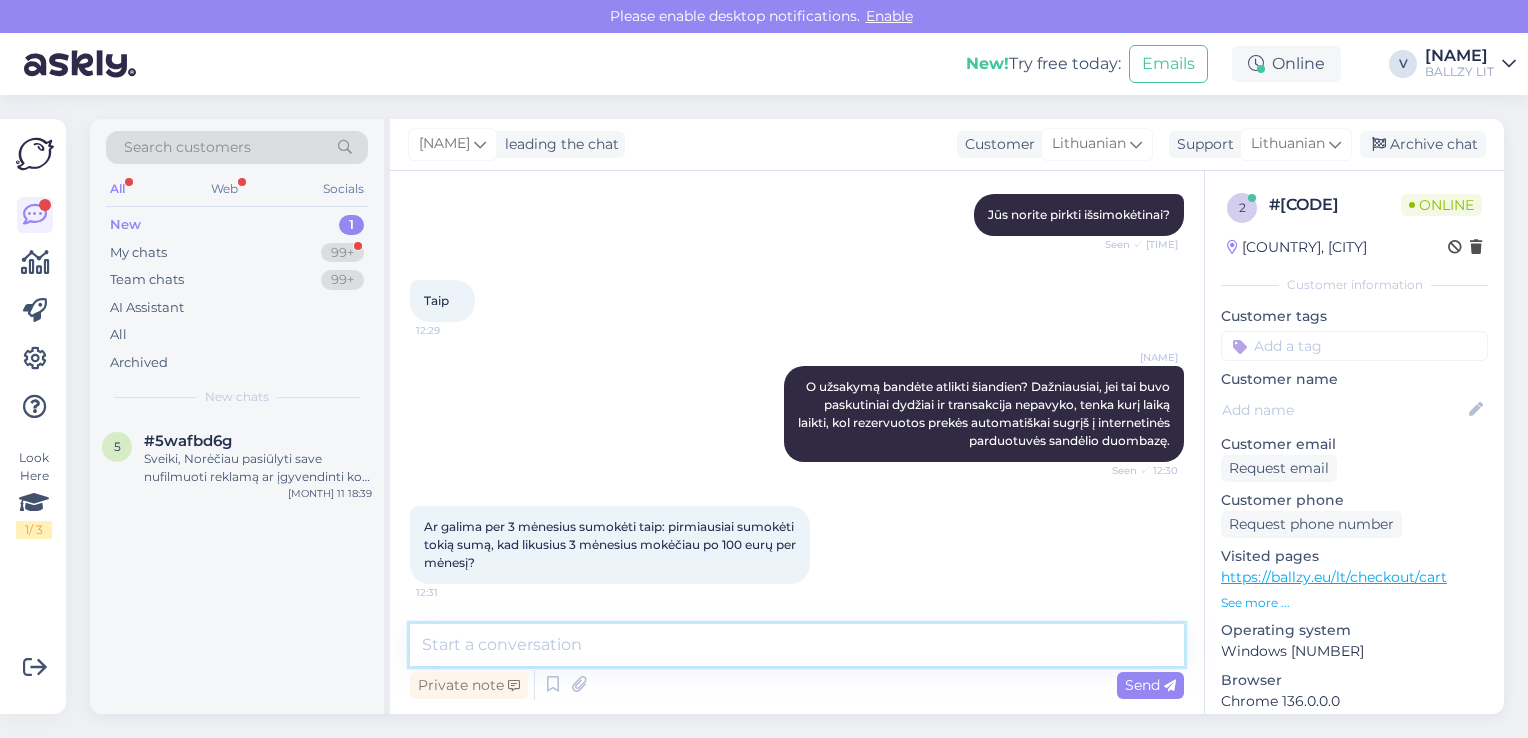 click at bounding box center (797, 645) 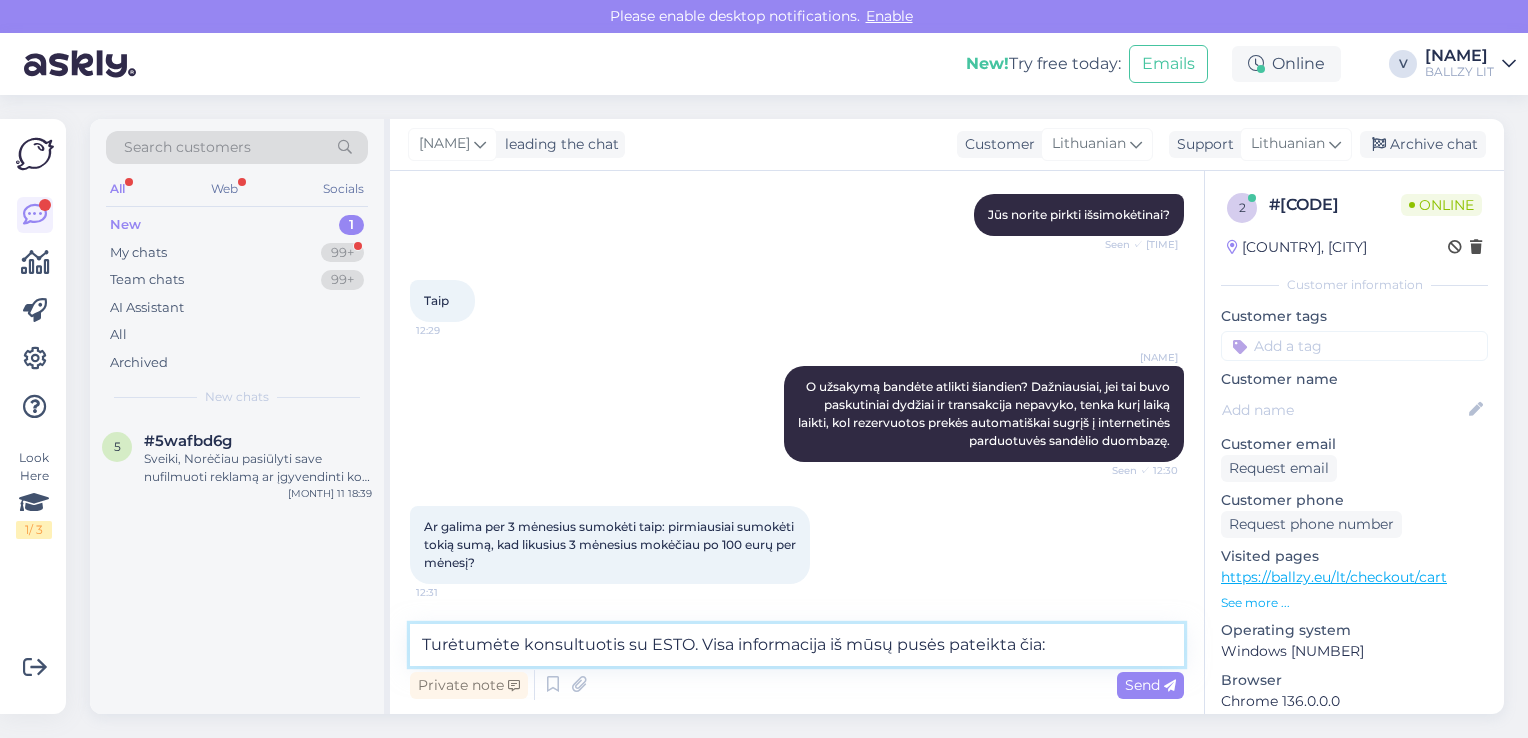 paste on "https://ballzy.eu/lt/shopping-help#installments" 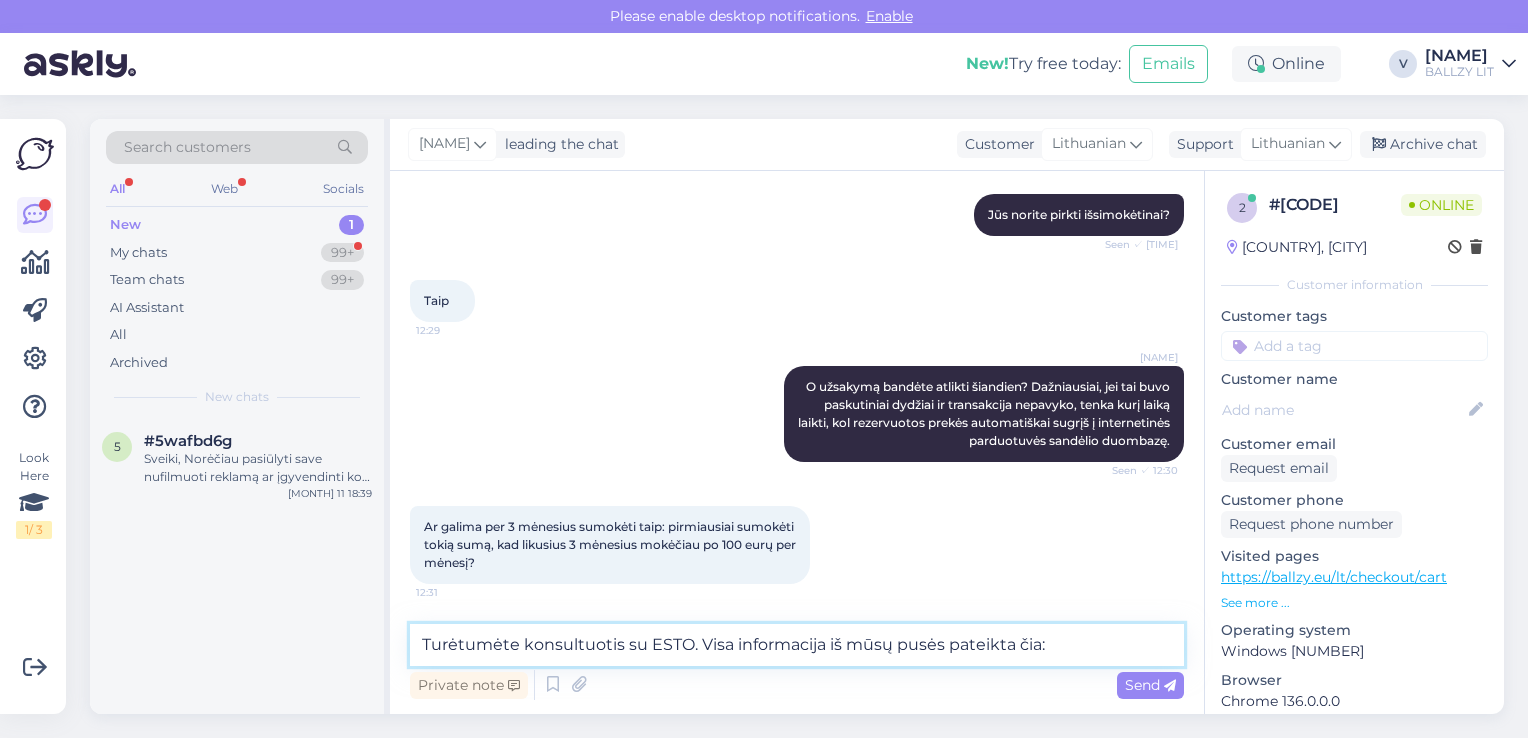 type on "Turėtumėte konsultuotis su ESTO. Visa informacija iš mūsų pusės pateikta čia: https://ballzy.eu/lt/shopping-help#installments" 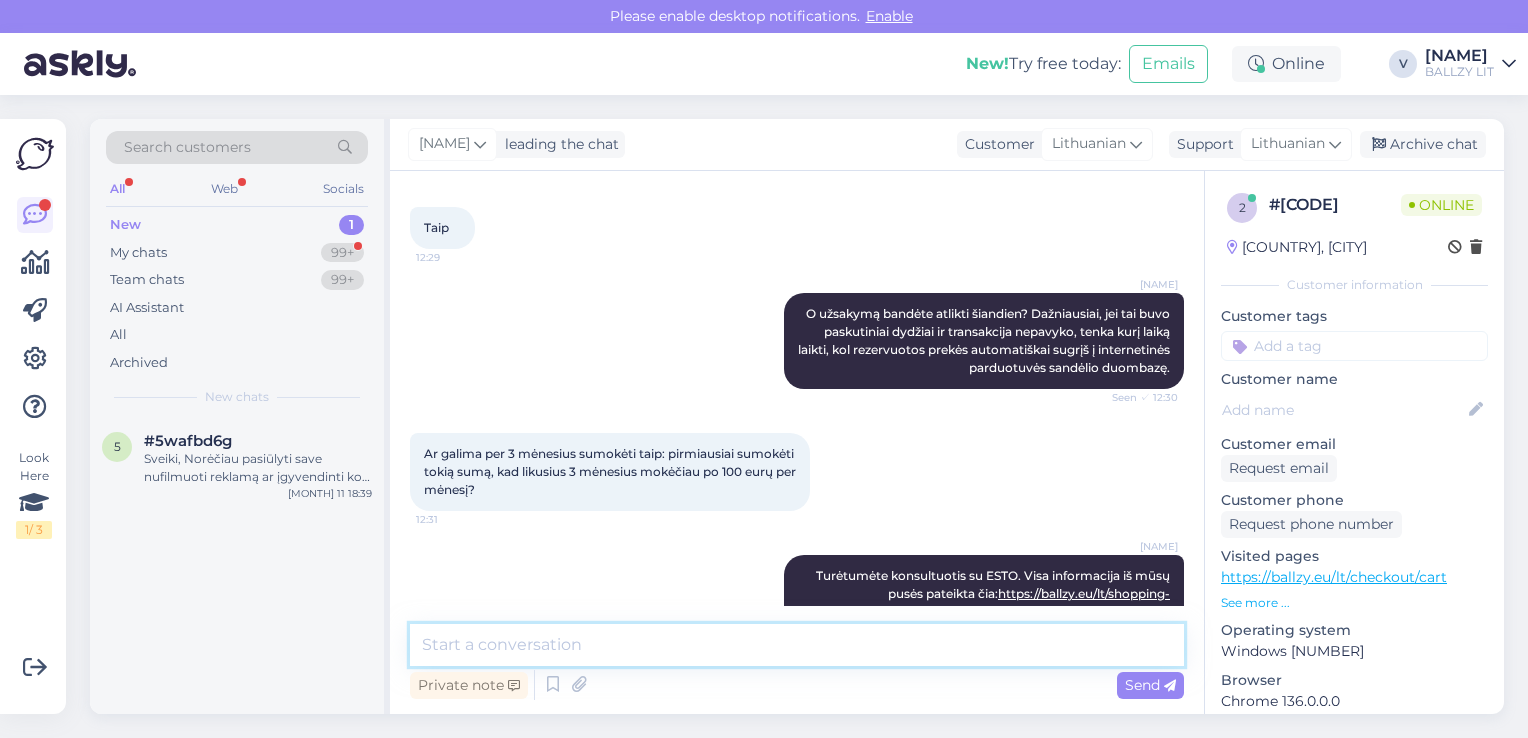 scroll, scrollTop: 2433, scrollLeft: 0, axis: vertical 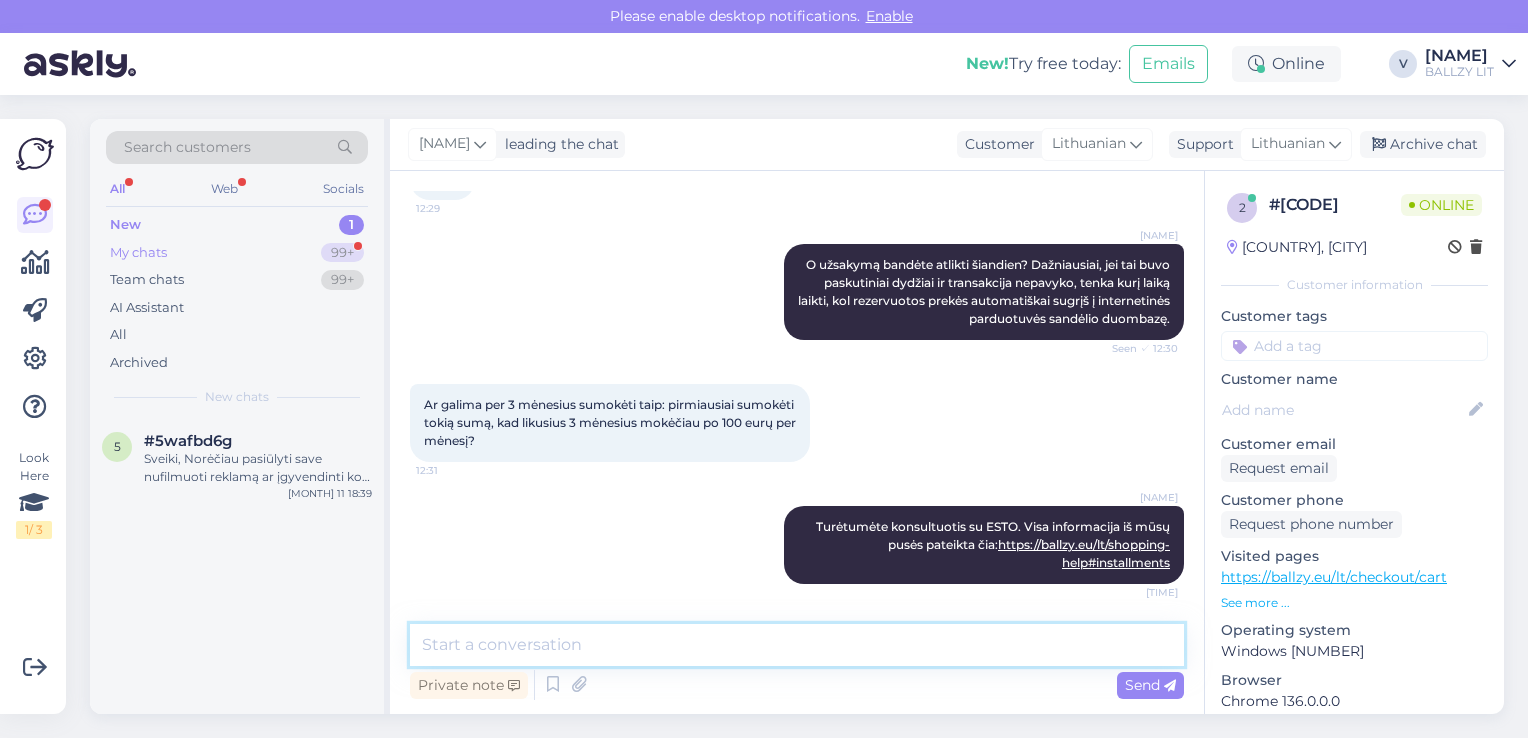 type 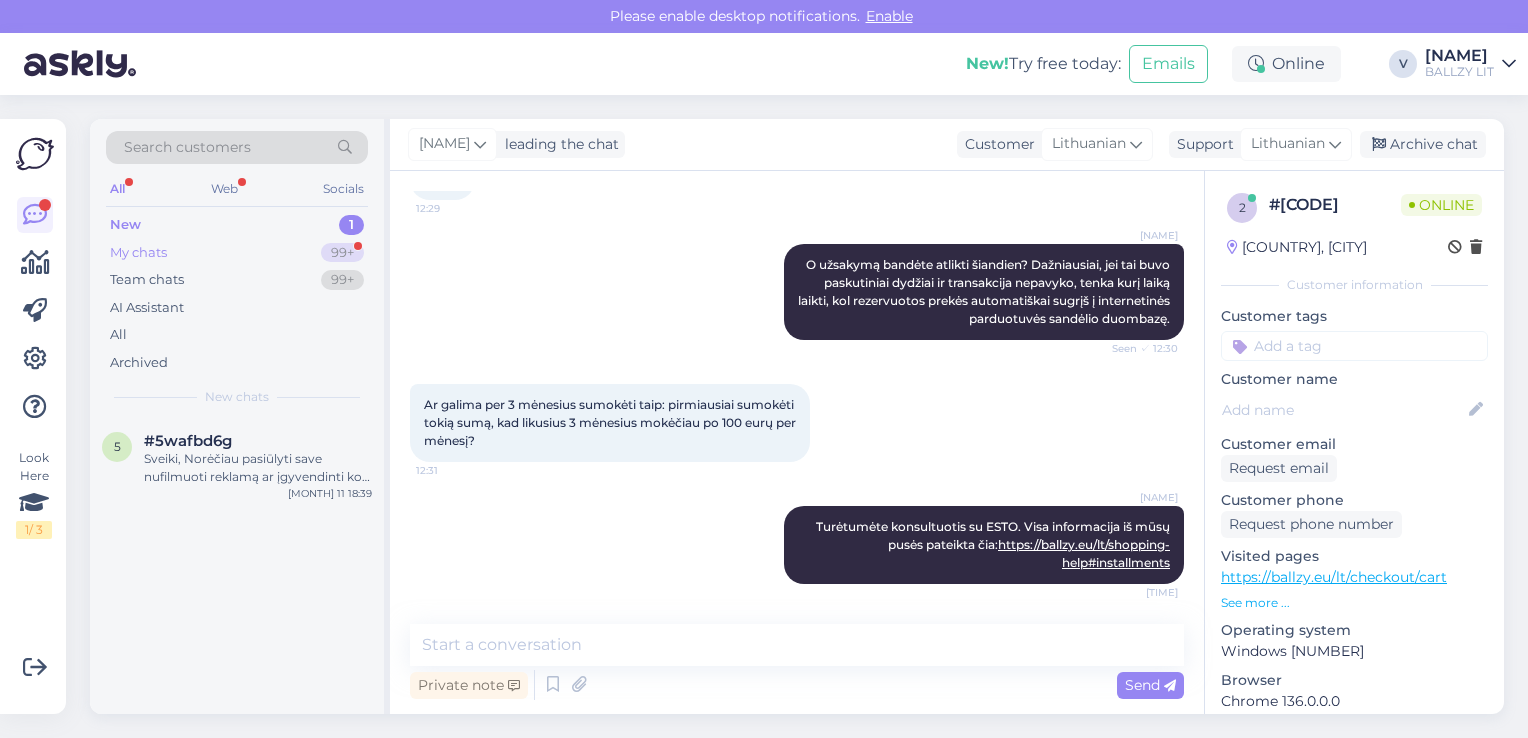 click on "My chats 99+" at bounding box center (237, 253) 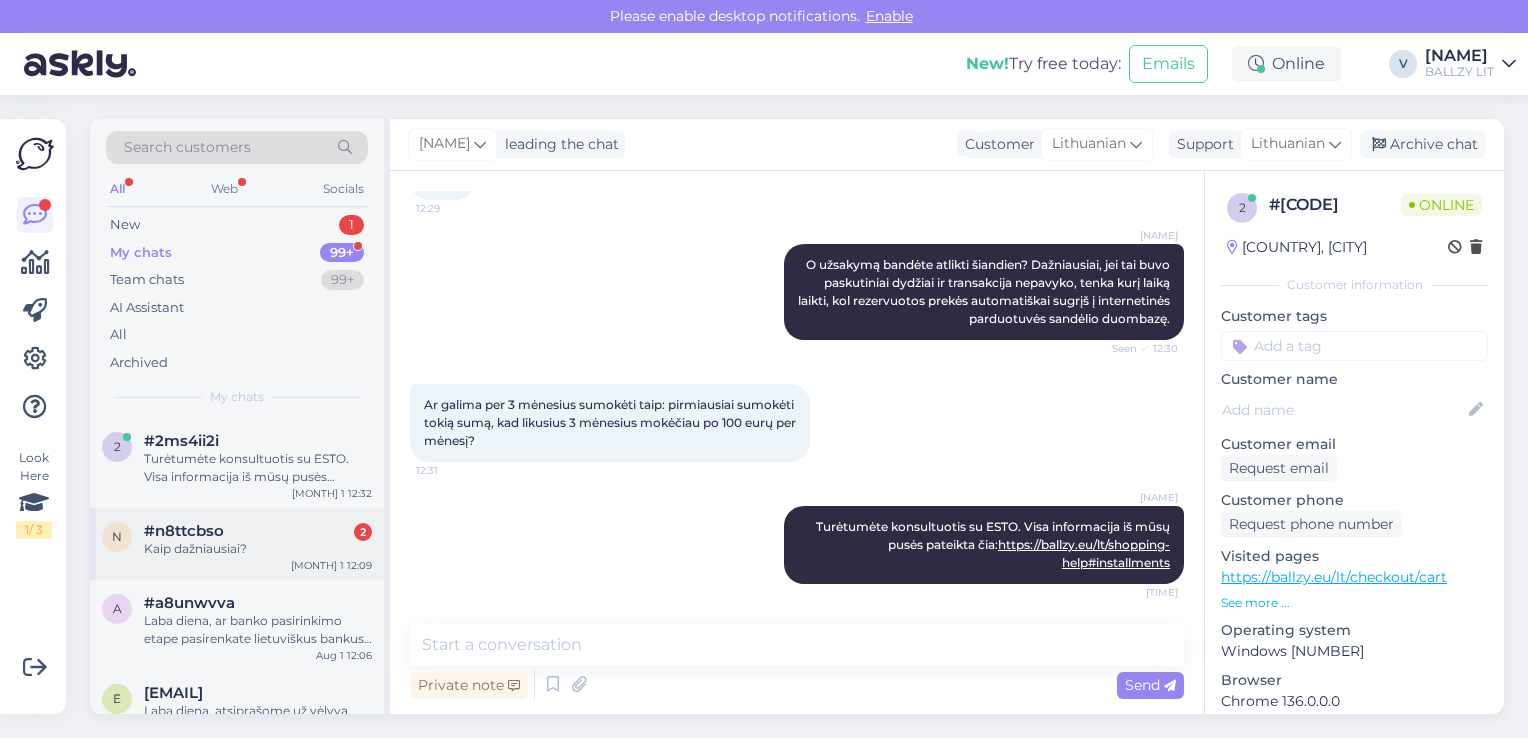 click on "n #n8ttcbso 2 Kaip dažniausiai? Aug 1 12:09" at bounding box center (237, 544) 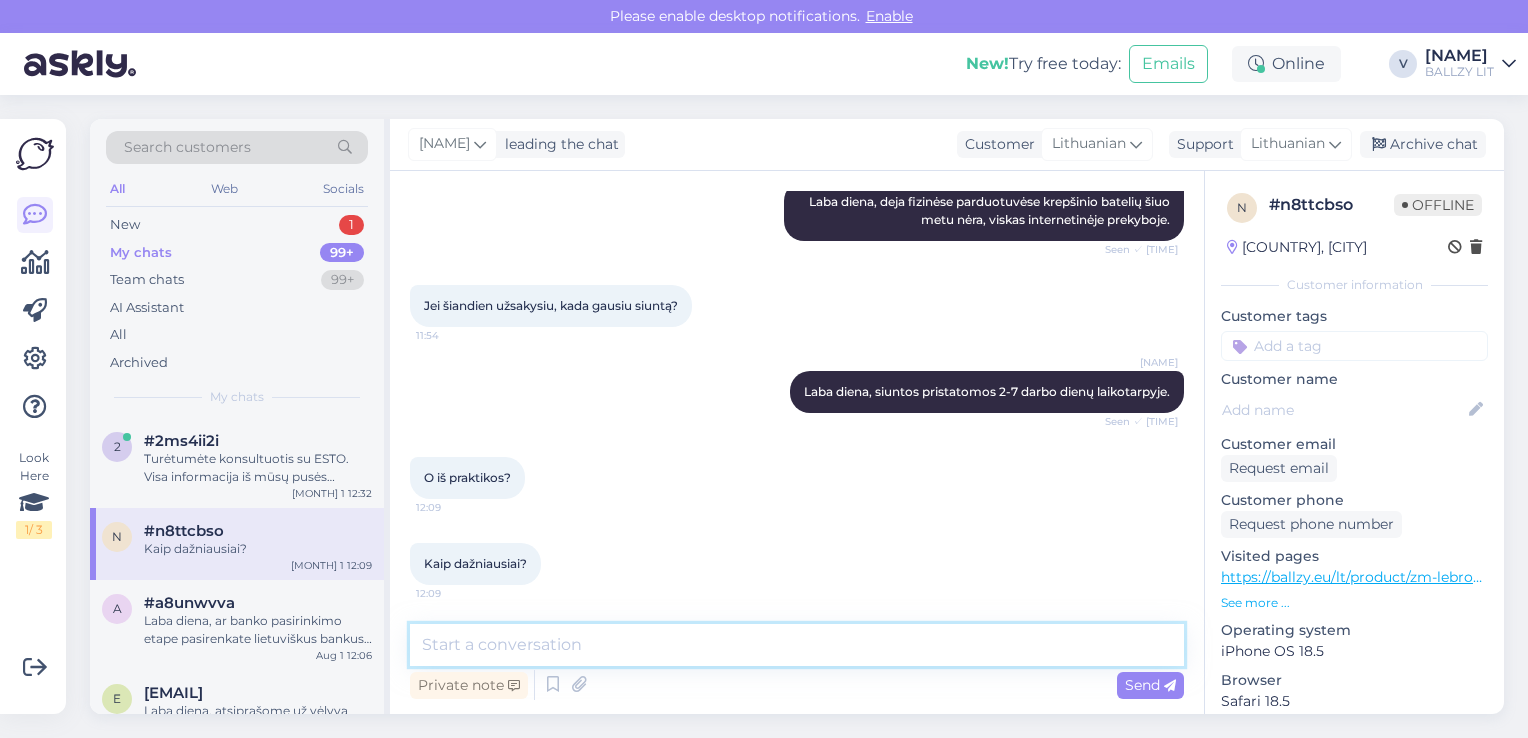 click at bounding box center [797, 645] 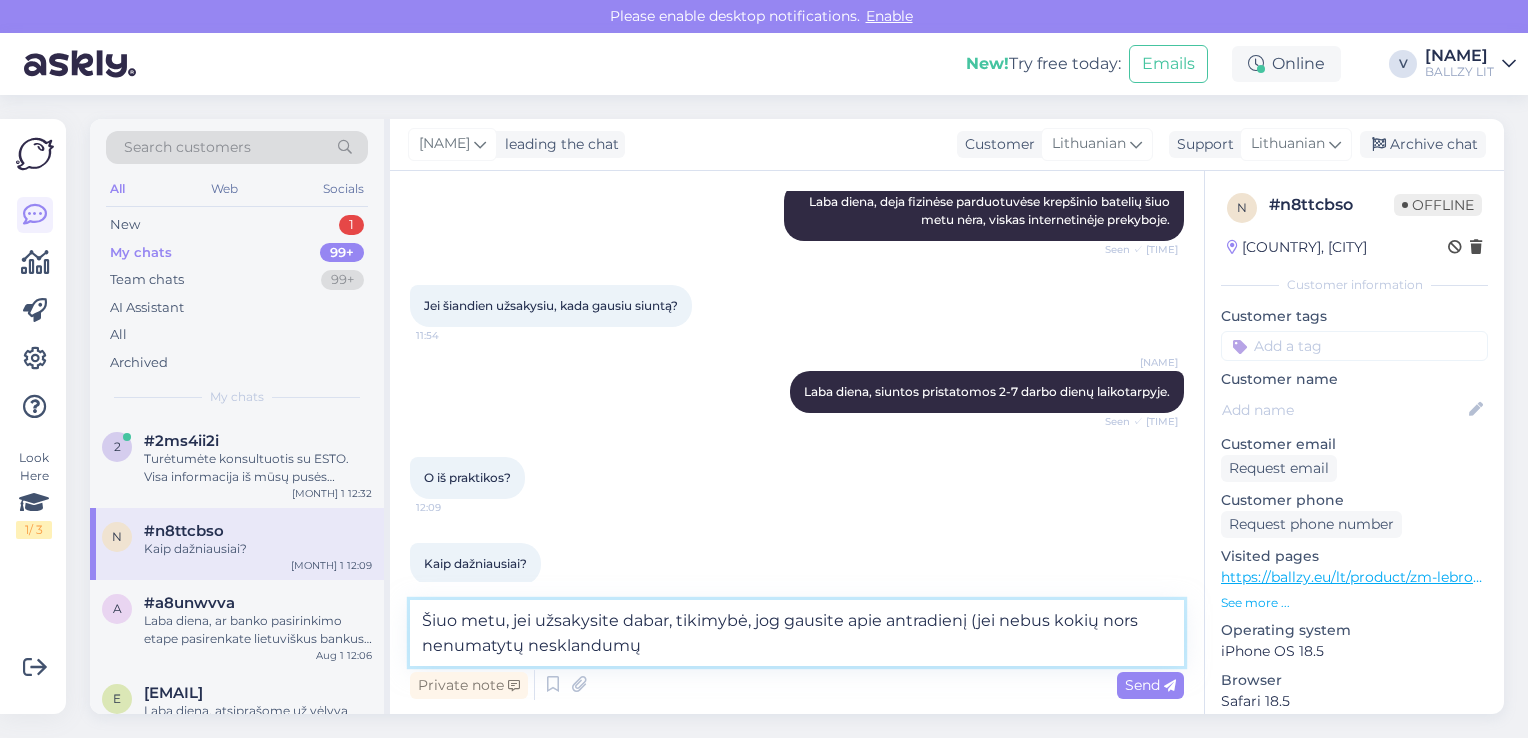 type on "Šiuo metu, jei užsakysite dabar, tikimybė, jog gausite apie antradienį (jei nebus kokių nors nenumatytų nesklandumų)" 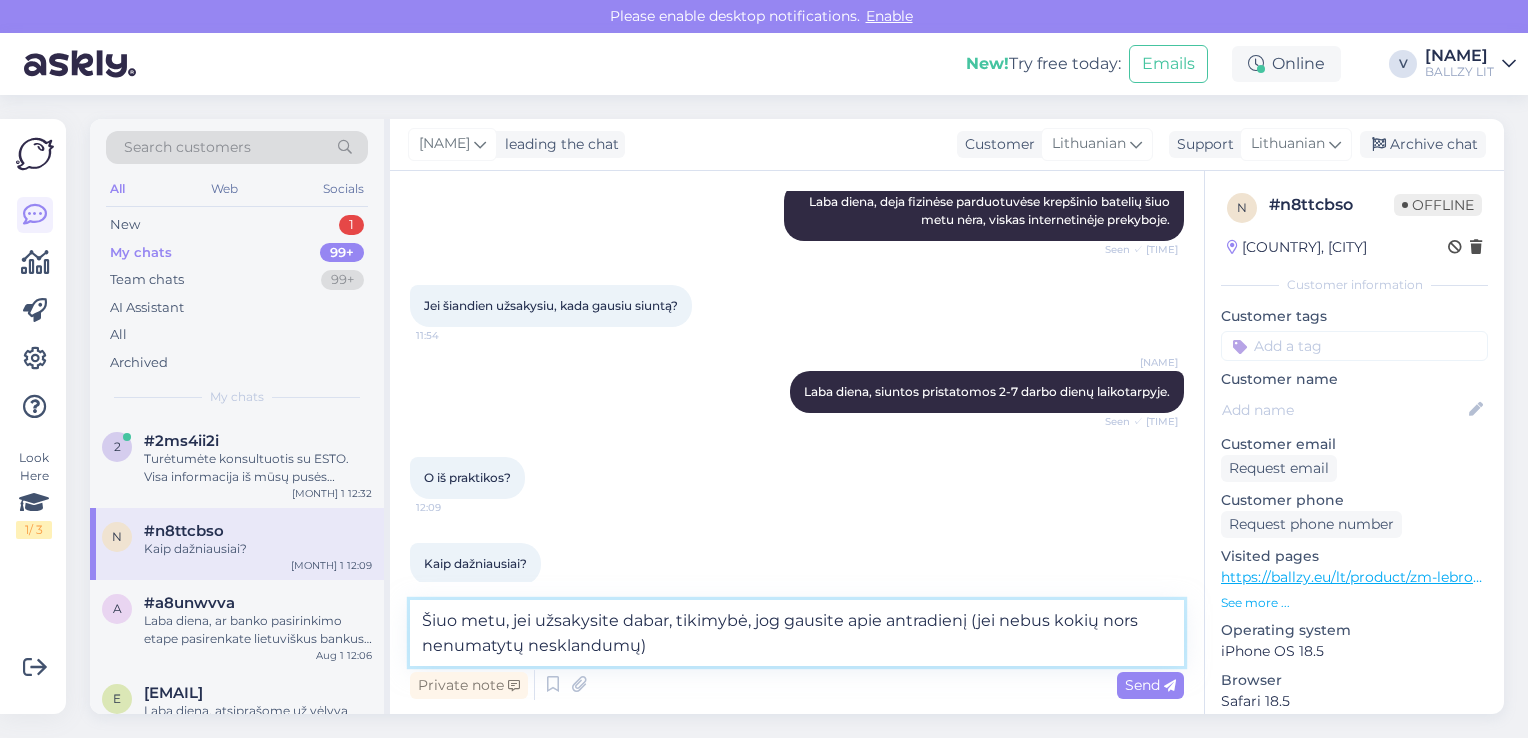 type 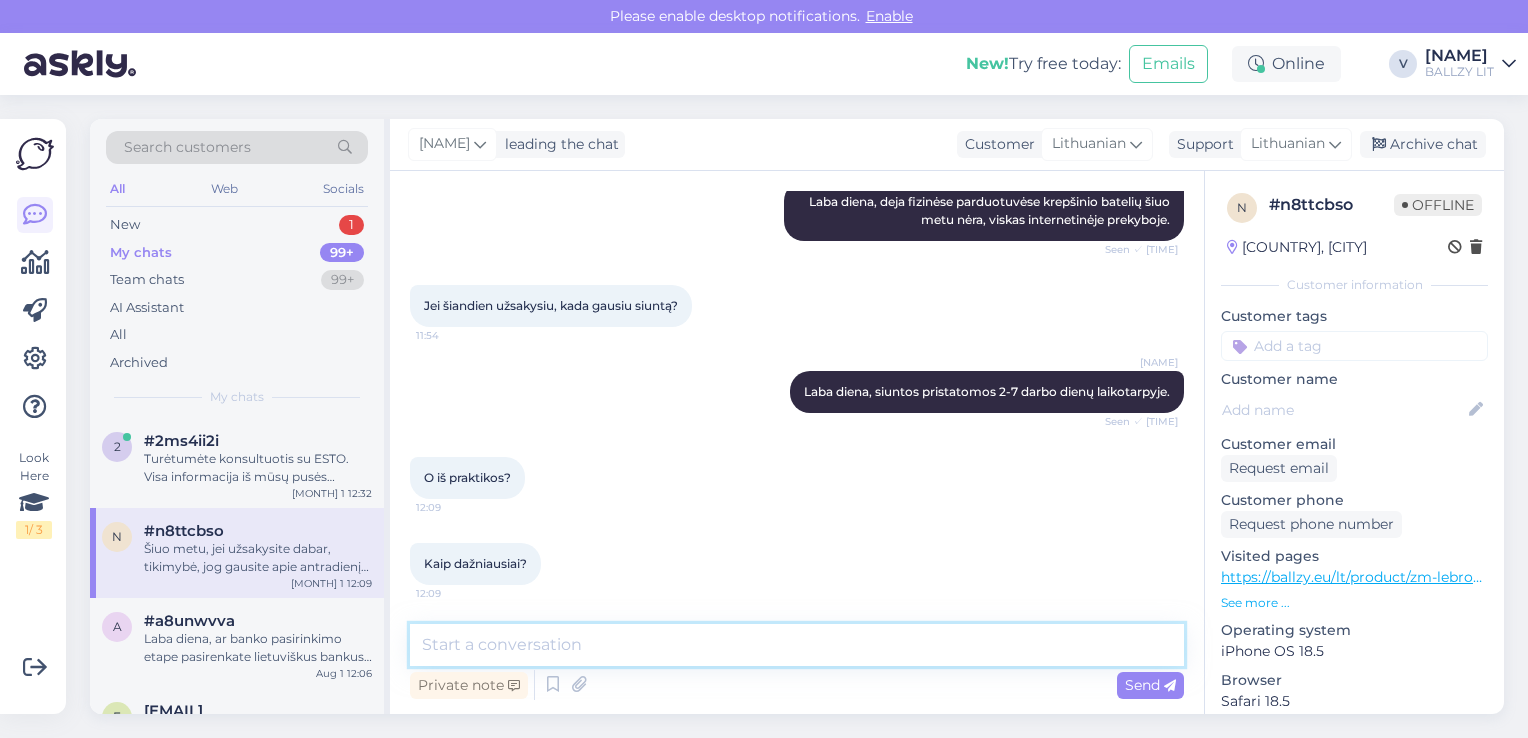 scroll, scrollTop: 496, scrollLeft: 0, axis: vertical 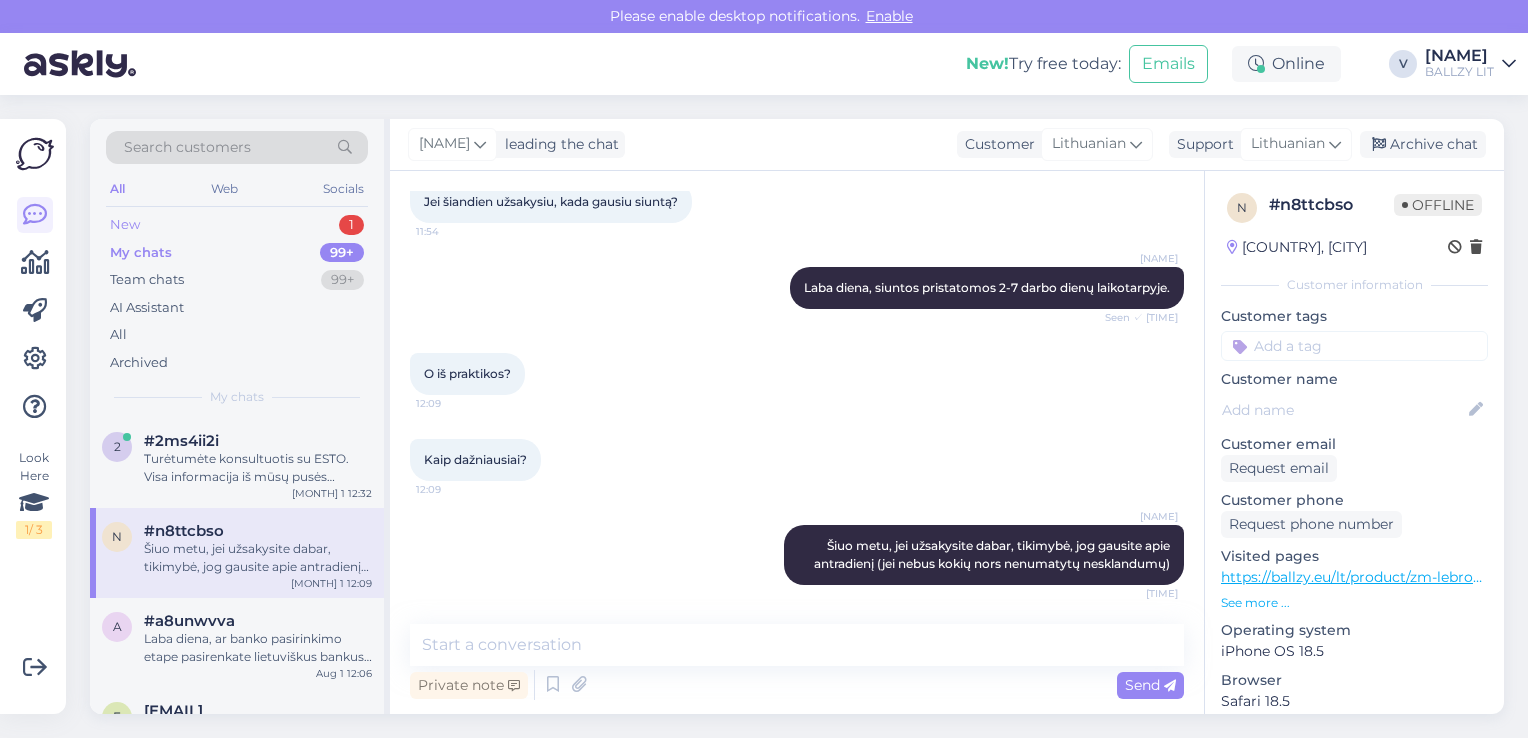 click on "New" at bounding box center (125, 225) 